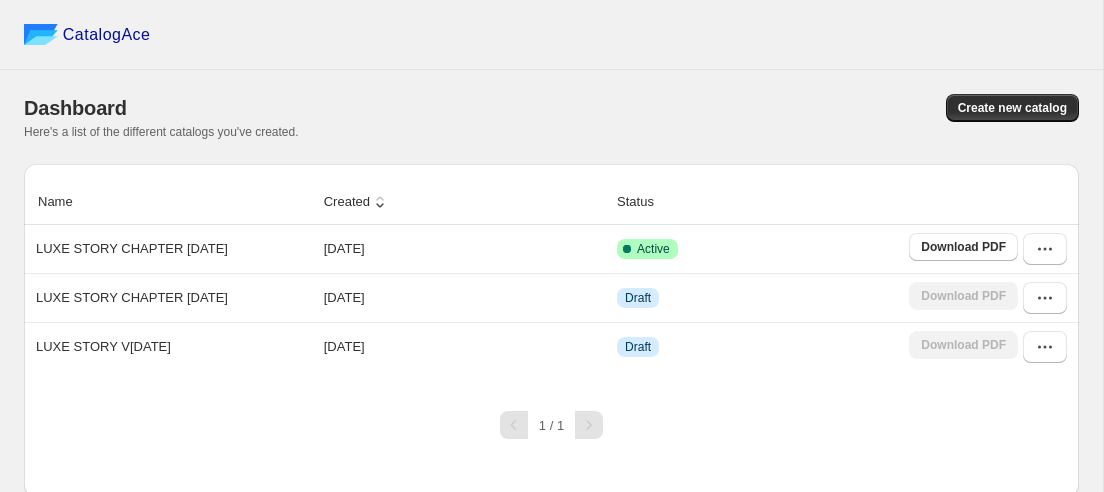 scroll, scrollTop: 0, scrollLeft: 0, axis: both 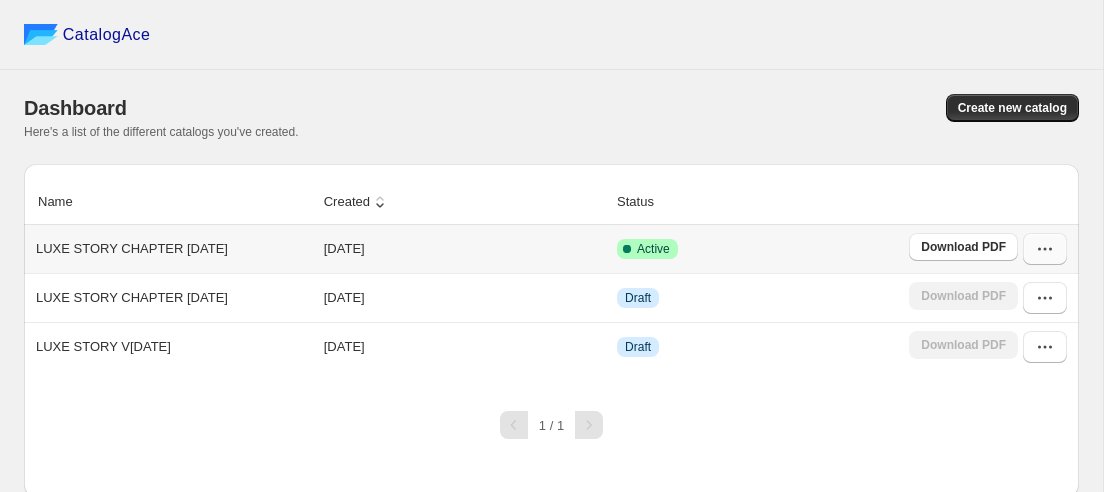 click 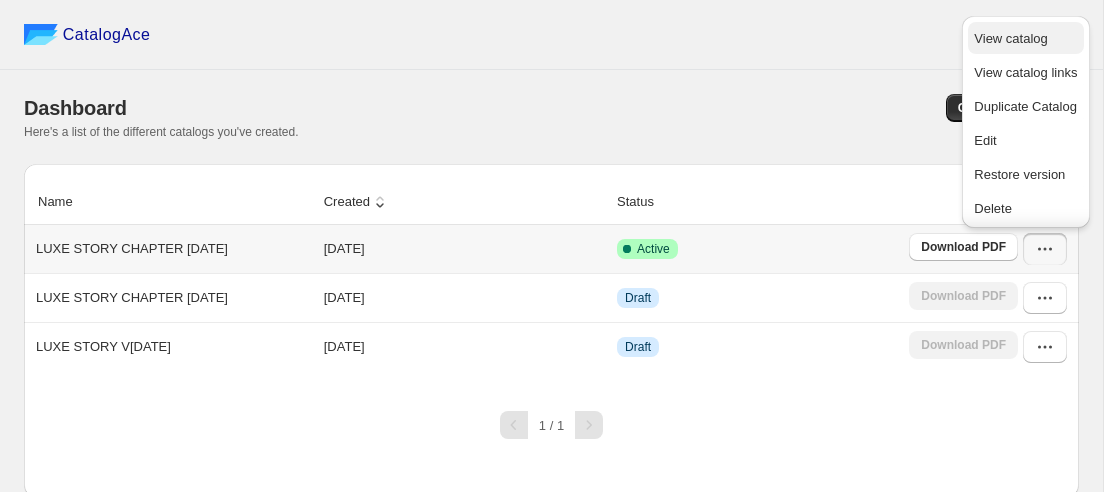 click on "View catalog" at bounding box center (1010, 38) 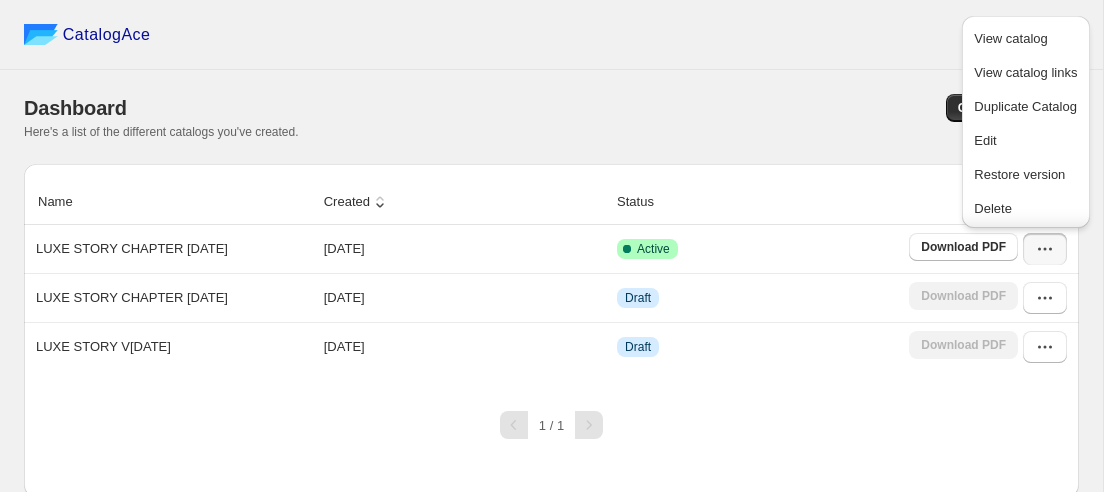 click on "Dashboard Create new catalog Here's a list of the different catalogs you've created." at bounding box center (551, 117) 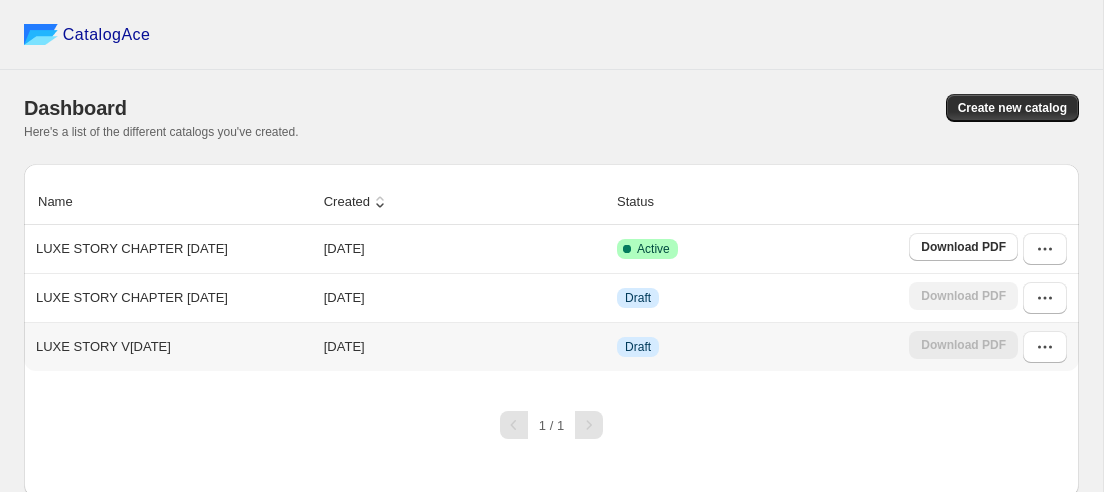 scroll, scrollTop: 37, scrollLeft: 0, axis: vertical 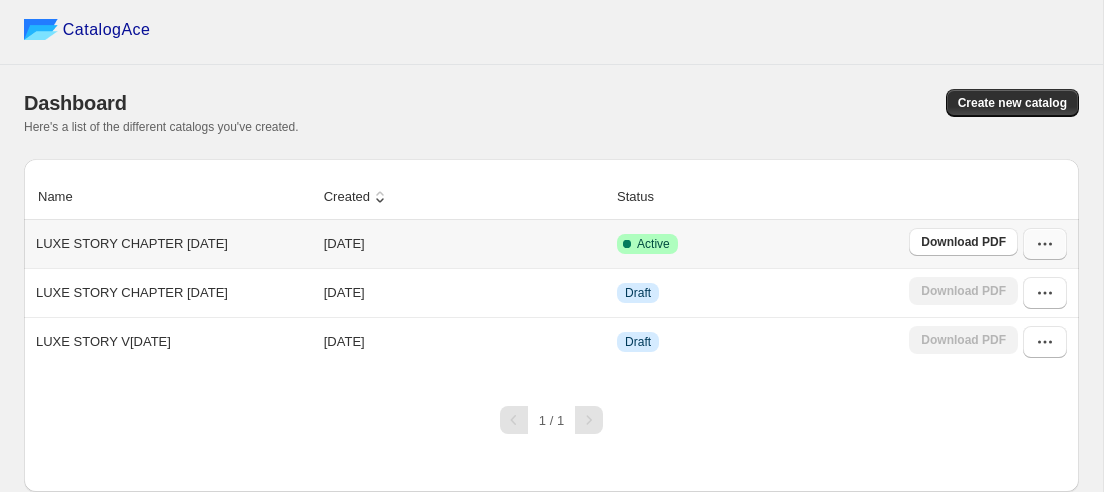 click 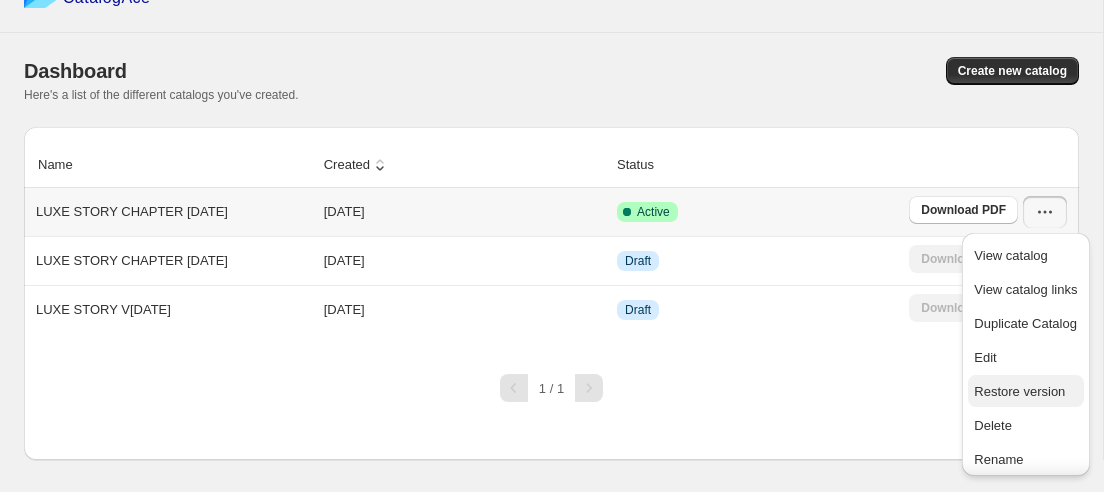 click on "Restore version" at bounding box center [1019, 391] 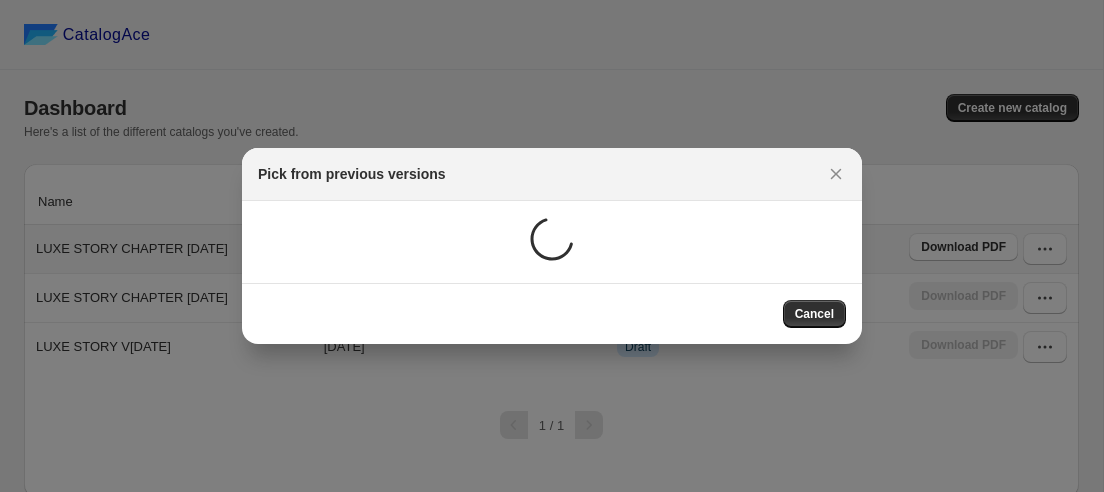 scroll, scrollTop: 0, scrollLeft: 0, axis: both 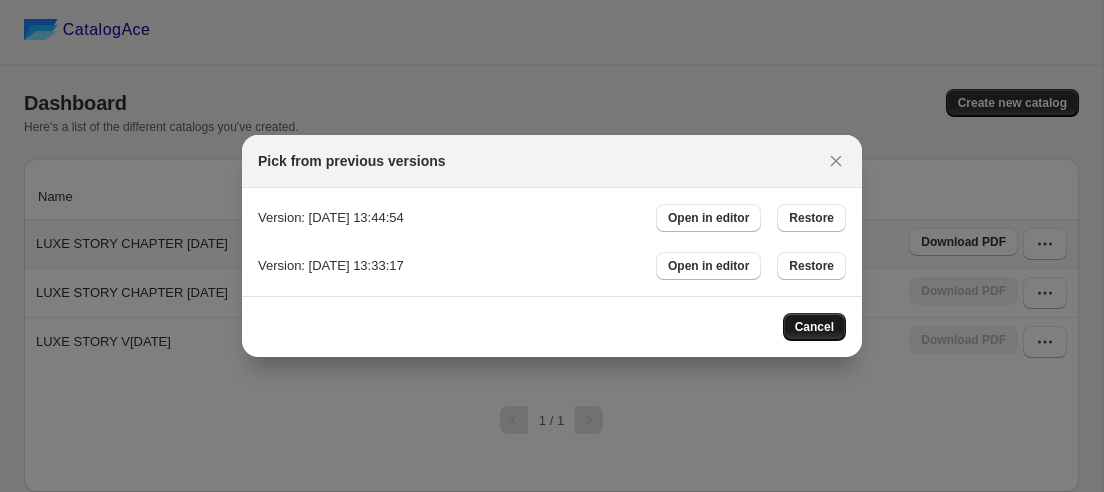 click on "Cancel" at bounding box center (814, 327) 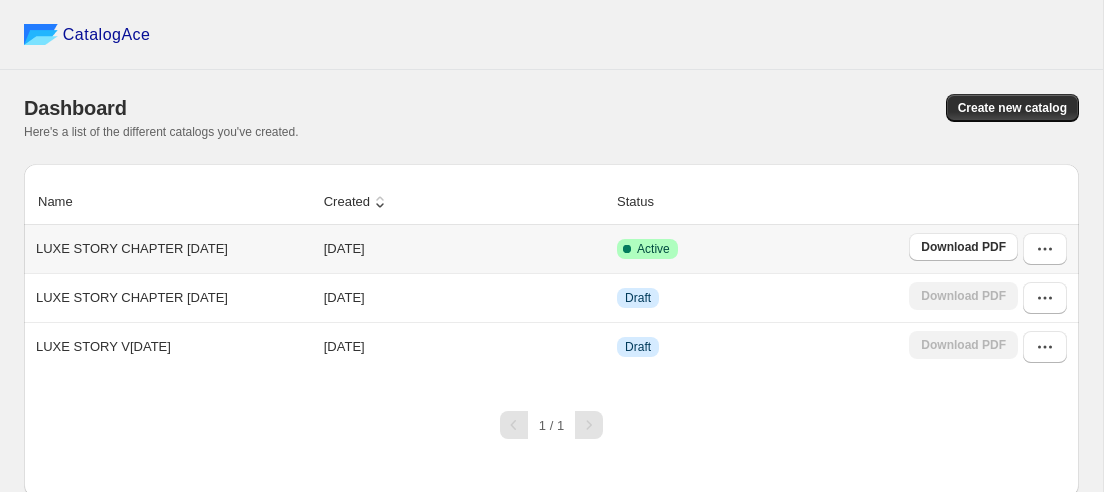 scroll, scrollTop: 37, scrollLeft: 0, axis: vertical 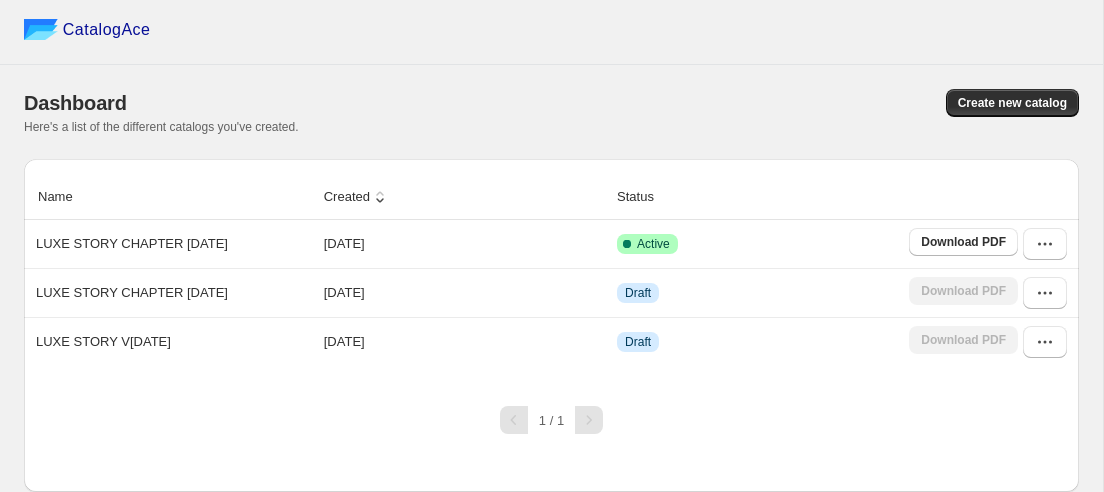 click on "CatalogAce" at bounding box center (551, 30) 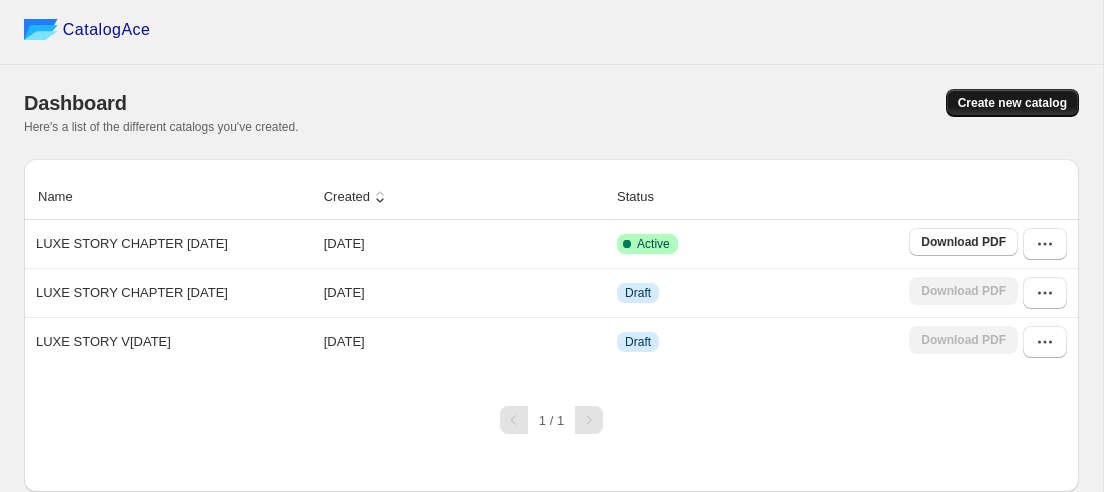click on "Create new catalog" at bounding box center (1012, 103) 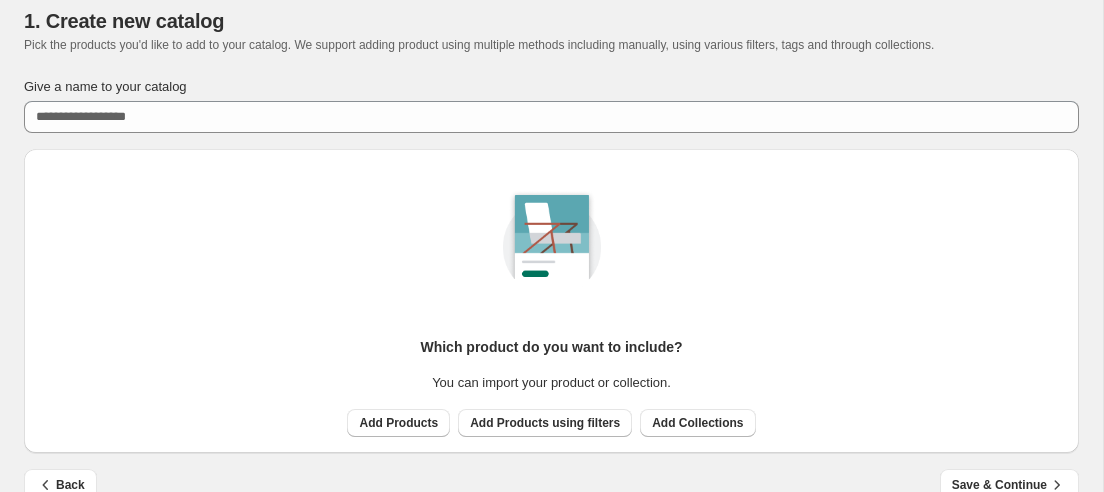 scroll, scrollTop: 0, scrollLeft: 0, axis: both 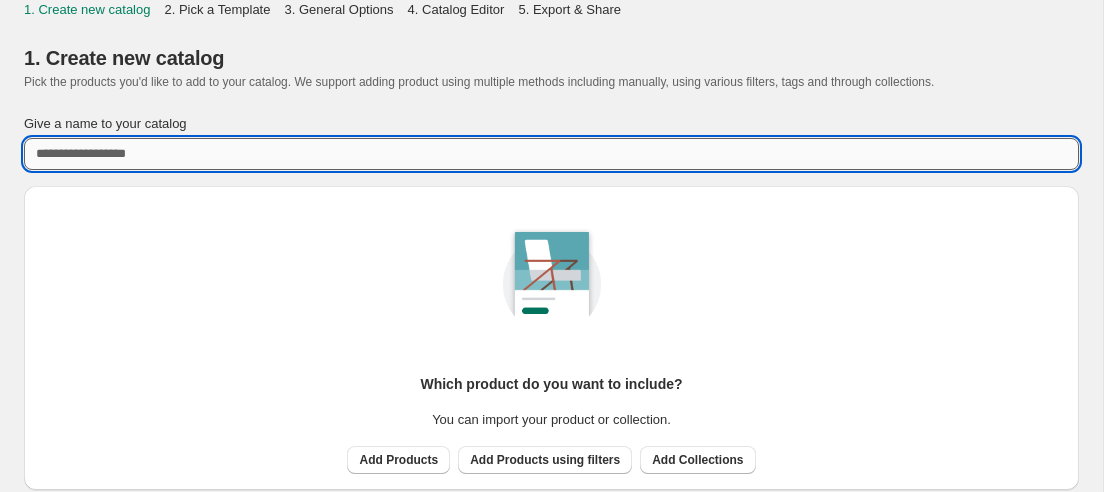 click on "Give a name to your catalog" at bounding box center [551, 154] 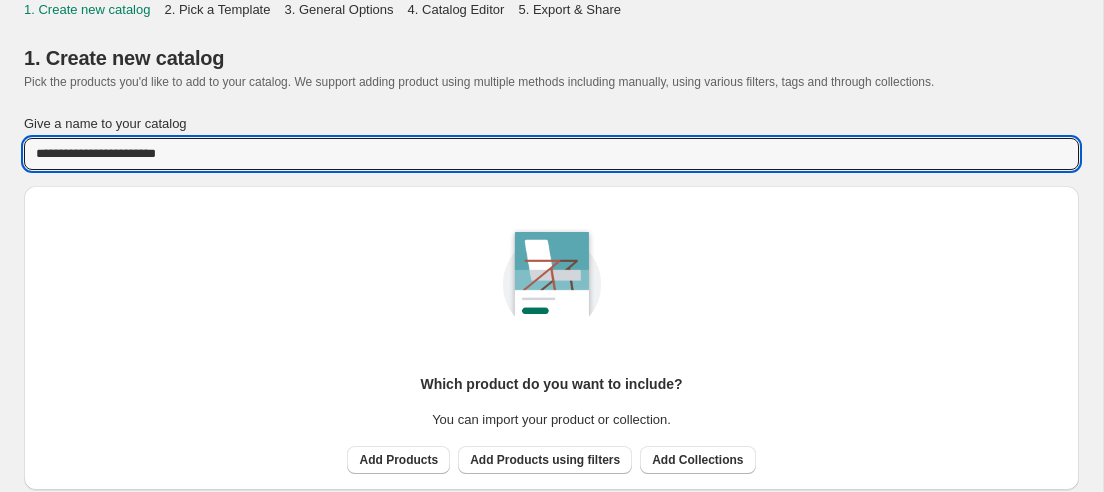 type on "**********" 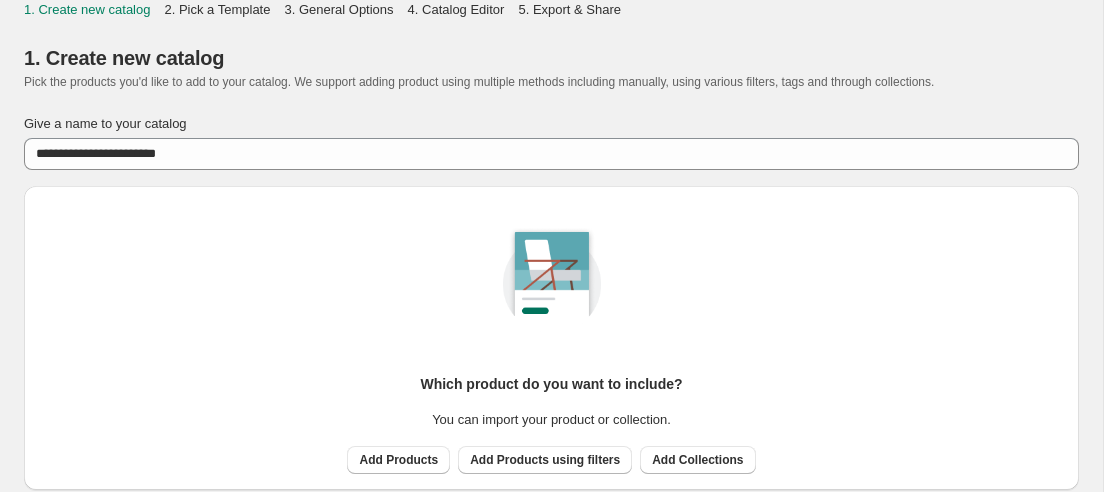 click on "Which product do you want to include? You can import your product or collection. Add Products Add Products using filters Add Collections" at bounding box center [551, 330] 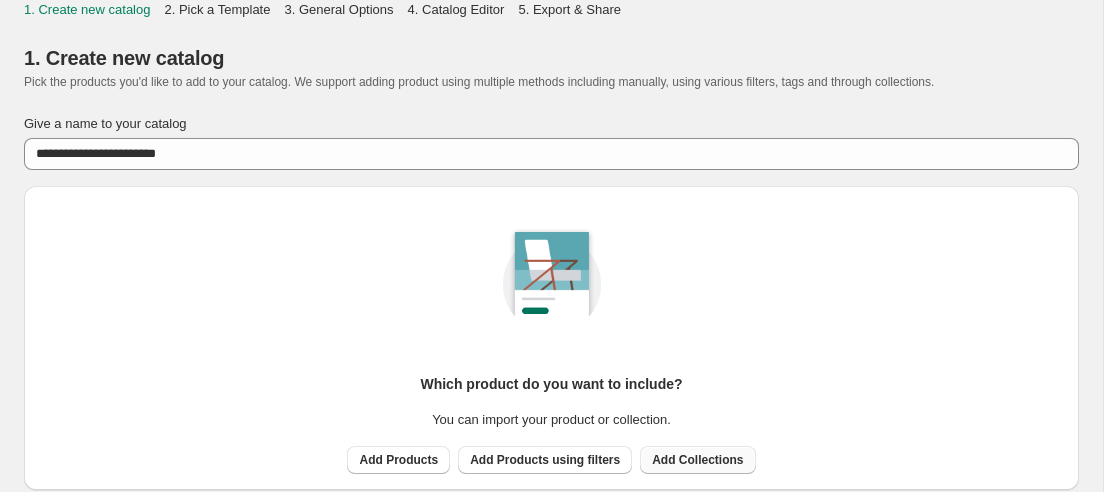 click on "Add Collections" at bounding box center (697, 460) 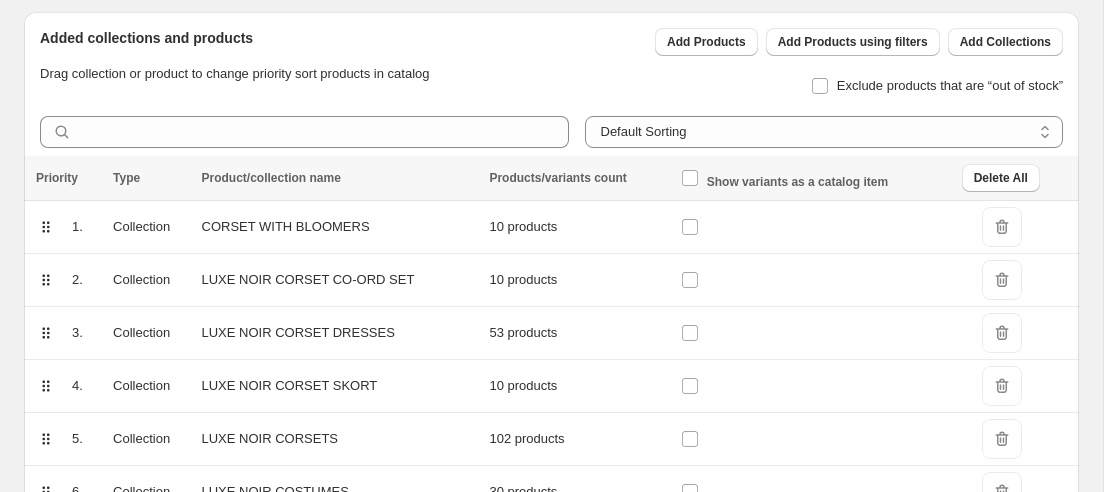 scroll, scrollTop: 326, scrollLeft: 0, axis: vertical 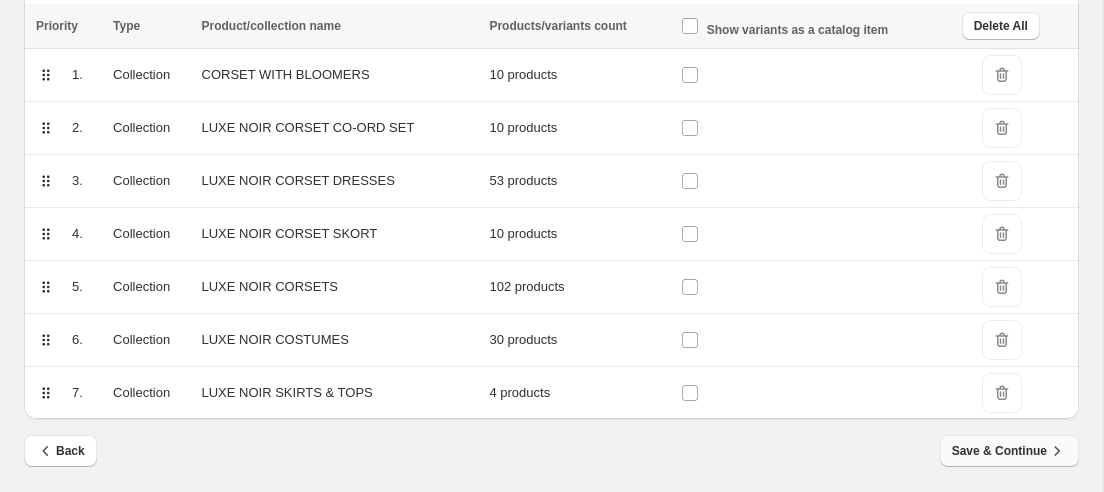 click on "Save & Continue" at bounding box center [1009, 451] 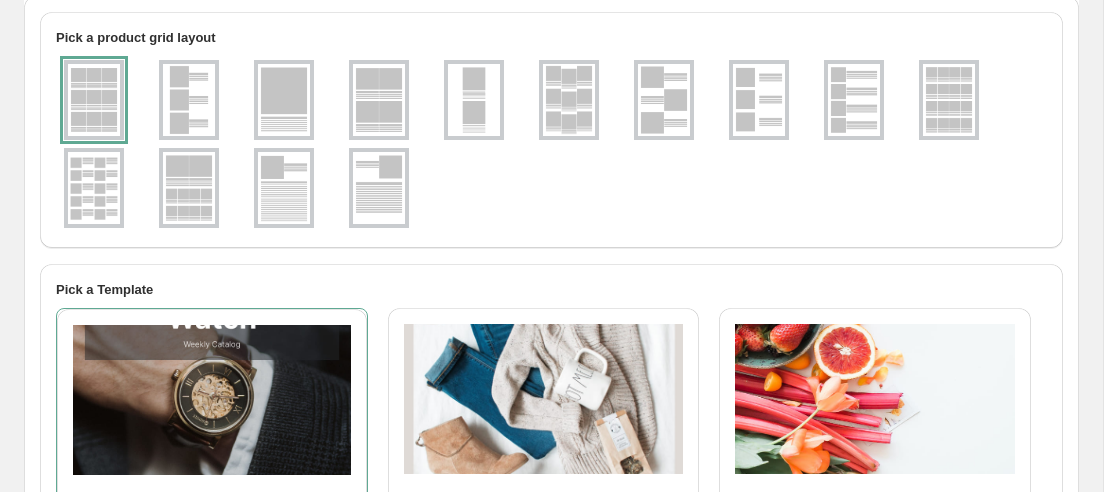 scroll, scrollTop: 97, scrollLeft: 0, axis: vertical 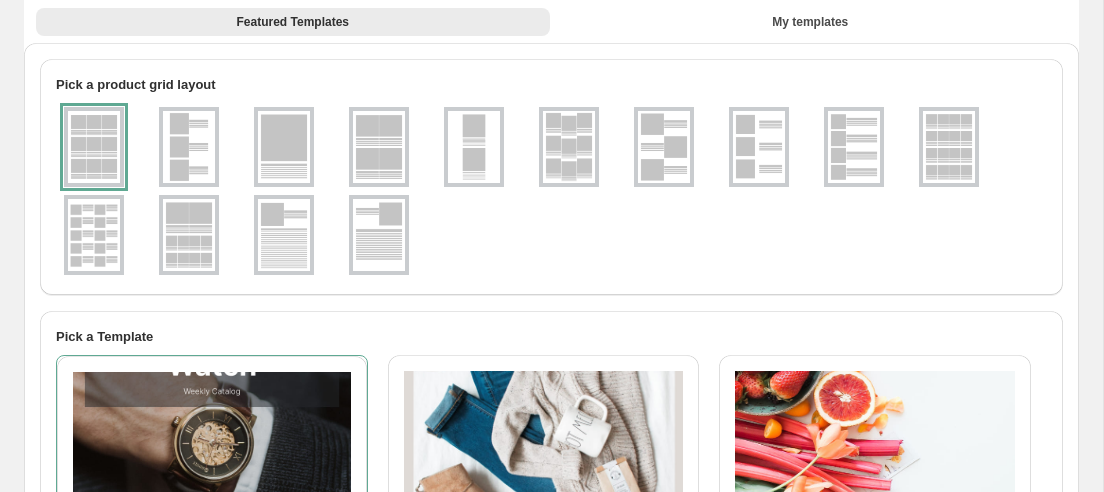 click at bounding box center (474, 147) 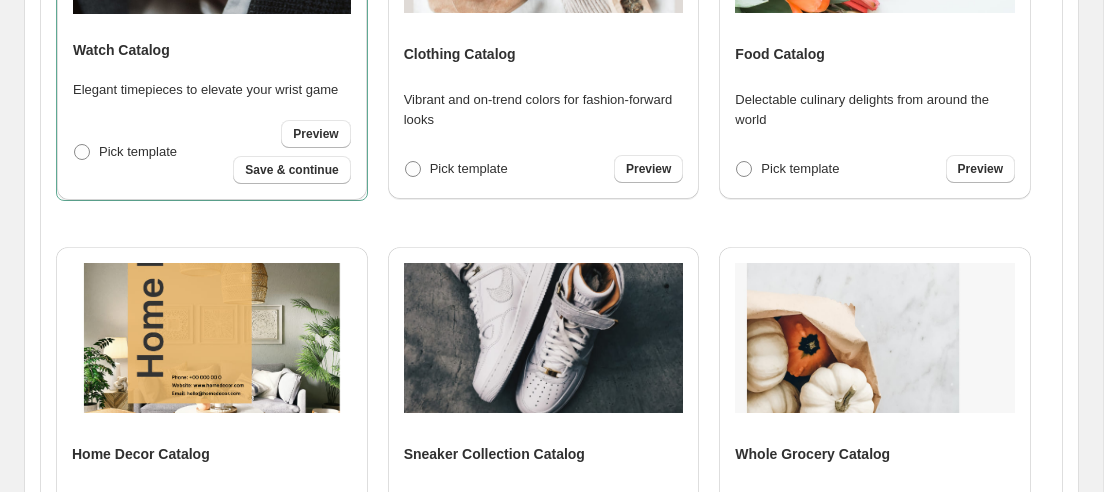 scroll, scrollTop: 346, scrollLeft: 0, axis: vertical 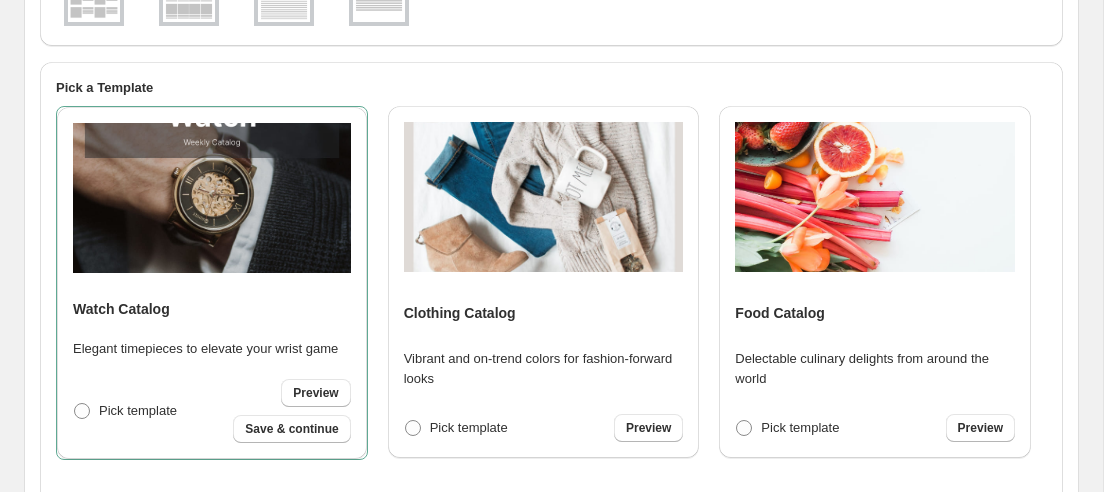 click at bounding box center [544, 197] 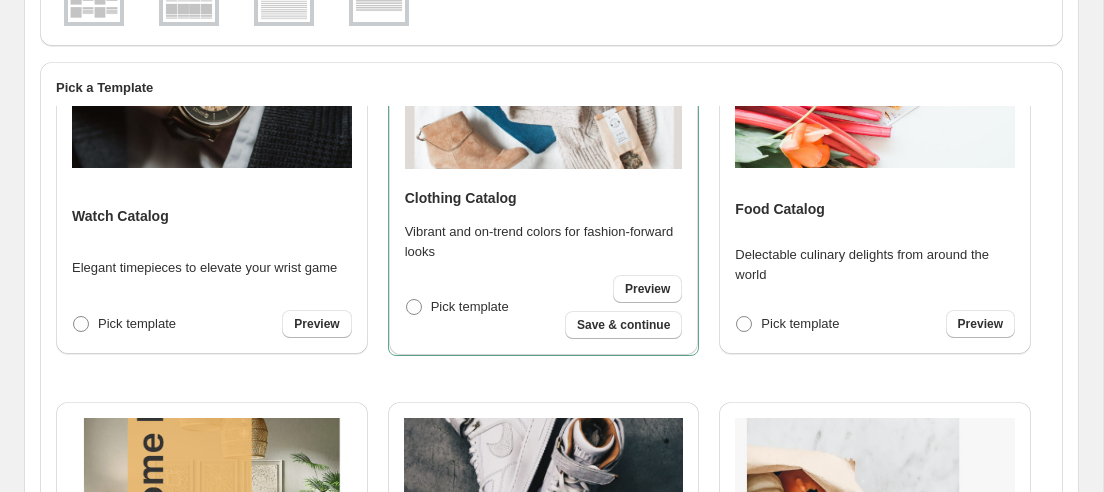 scroll, scrollTop: 106, scrollLeft: 0, axis: vertical 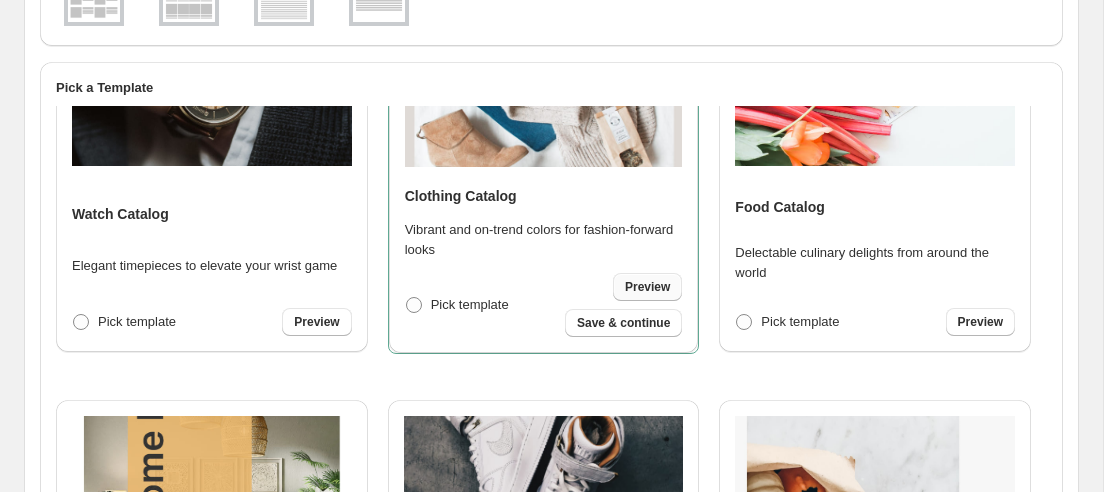 click on "Preview" at bounding box center [647, 287] 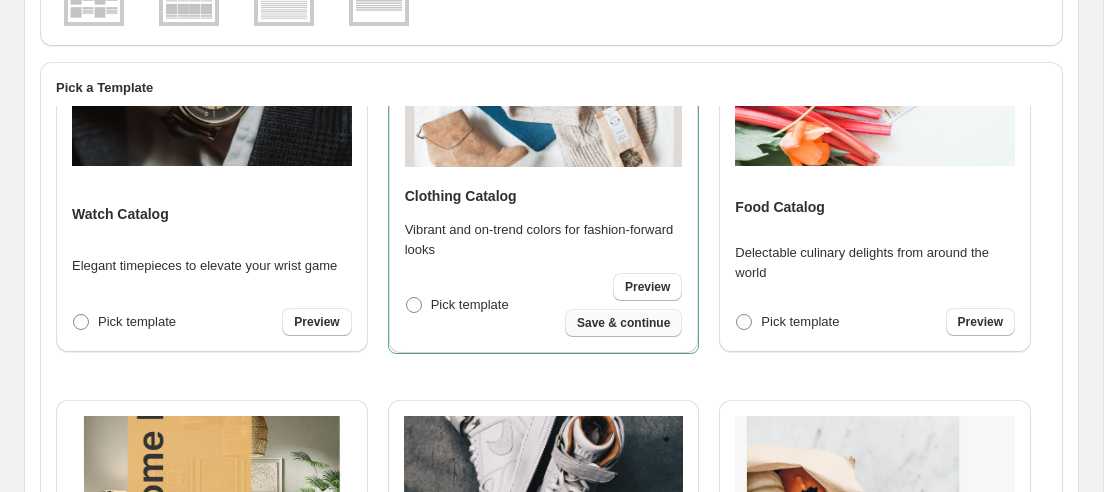 click on "Save & continue" at bounding box center (623, 323) 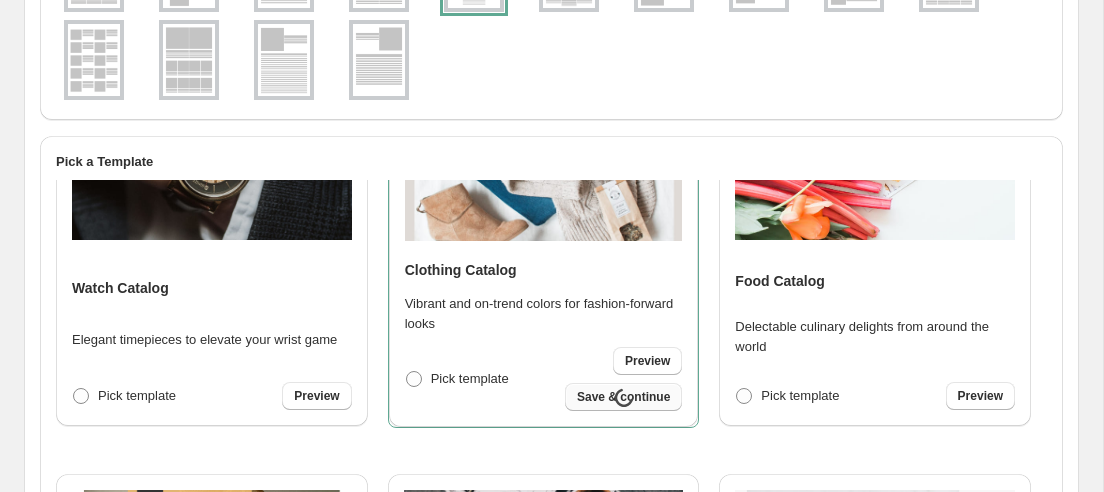 select on "**********" 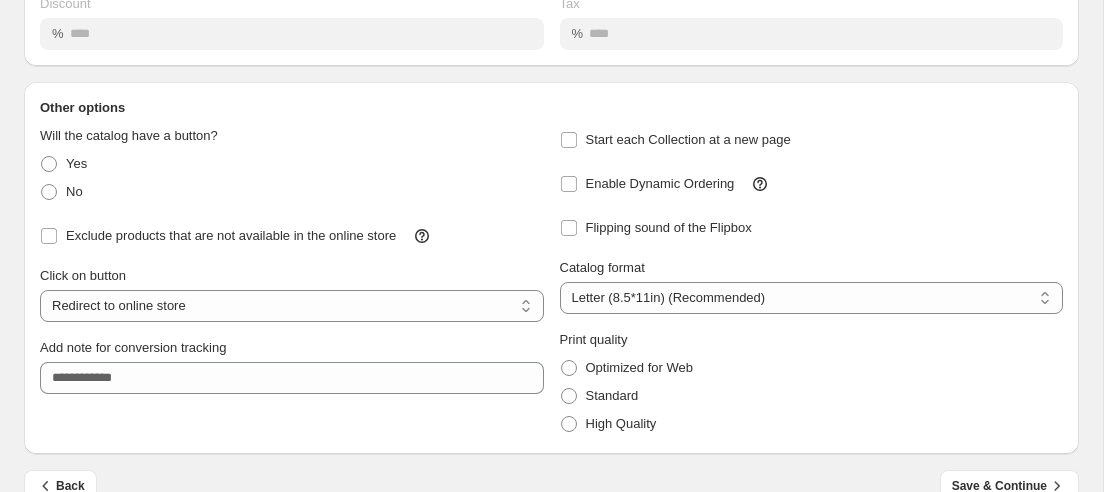 scroll, scrollTop: 276, scrollLeft: 0, axis: vertical 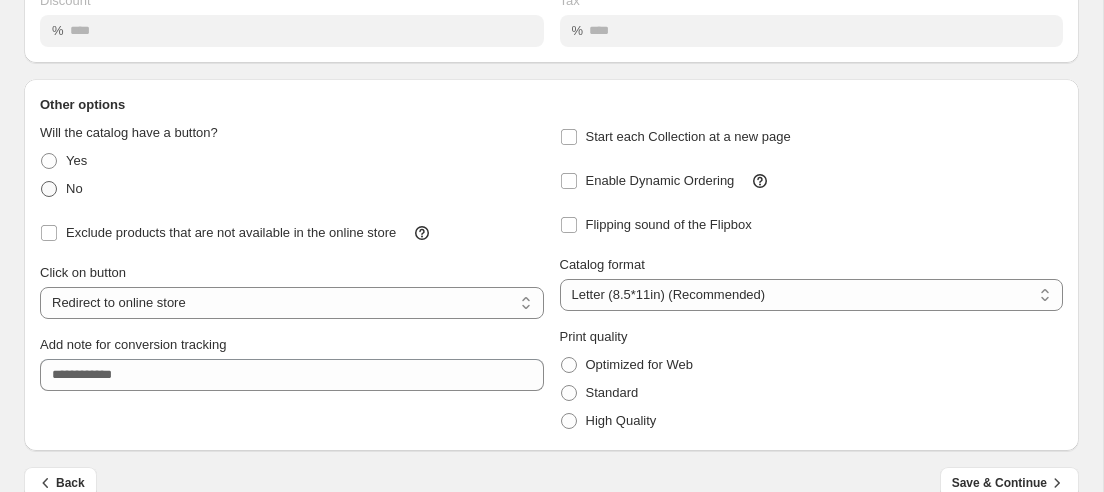 click at bounding box center (49, 189) 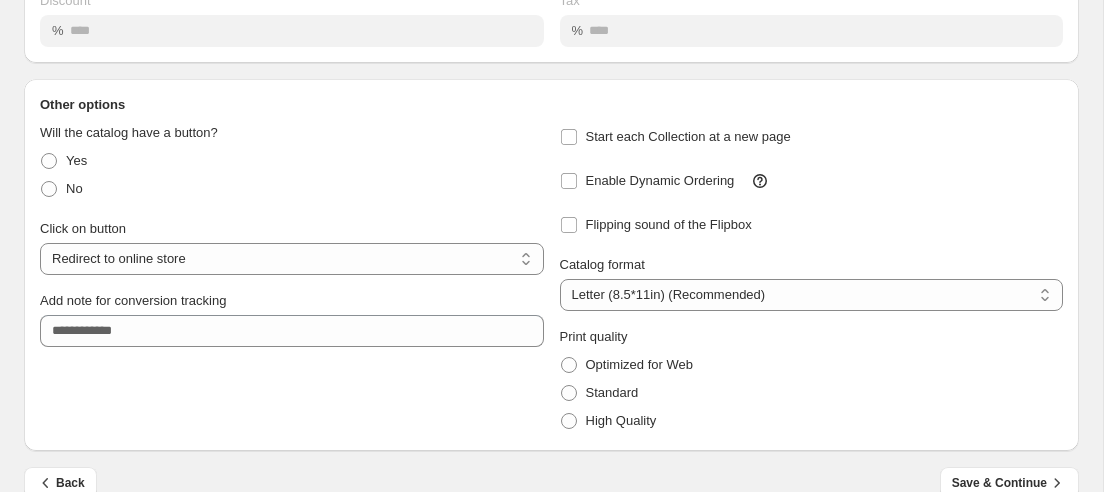 scroll, scrollTop: 309, scrollLeft: 0, axis: vertical 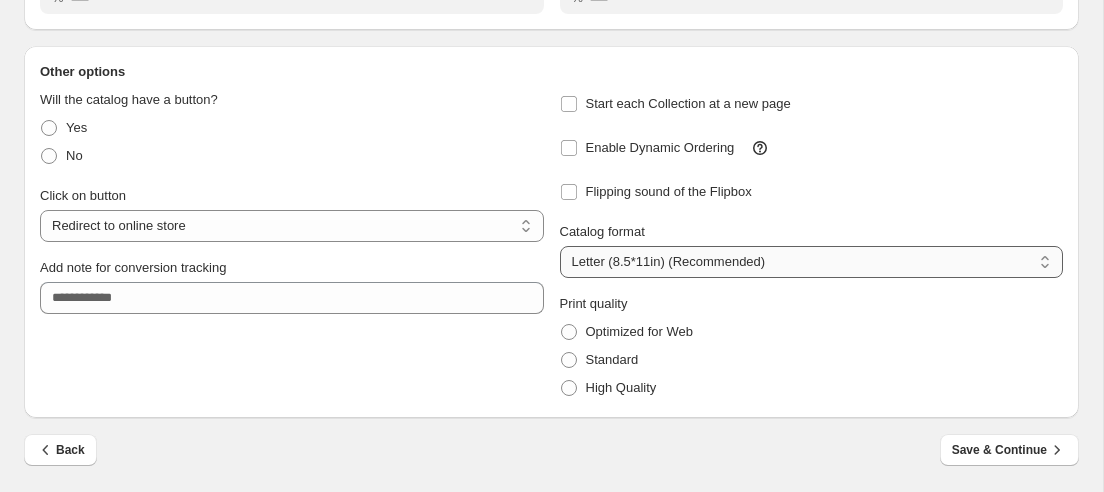 click on "**********" at bounding box center (812, 262) 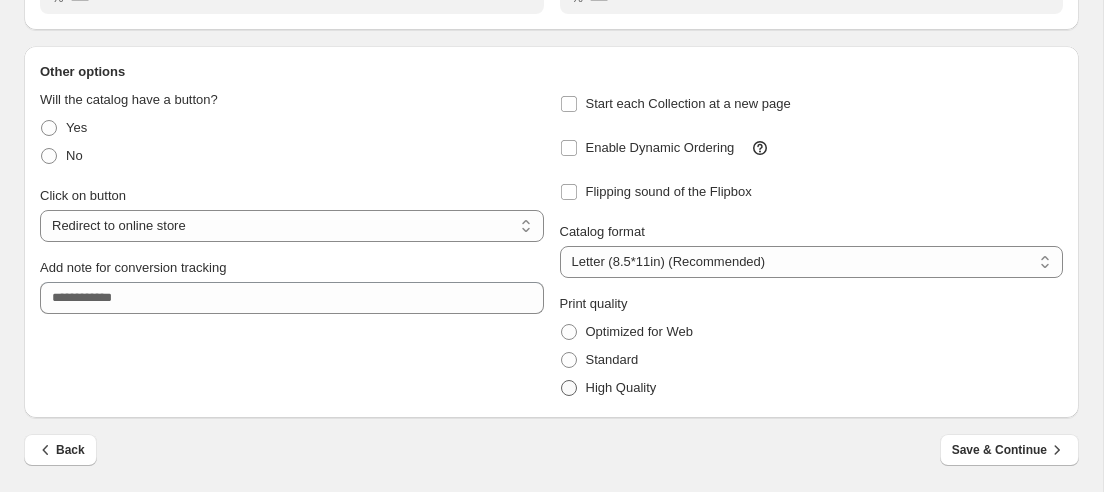 click on "High Quality" at bounding box center (621, 387) 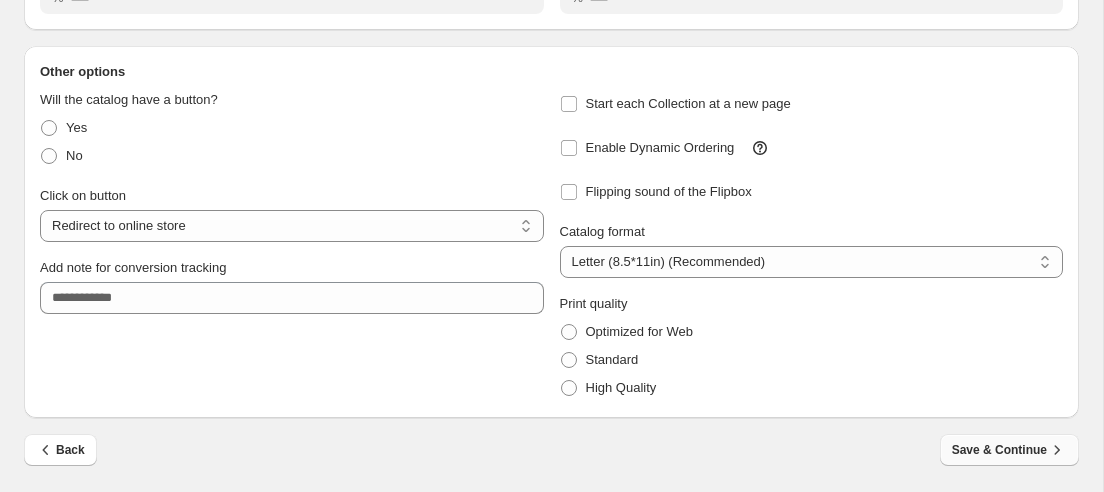 click on "Save & Continue" at bounding box center (1009, 450) 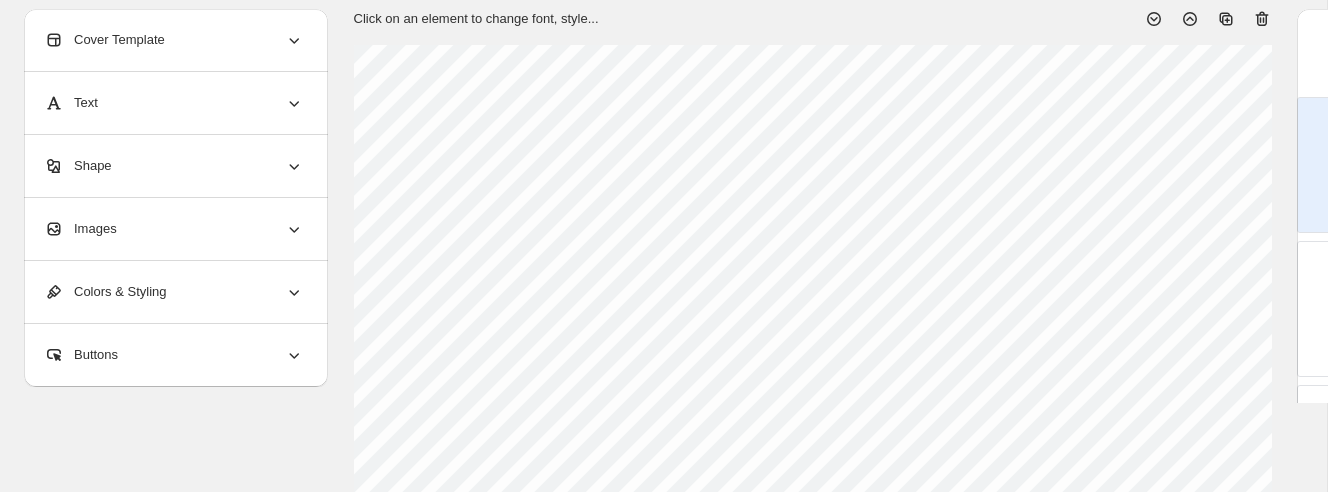scroll, scrollTop: 0, scrollLeft: 0, axis: both 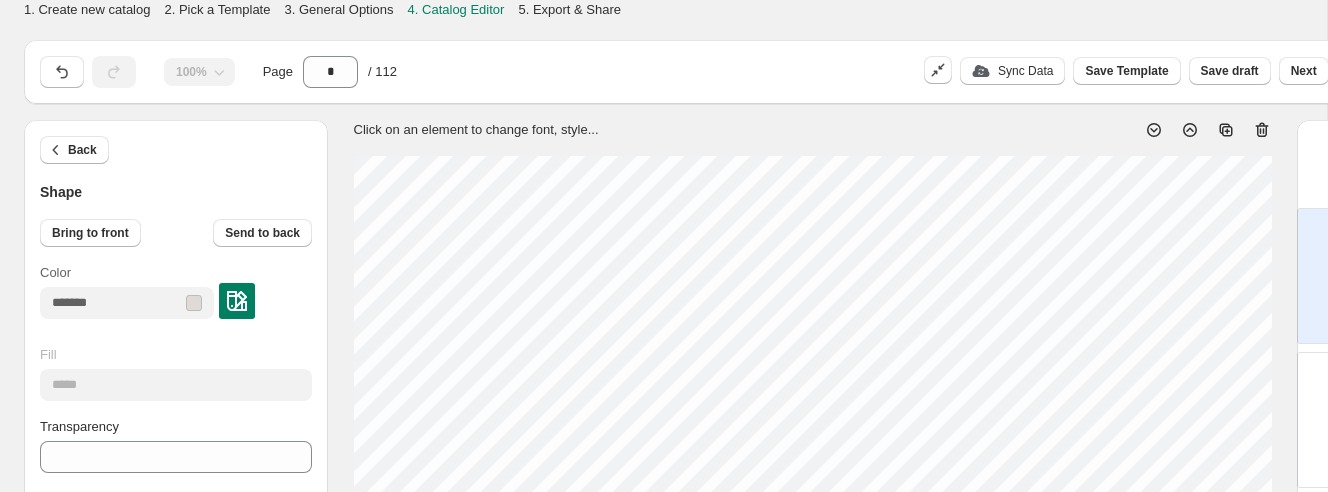 click at bounding box center [194, 303] 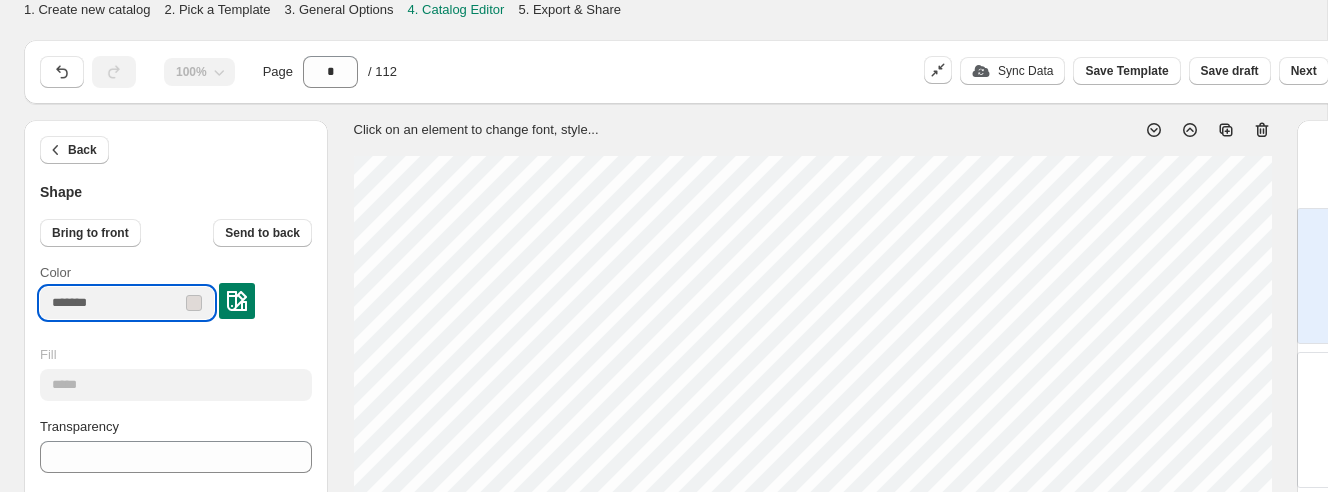 click on "Color" at bounding box center (111, 303) 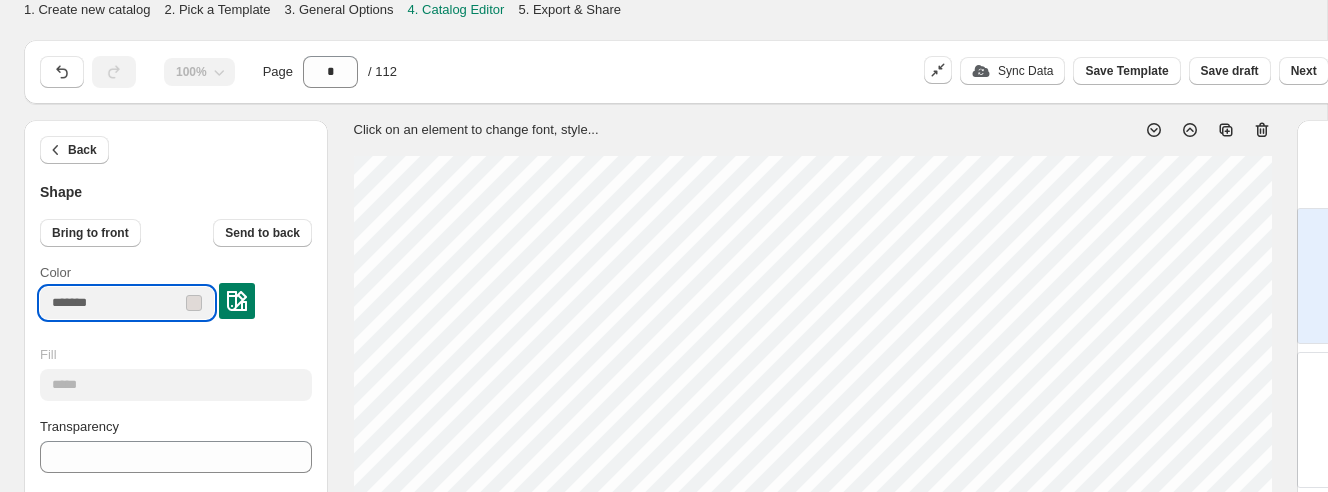click on "Color" at bounding box center (111, 303) 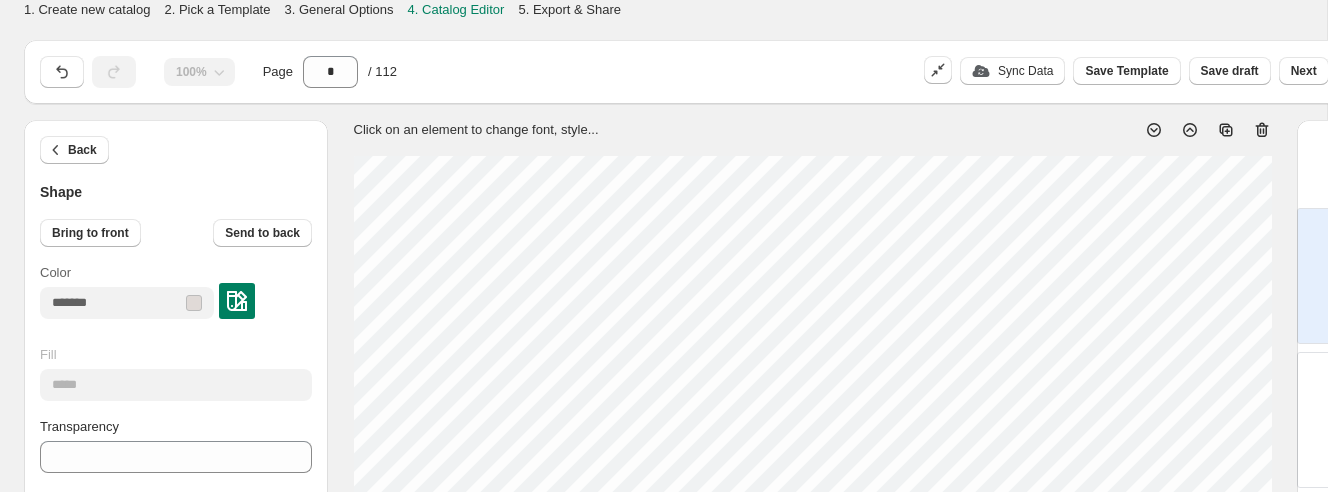 click at bounding box center (237, 301) 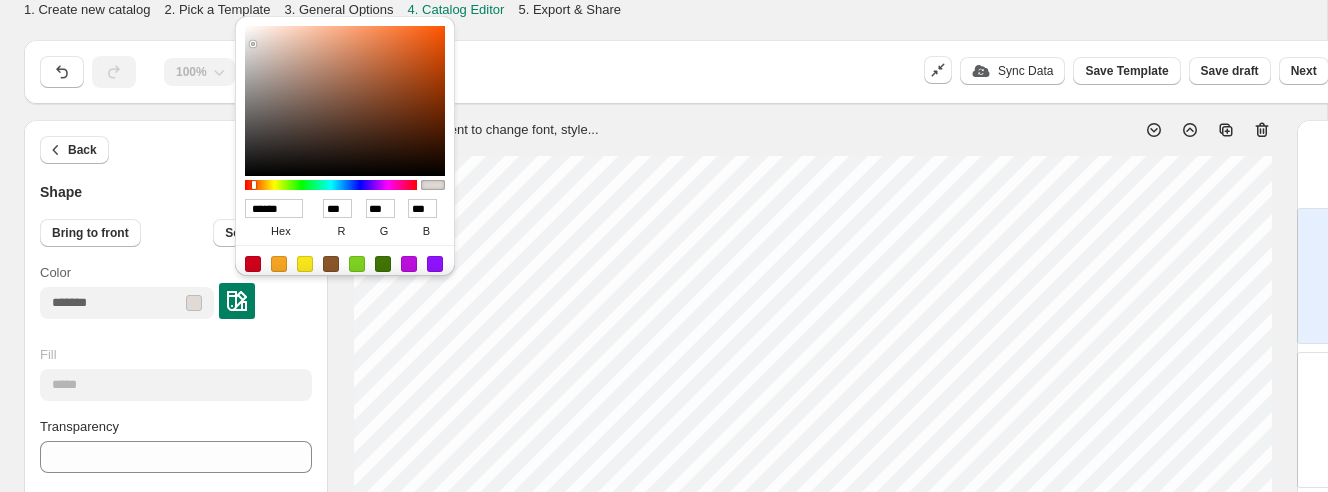 click on "******" at bounding box center [274, 208] 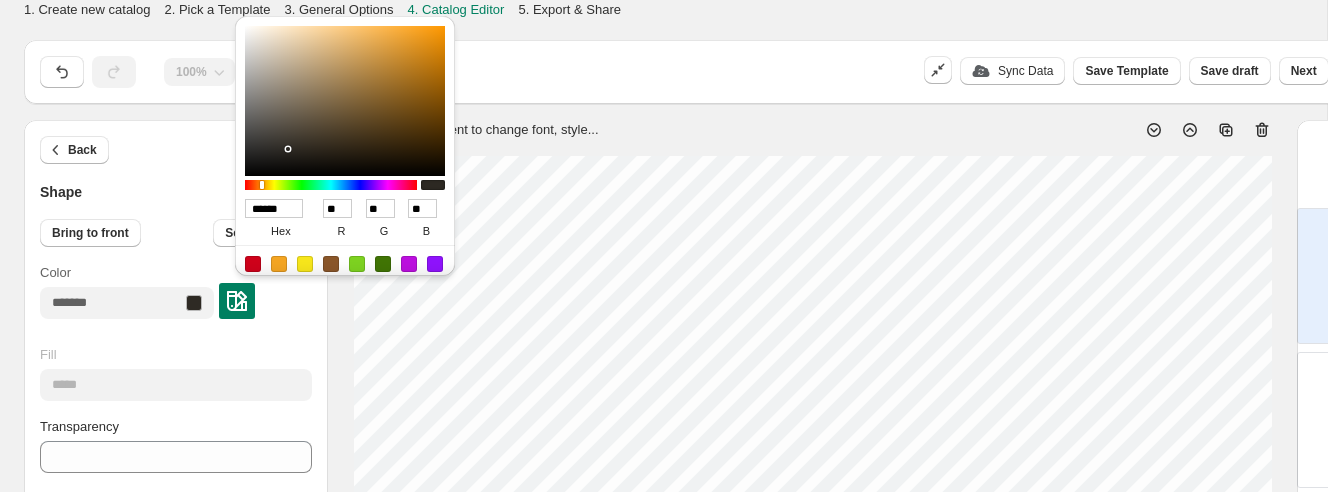 type on "******" 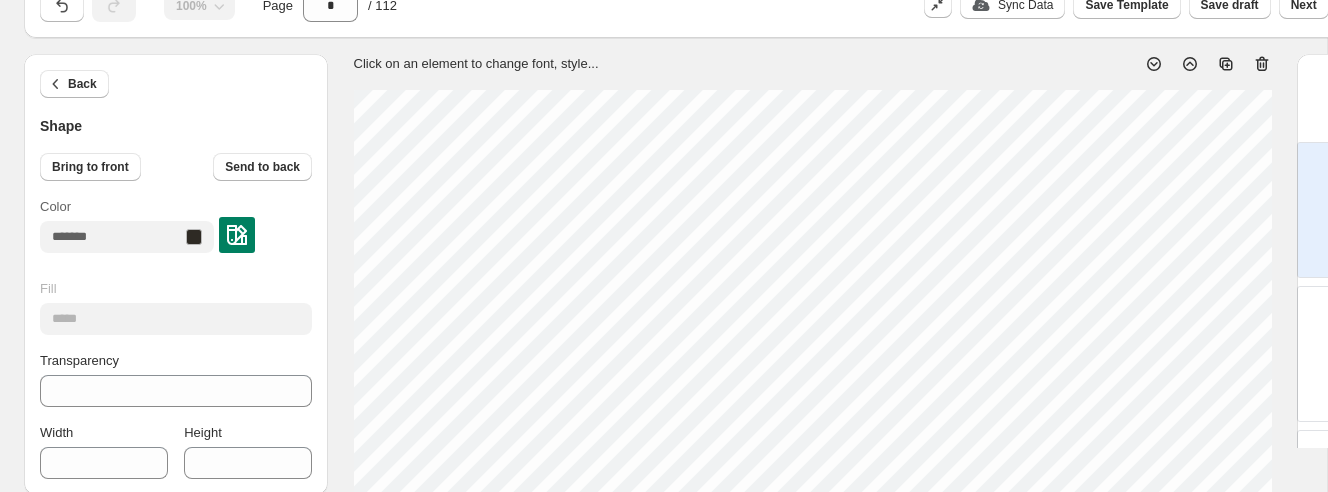 scroll, scrollTop: 0, scrollLeft: 0, axis: both 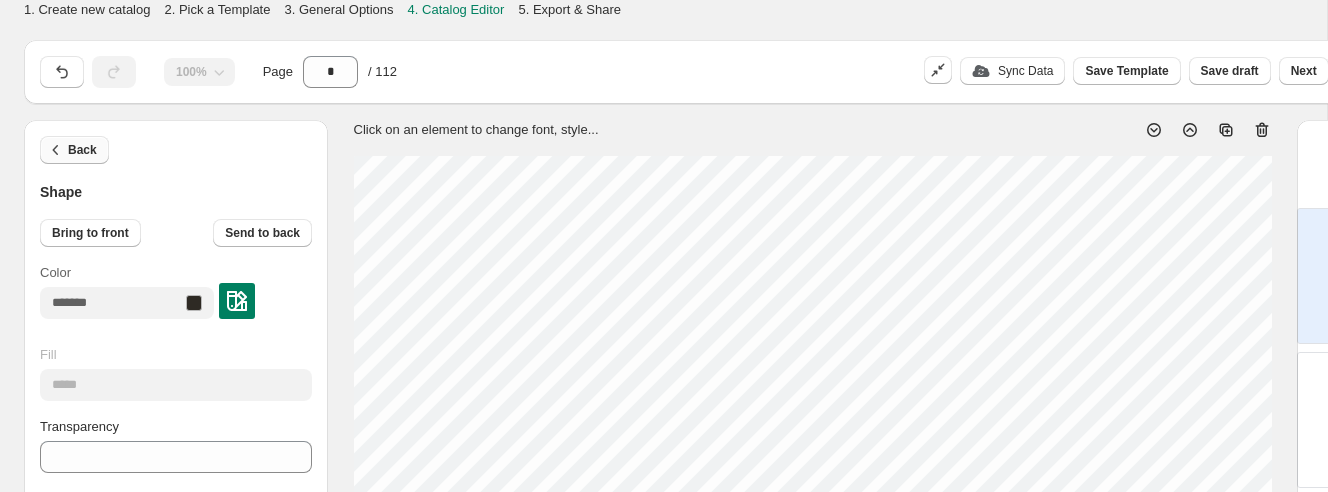 click 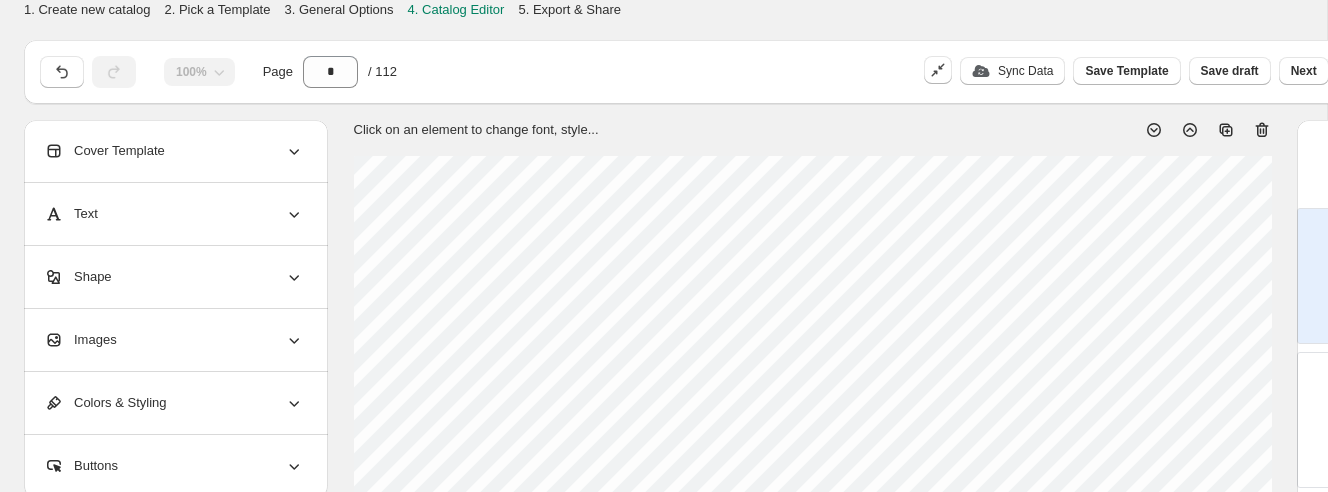 click on "Cover Template" at bounding box center [174, 151] 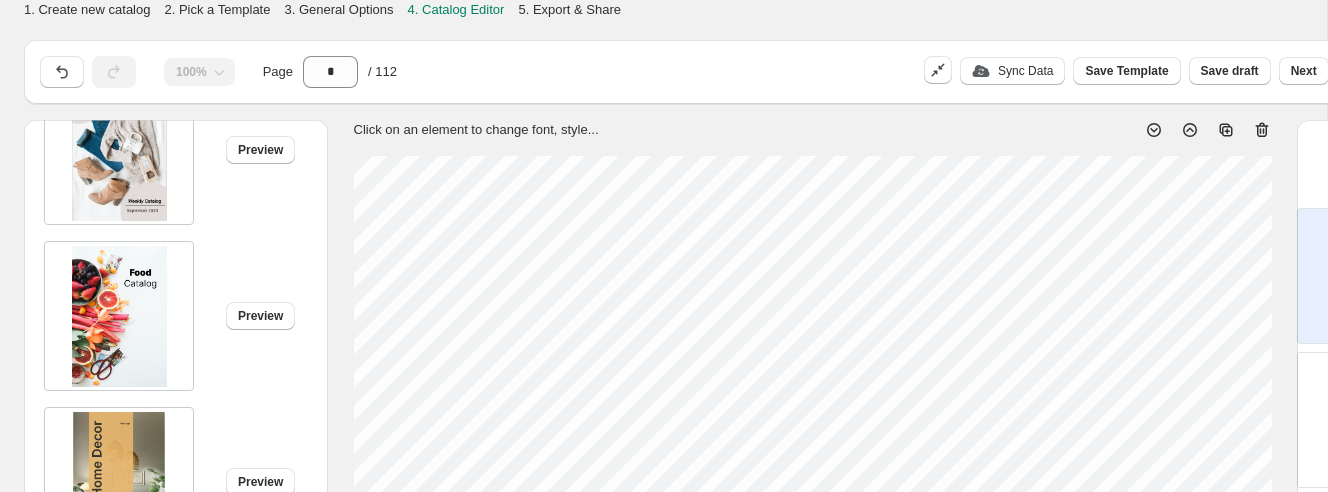 scroll, scrollTop: 0, scrollLeft: 0, axis: both 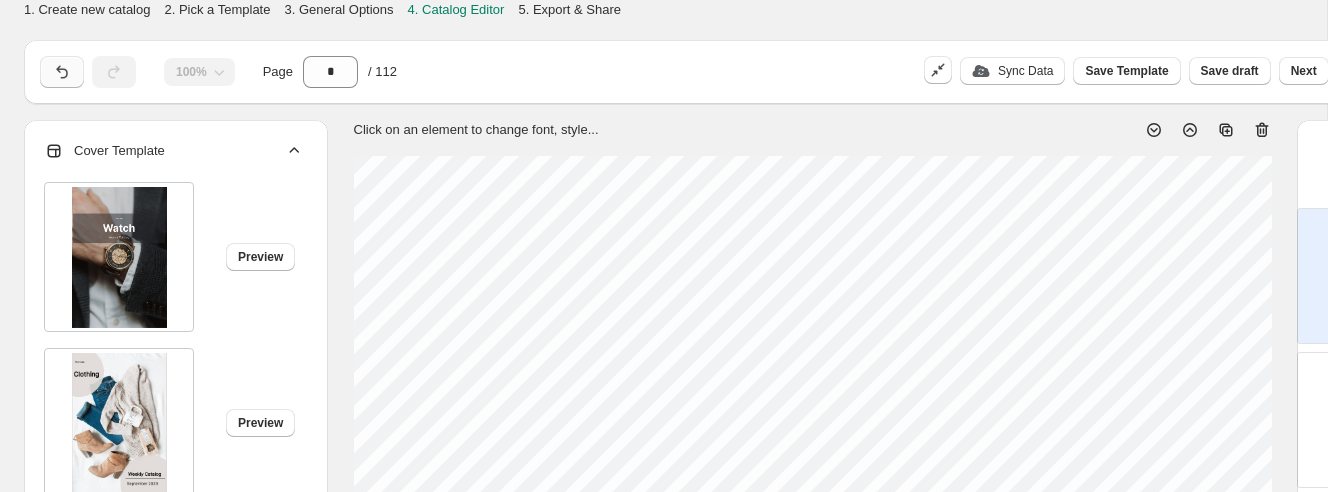 click at bounding box center [62, 72] 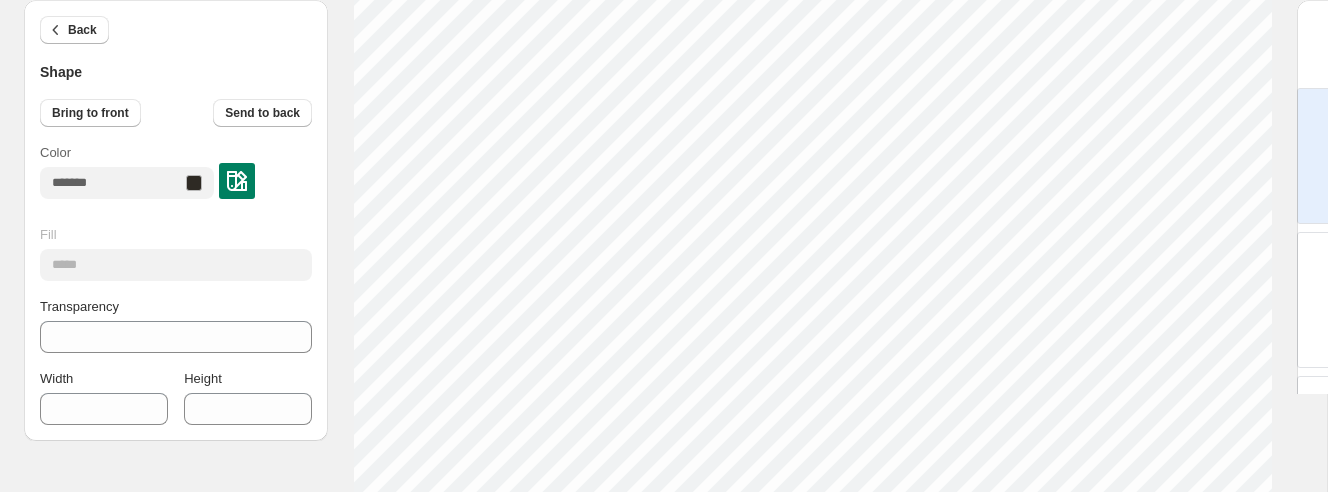scroll, scrollTop: 0, scrollLeft: 0, axis: both 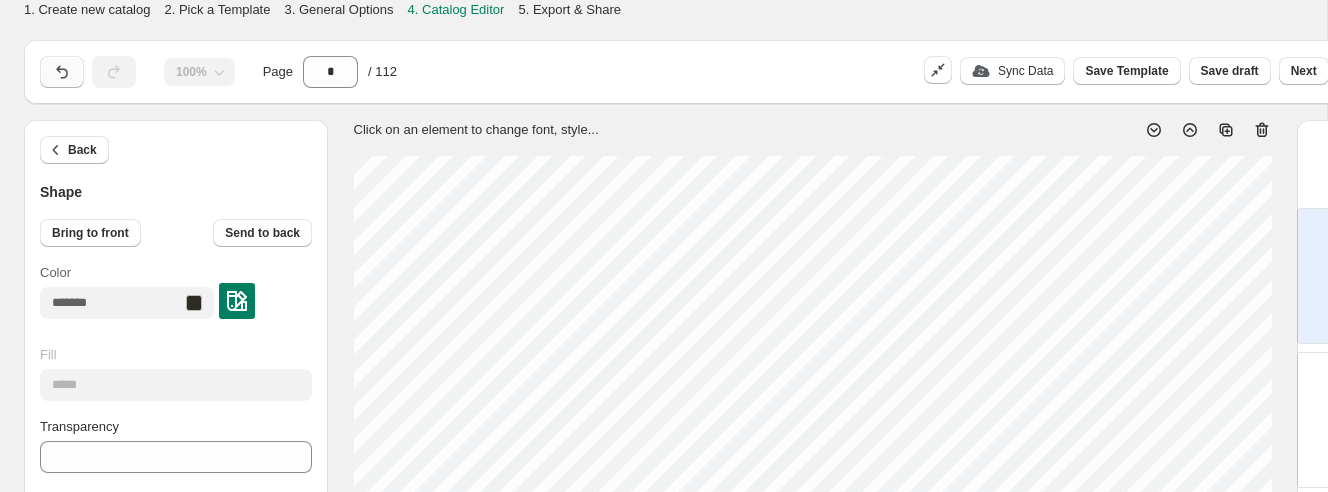 click 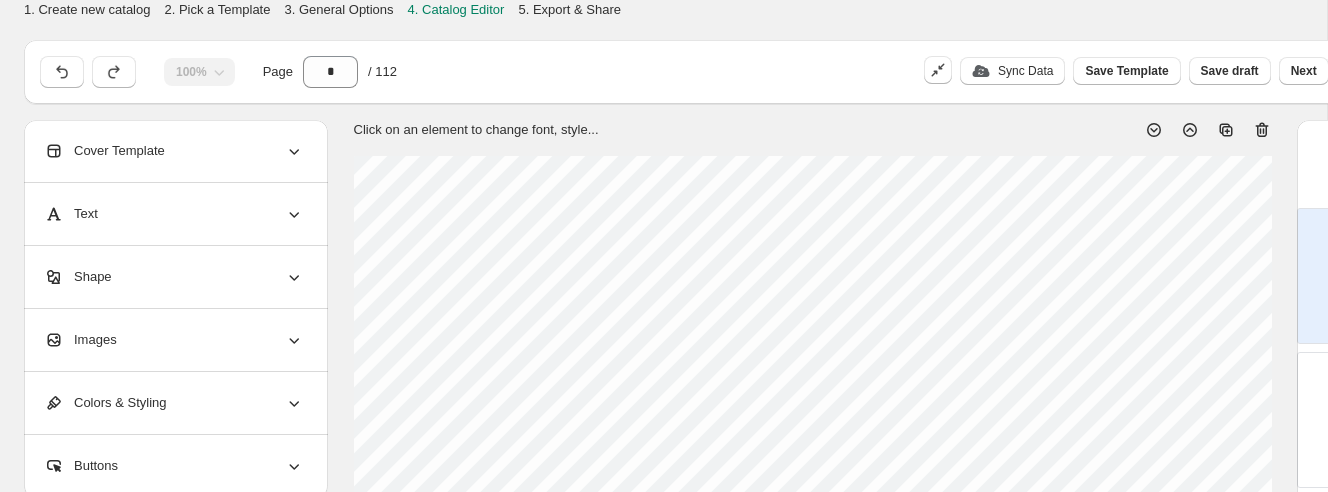click on "Text" at bounding box center (174, 214) 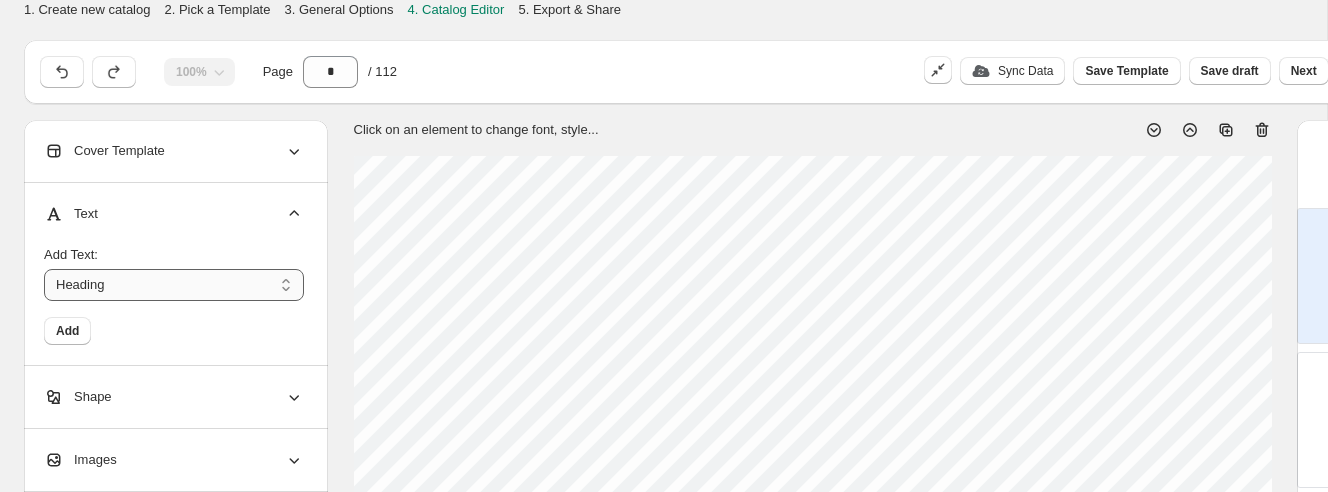 click on "*******" at bounding box center (174, 285) 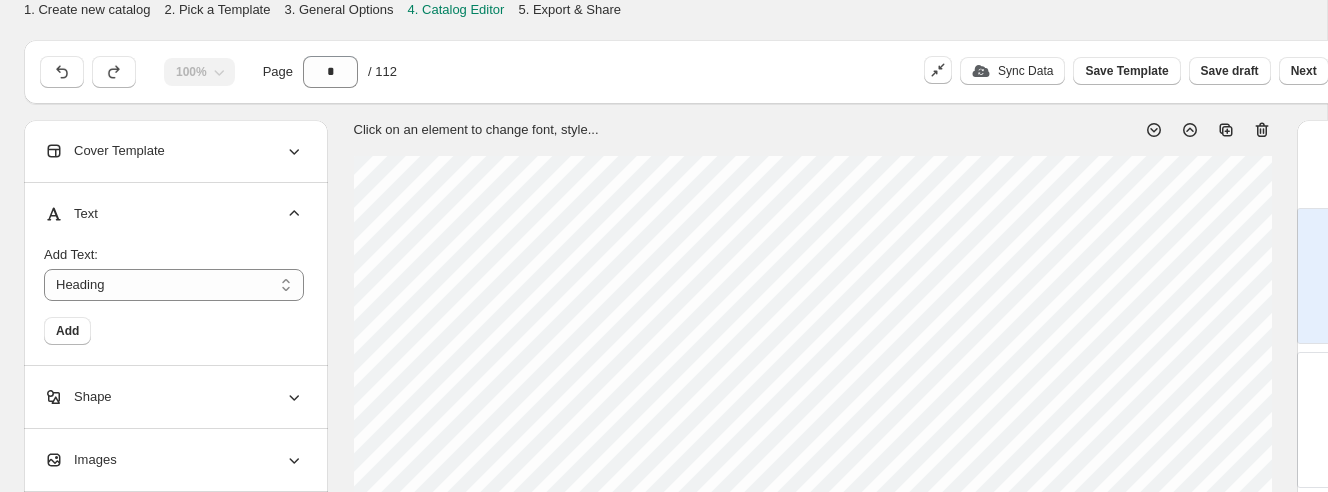 click on "Add" at bounding box center [174, 331] 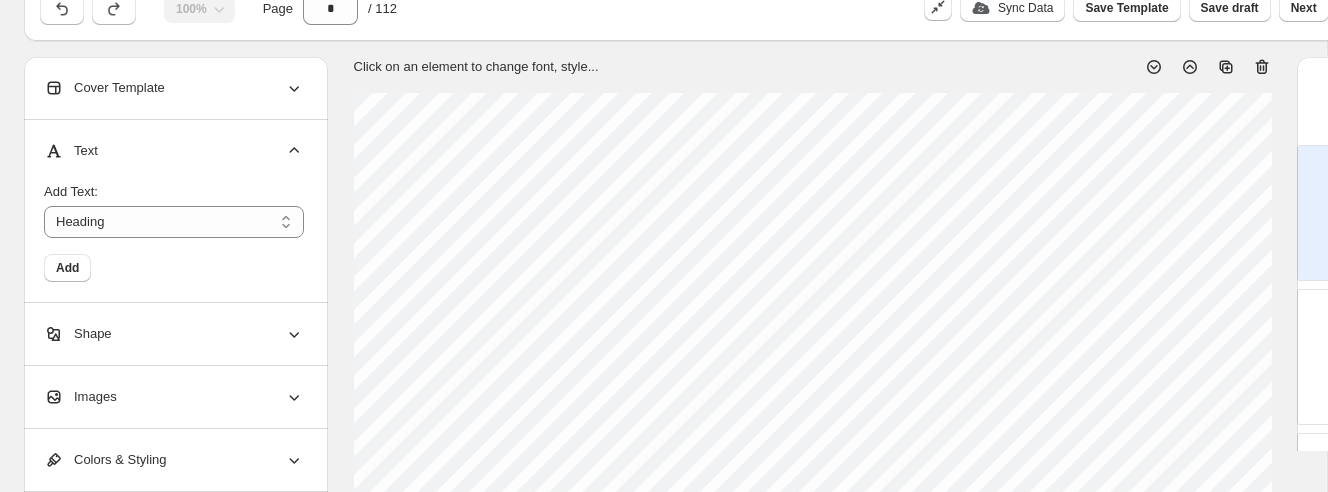 scroll, scrollTop: 64, scrollLeft: 0, axis: vertical 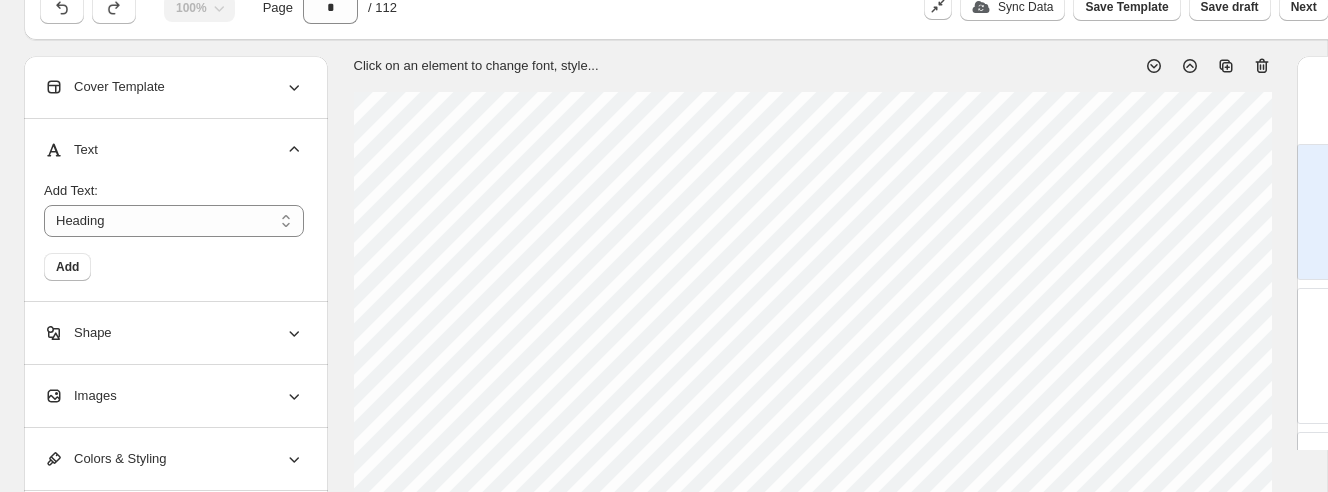 click on "Shape" at bounding box center [174, 333] 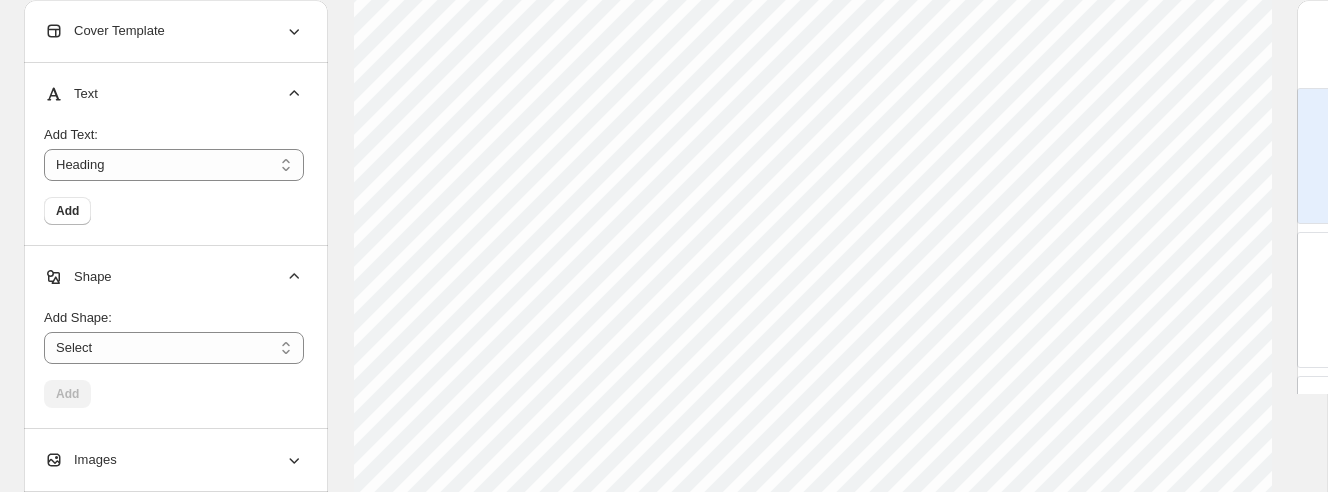scroll, scrollTop: 375, scrollLeft: 0, axis: vertical 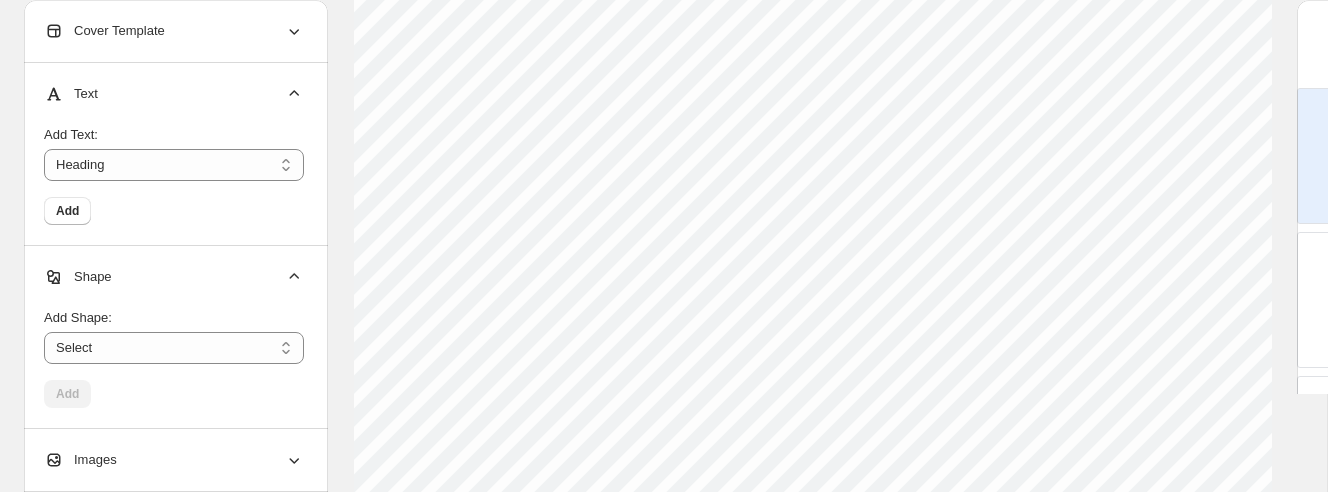click 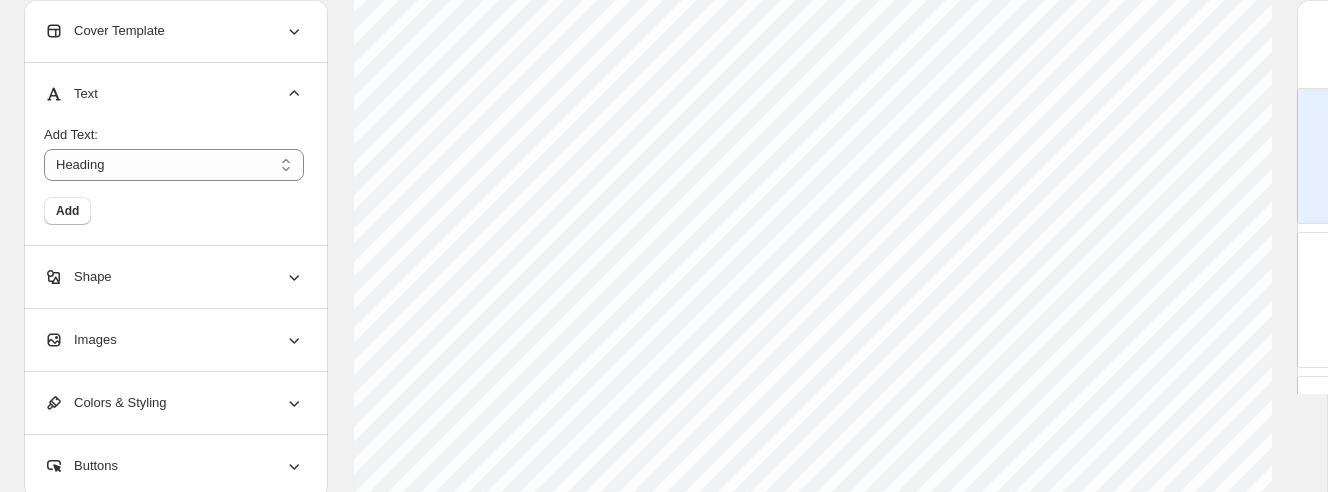 click on "Images" at bounding box center (174, 340) 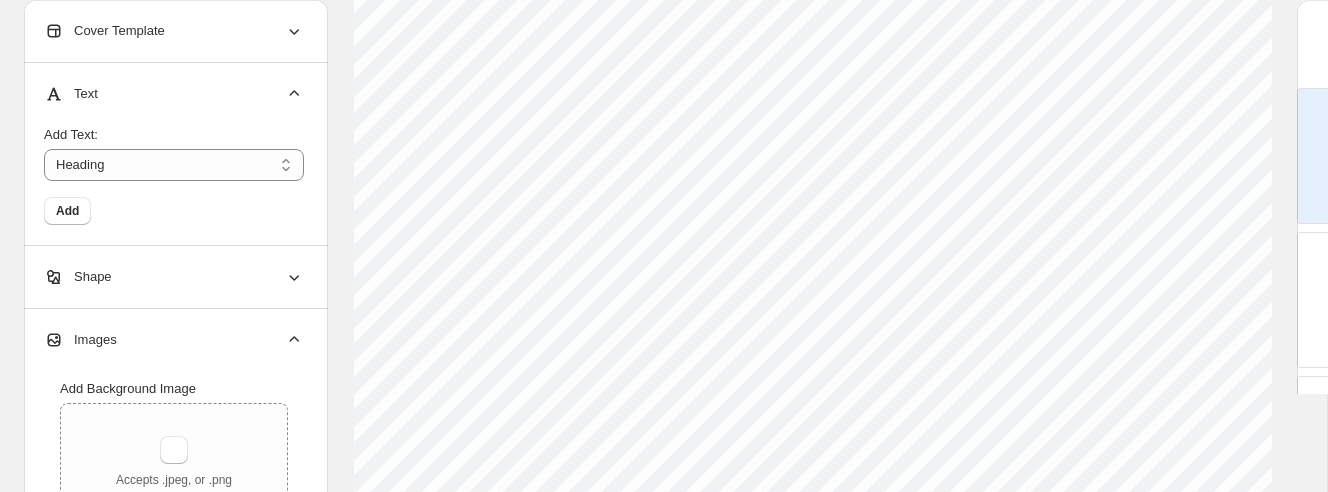 scroll, scrollTop: 488, scrollLeft: 0, axis: vertical 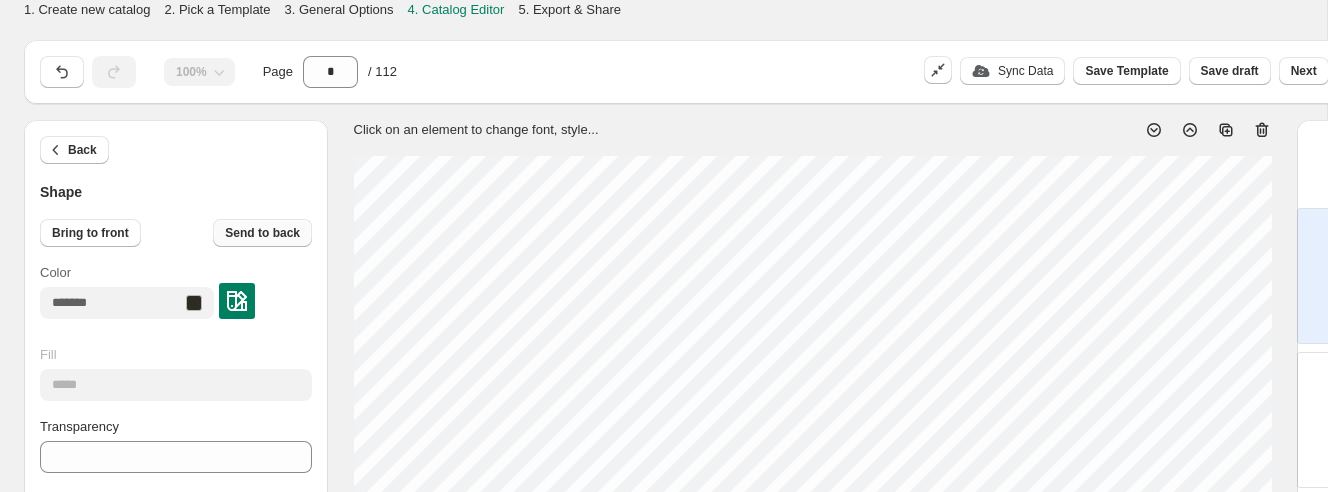 click on "Send to back" at bounding box center [262, 233] 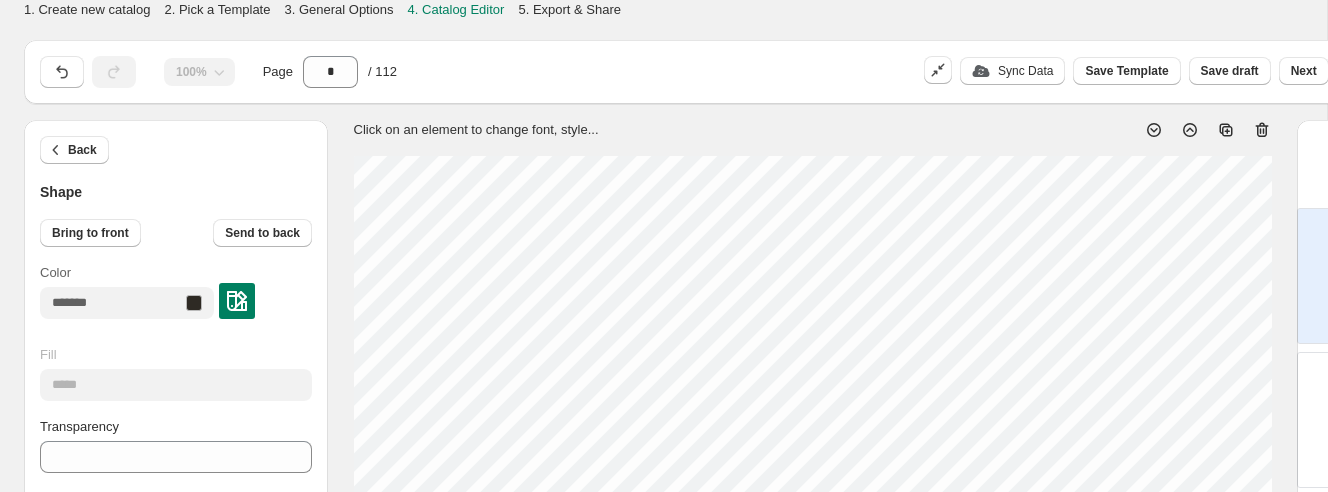 click on "Color" at bounding box center [176, 291] 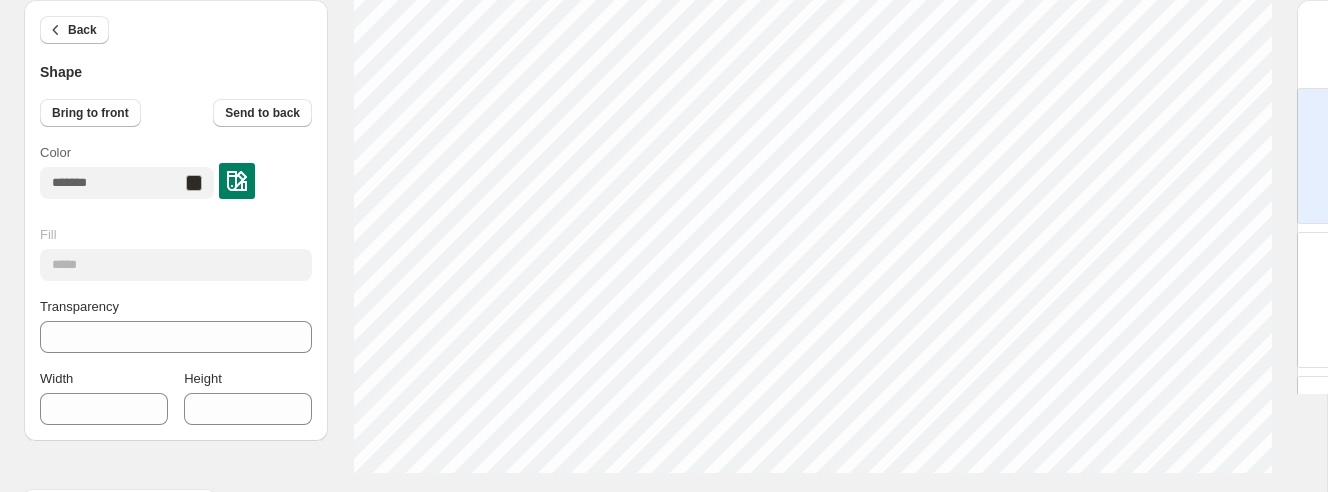scroll, scrollTop: 933, scrollLeft: 0, axis: vertical 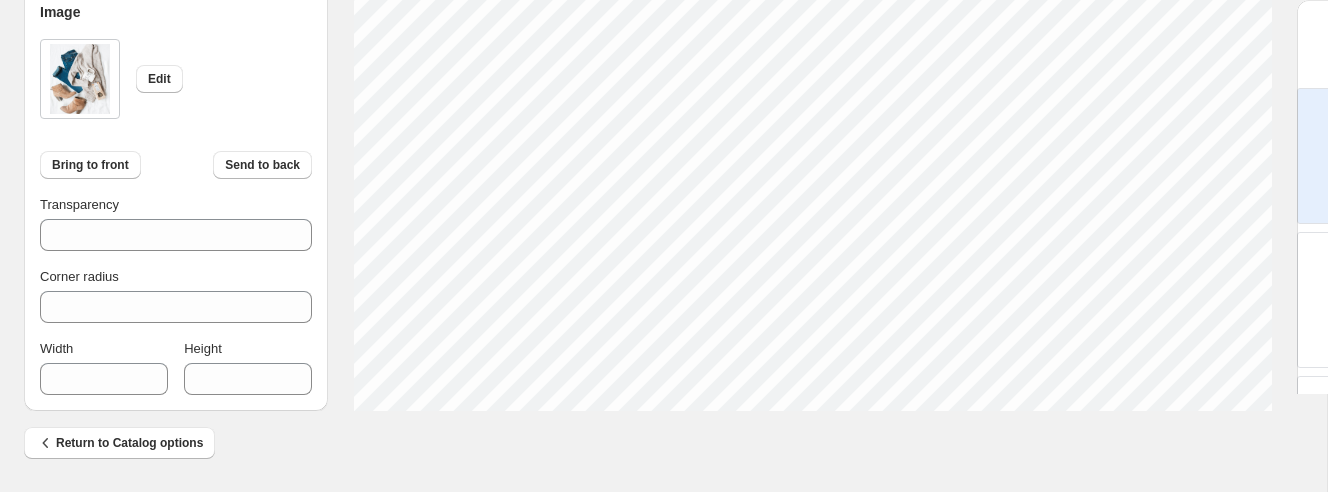 click on "Edit" at bounding box center (176, 87) 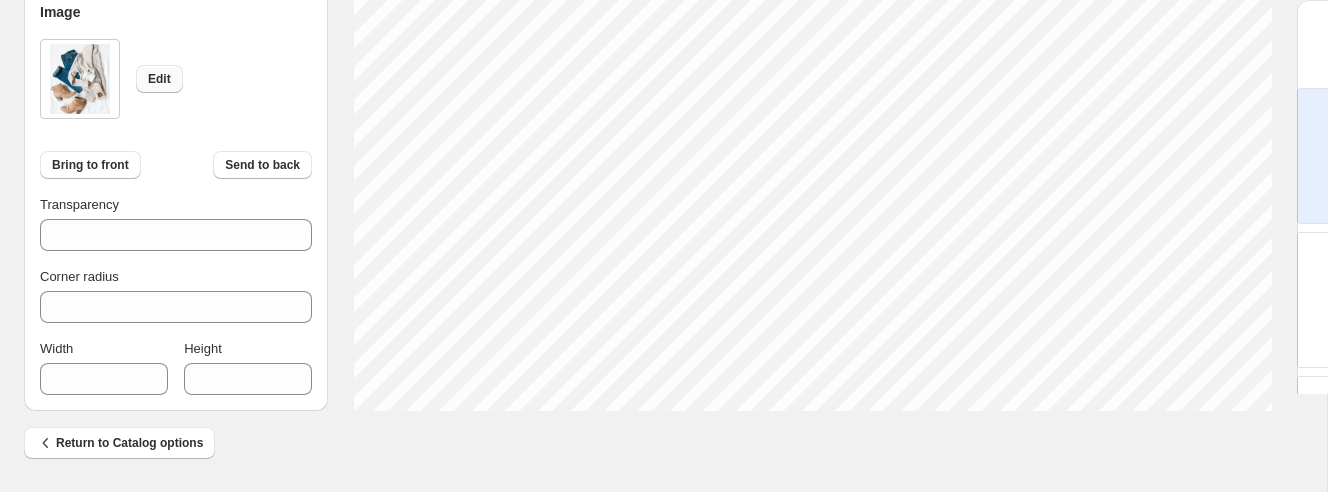 click on "Edit" at bounding box center (159, 79) 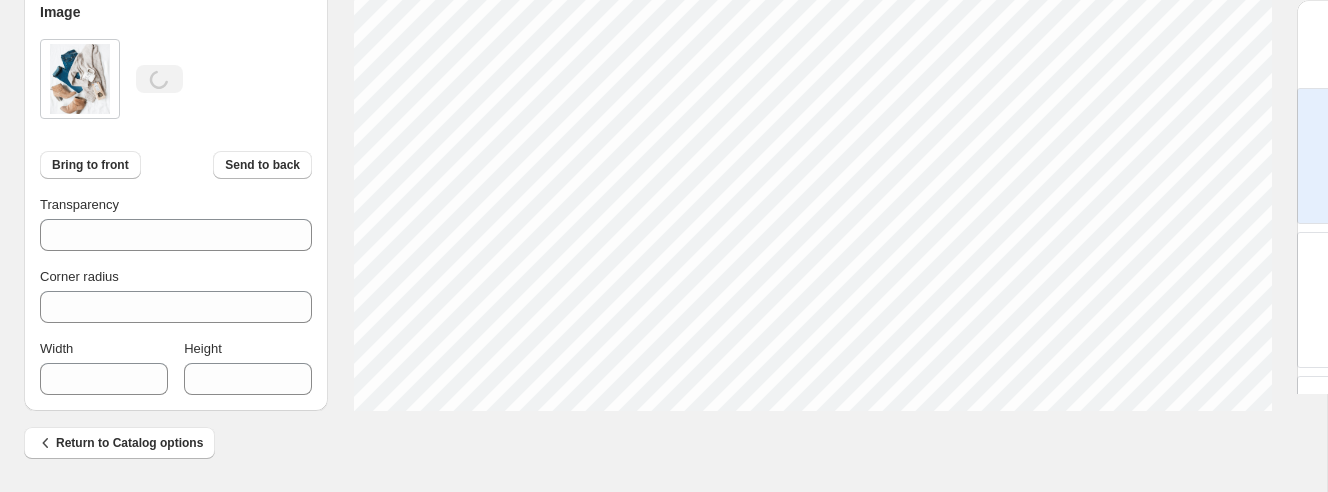 type on "****" 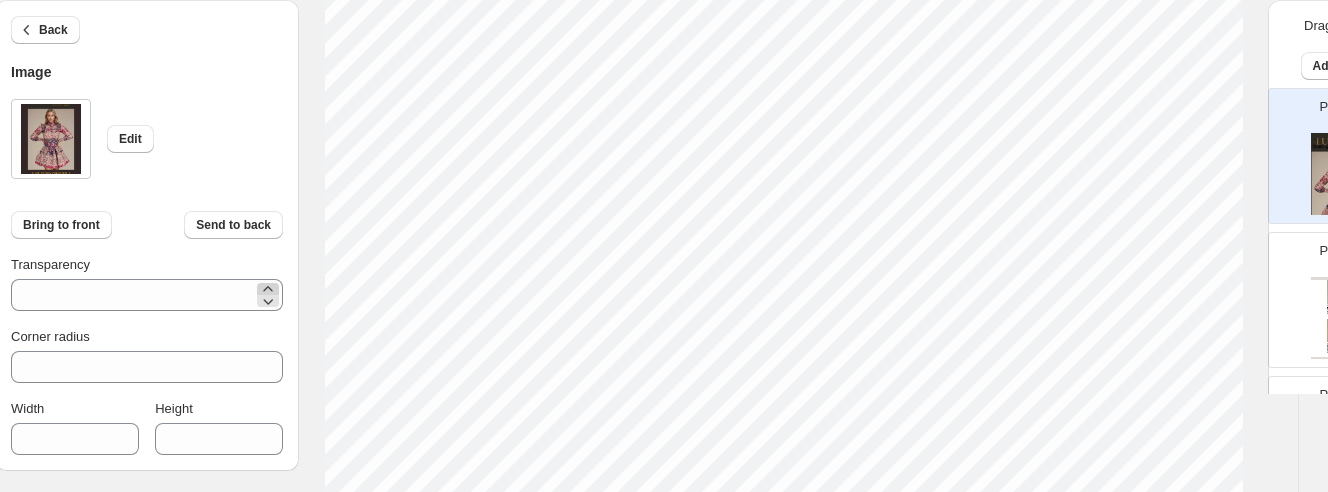 scroll, scrollTop: 0, scrollLeft: 29, axis: horizontal 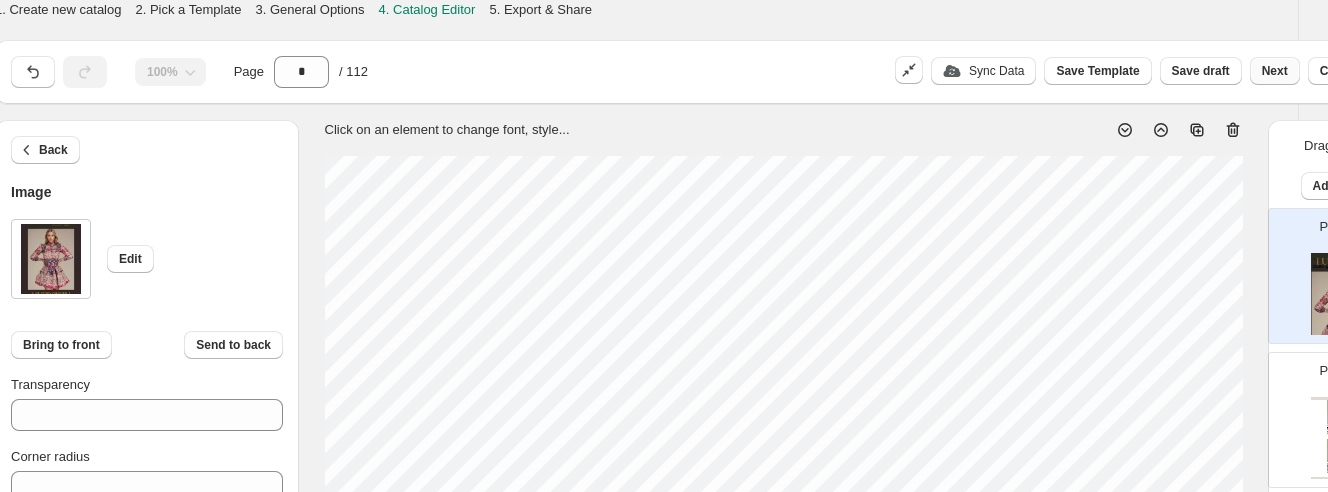 click on "Next" at bounding box center (1275, 71) 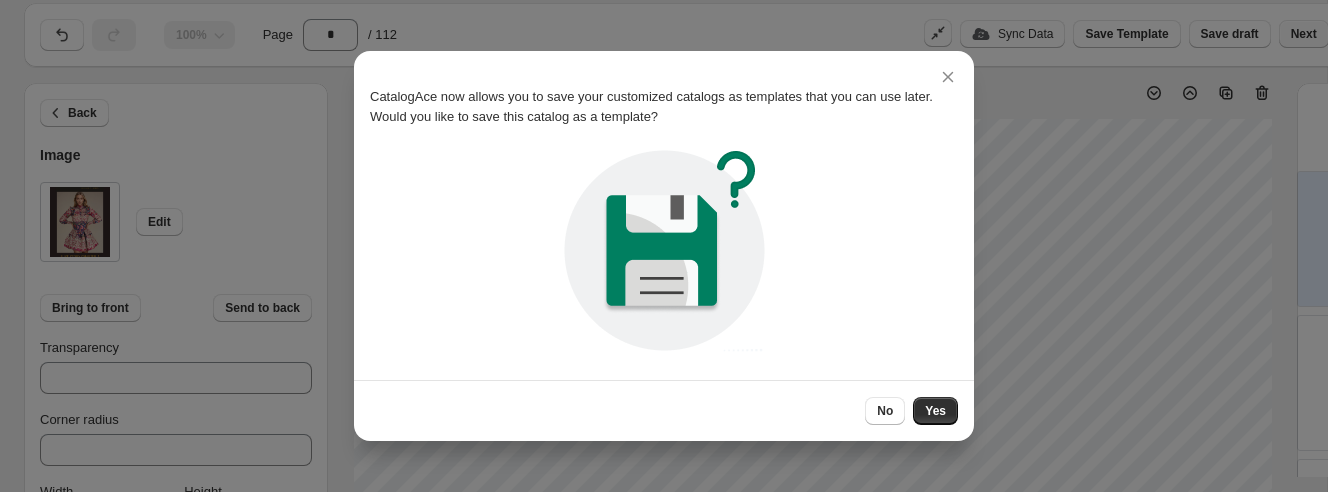 scroll, scrollTop: 0, scrollLeft: 0, axis: both 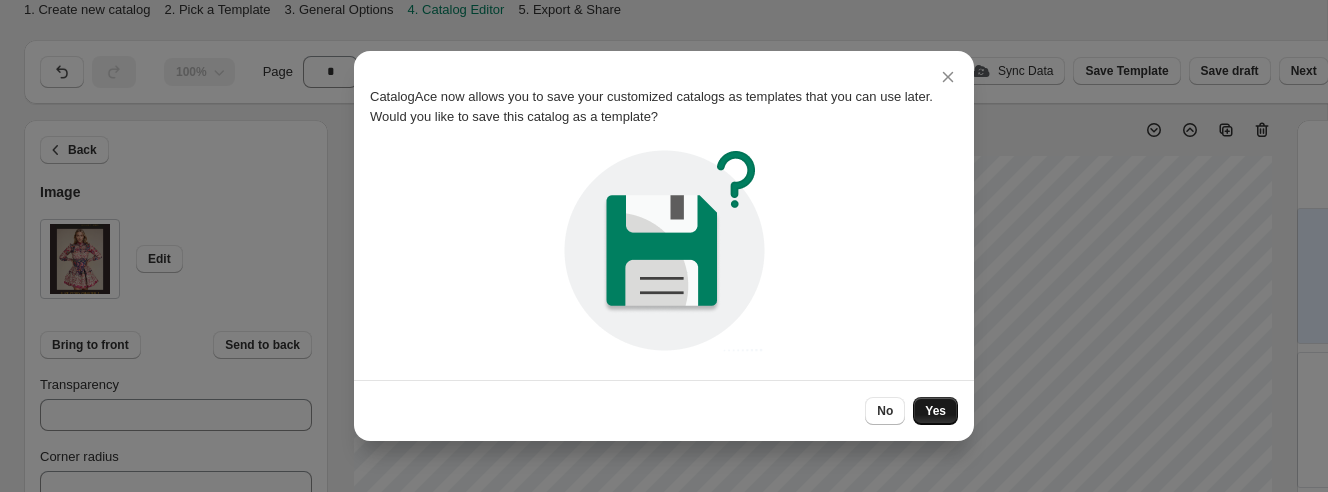 click on "Yes" at bounding box center (935, 411) 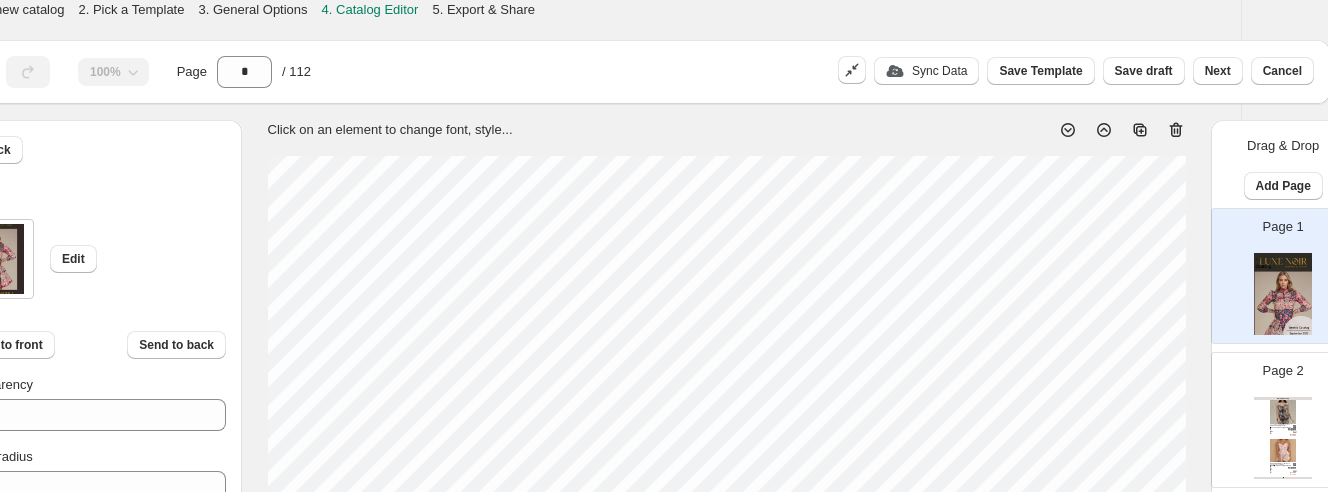 scroll, scrollTop: 0, scrollLeft: 113, axis: horizontal 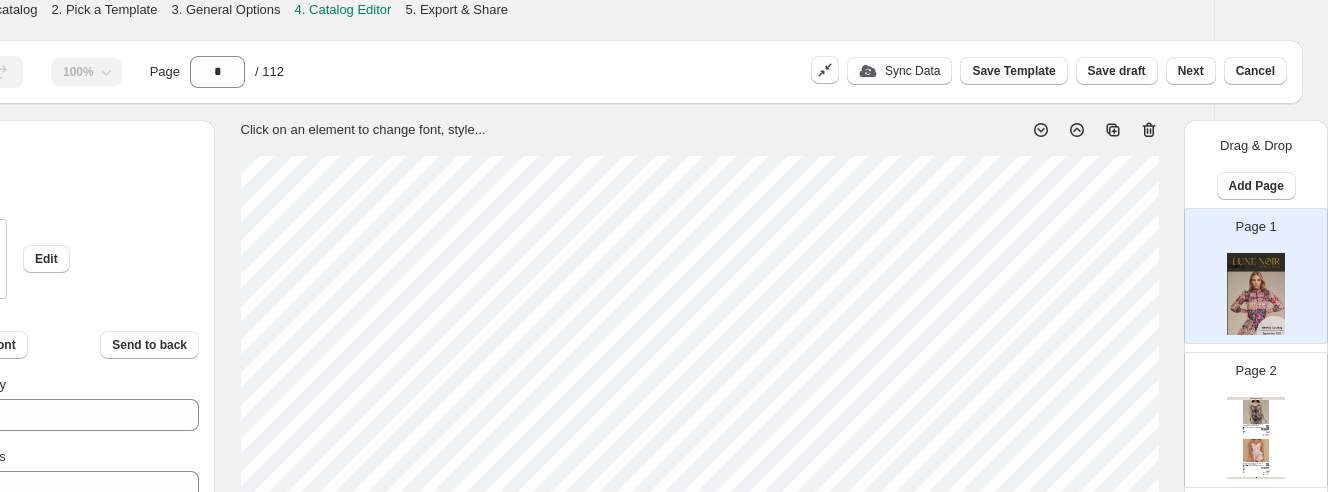 click at bounding box center [1256, 412] 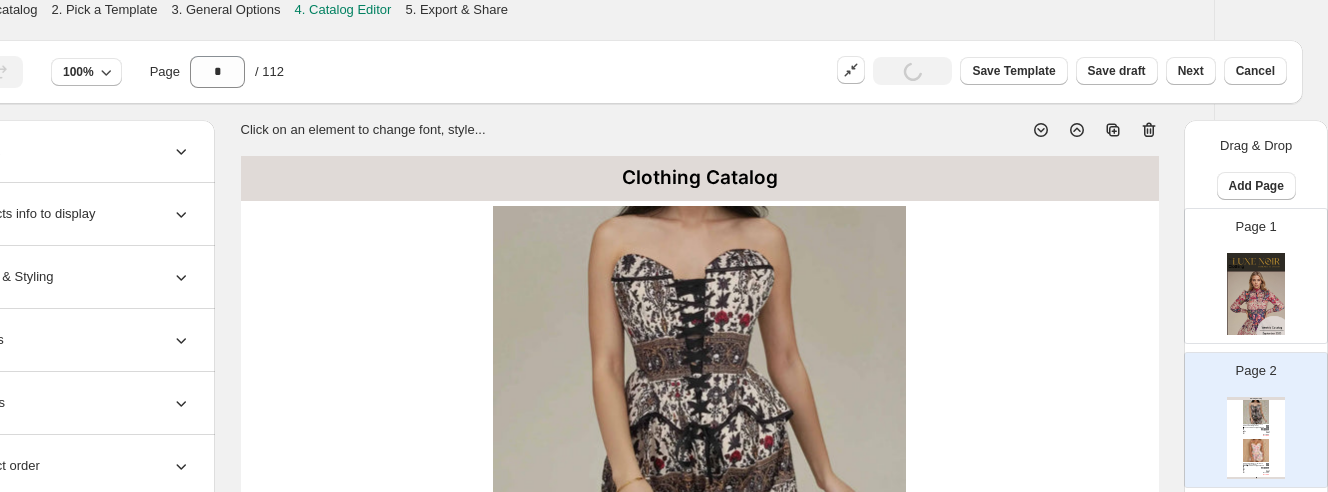 click on "Clothing Catalog" at bounding box center (700, 178) 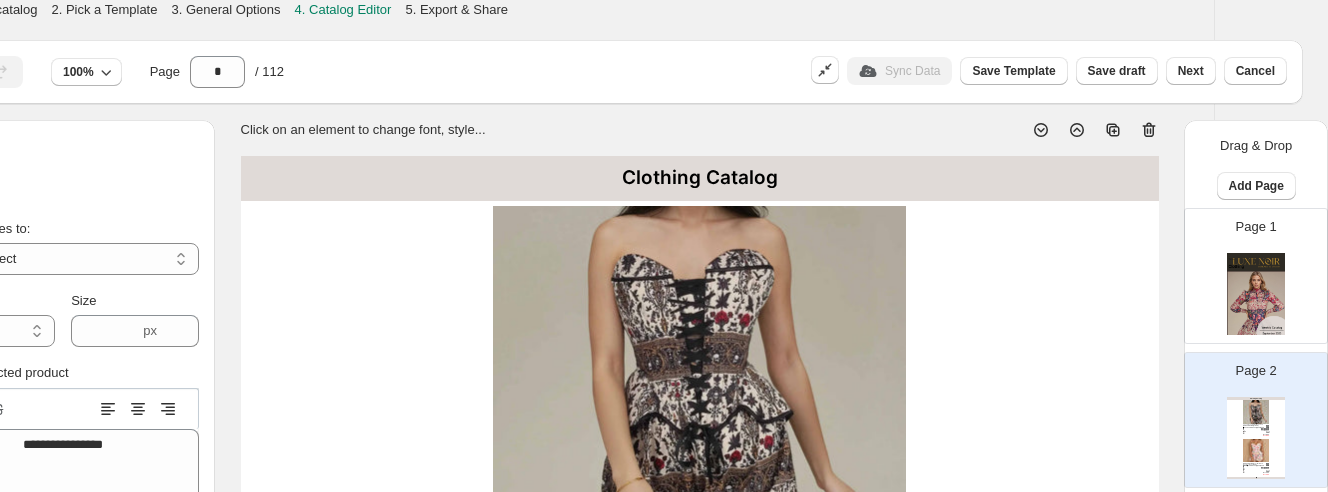 click on "Clothing Catalog" at bounding box center [700, 178] 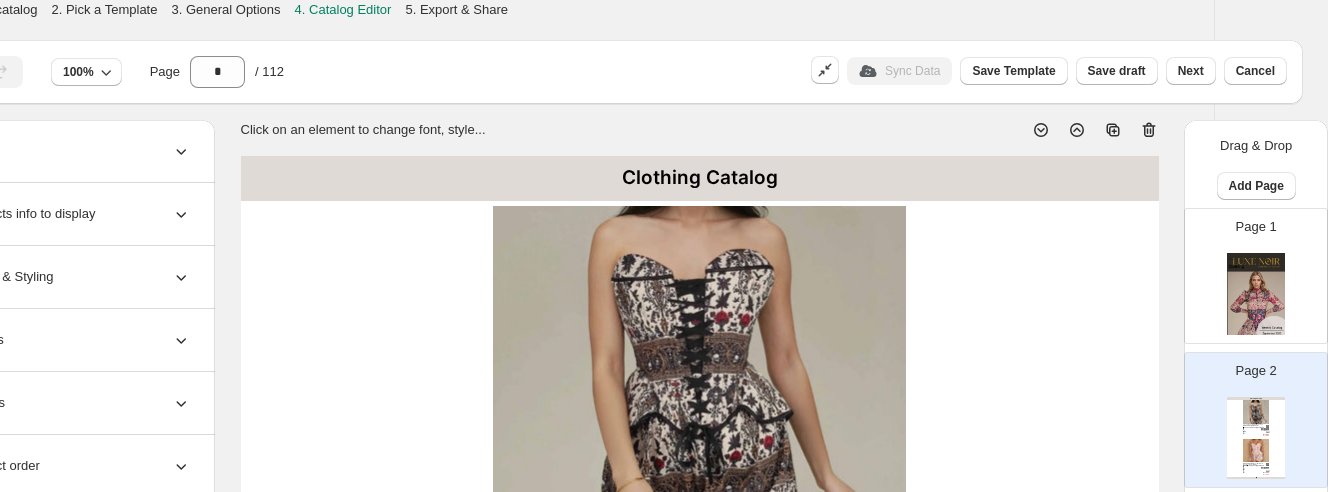 scroll, scrollTop: 0, scrollLeft: 0, axis: both 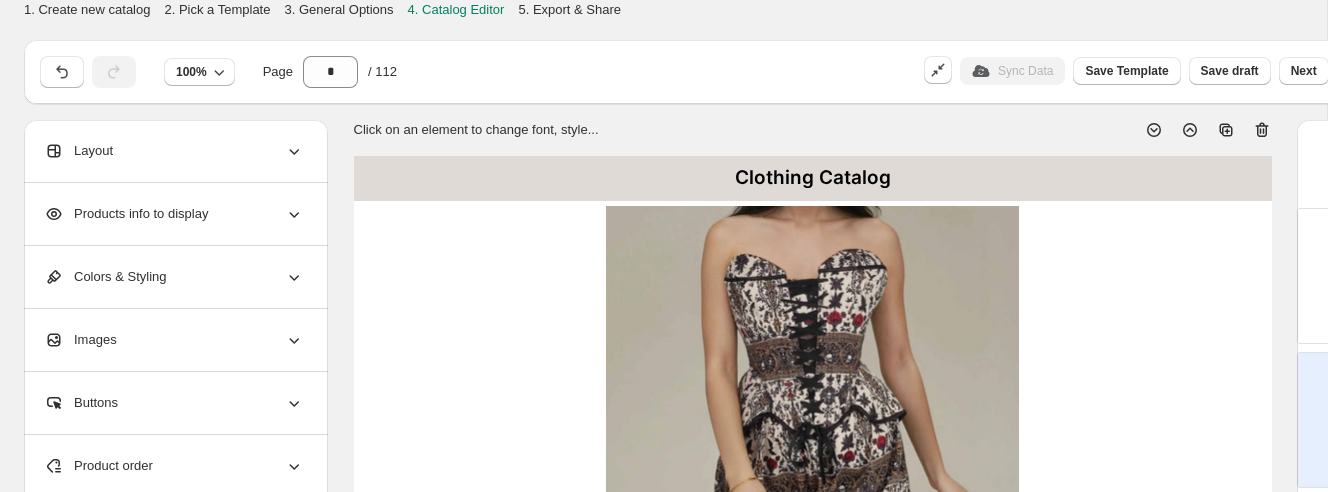 click at bounding box center [813, 376] 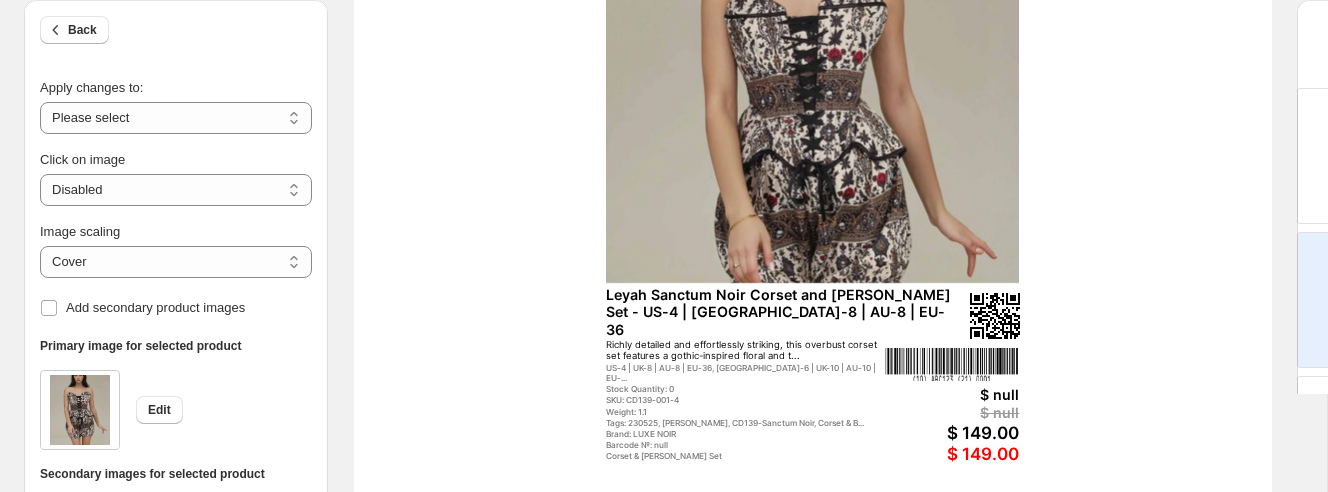 scroll, scrollTop: 278, scrollLeft: 0, axis: vertical 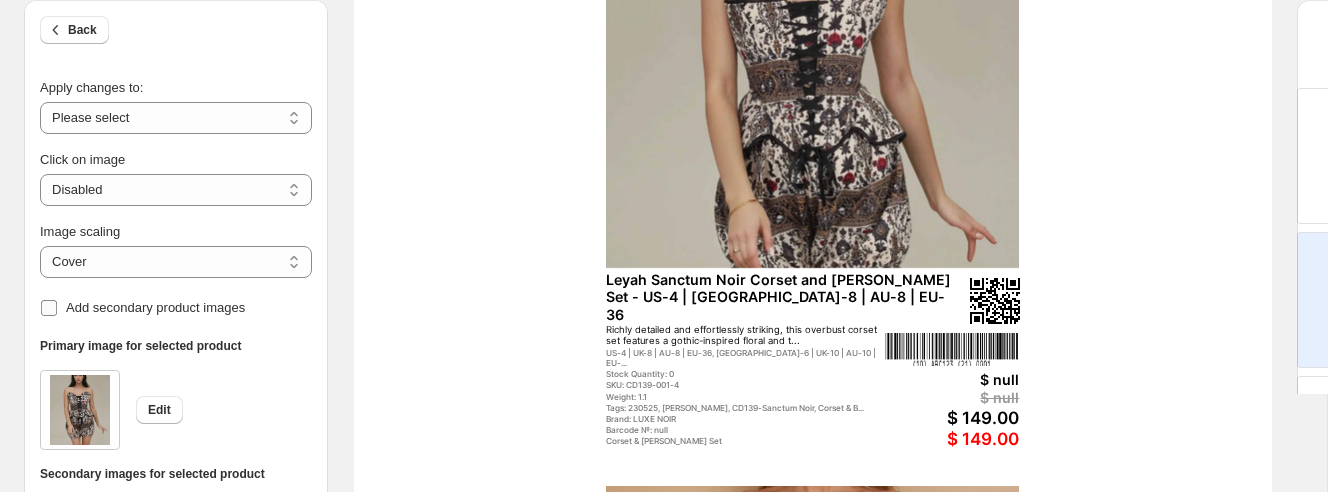 click on "Add secondary product images" at bounding box center [155, 307] 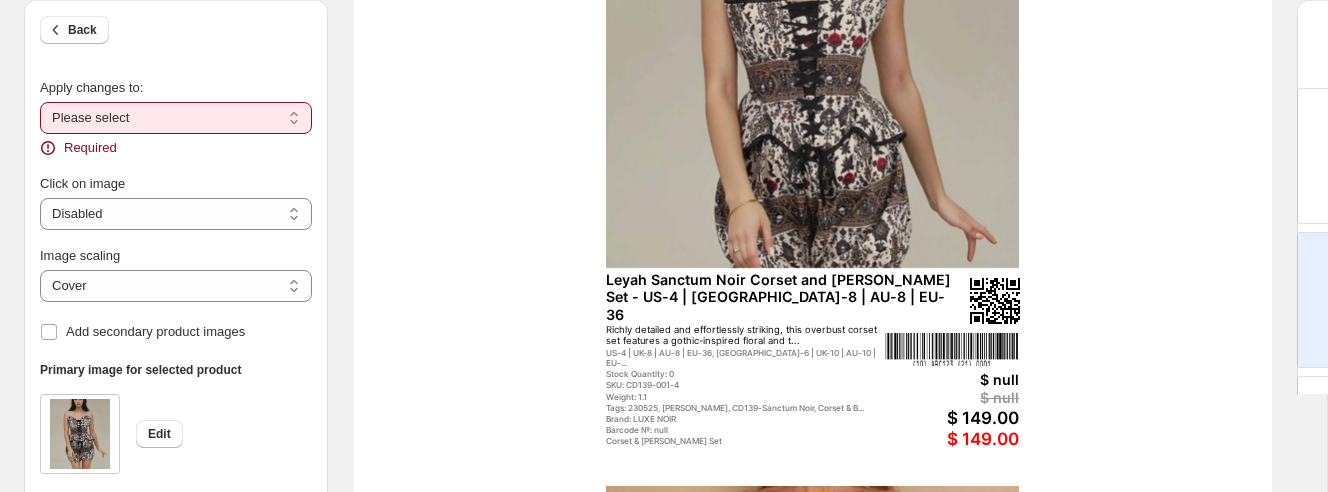 click on "**********" at bounding box center (176, 118) 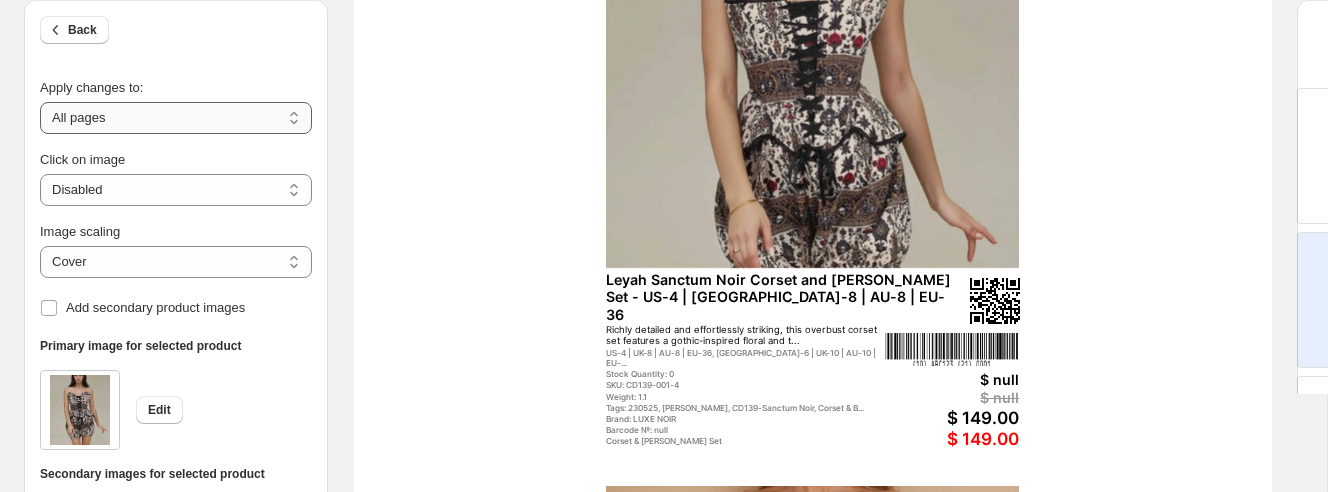 click on "**********" at bounding box center (176, 118) 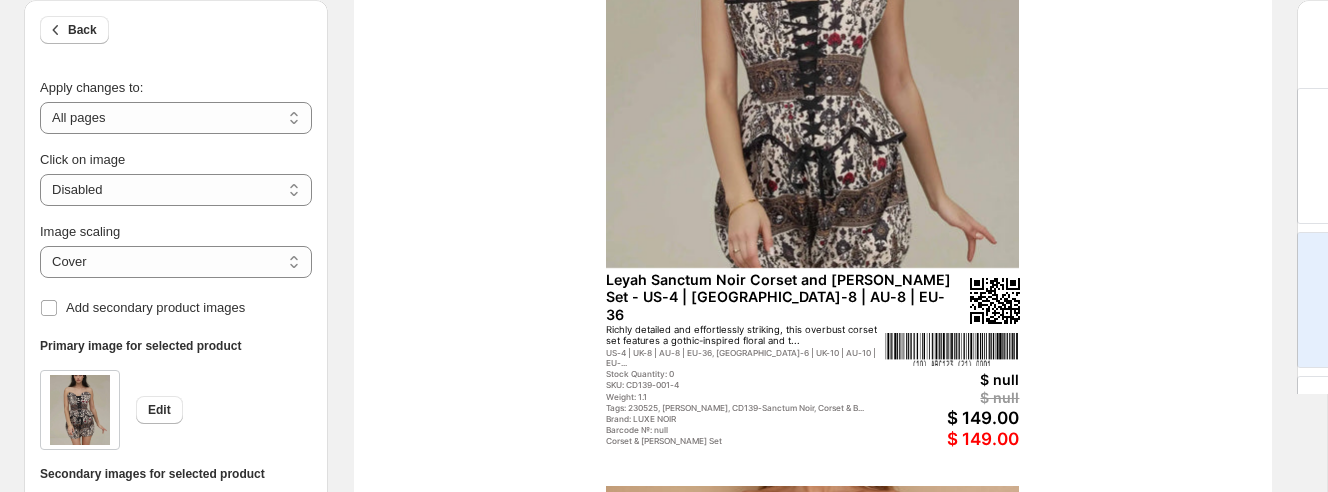 click on "Image scaling" at bounding box center (176, 232) 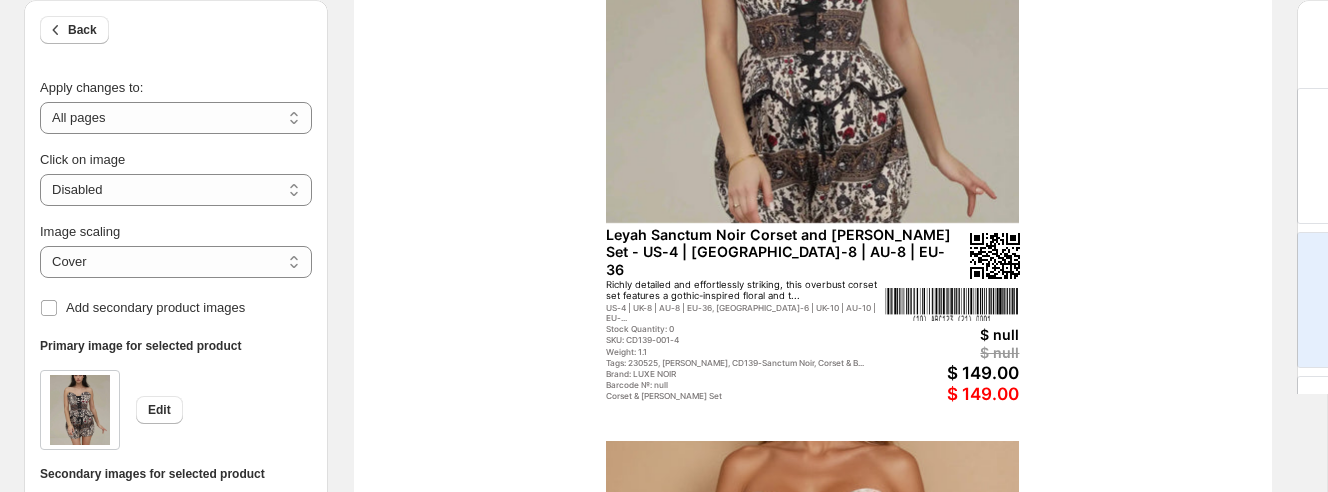 scroll, scrollTop: 304, scrollLeft: 0, axis: vertical 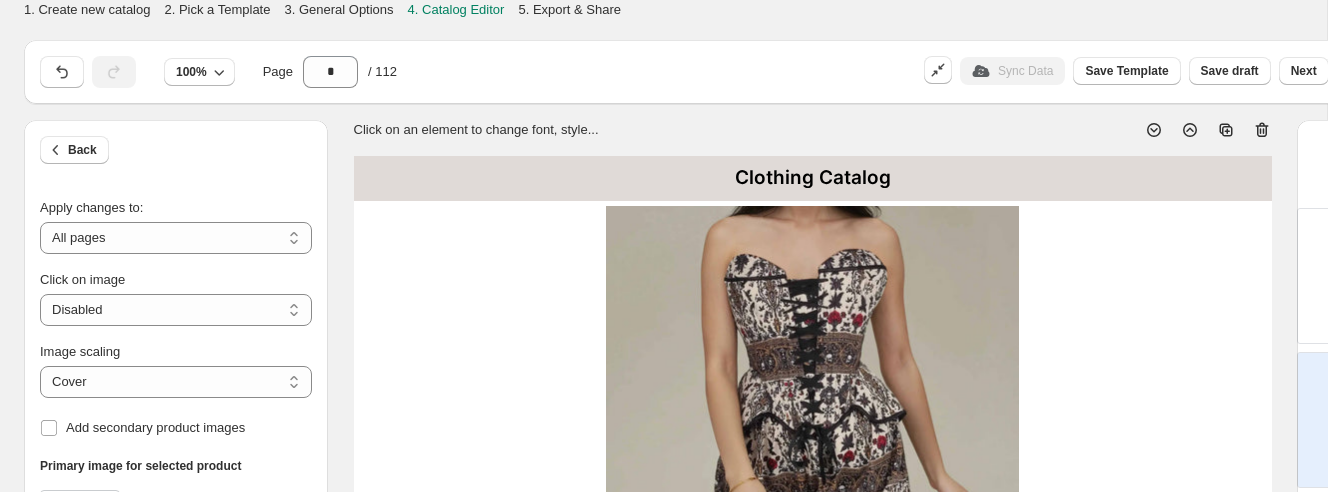 select on "**********" 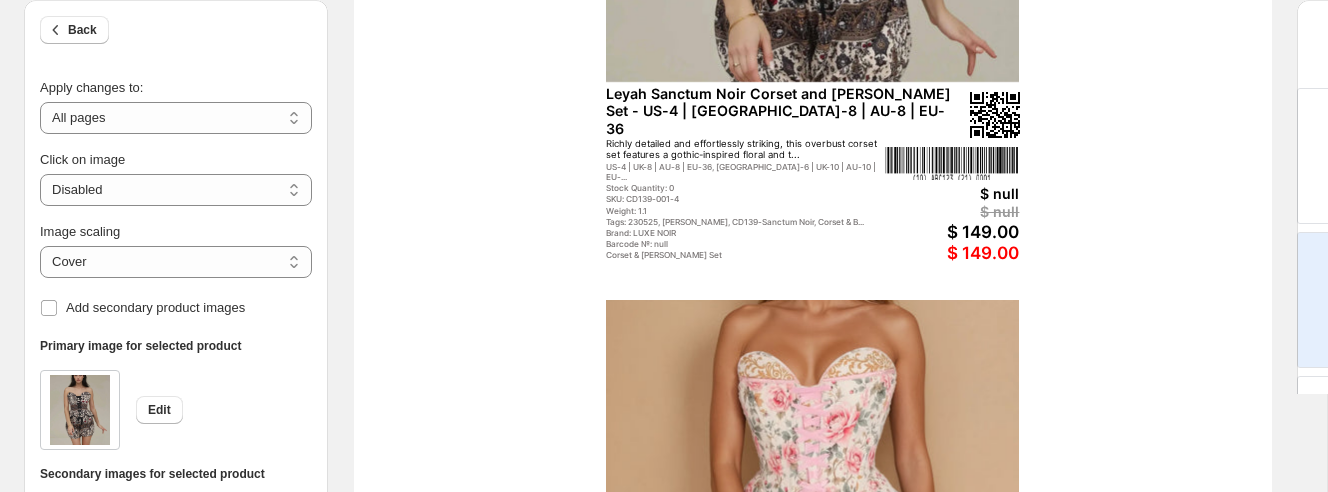 scroll, scrollTop: 495, scrollLeft: 0, axis: vertical 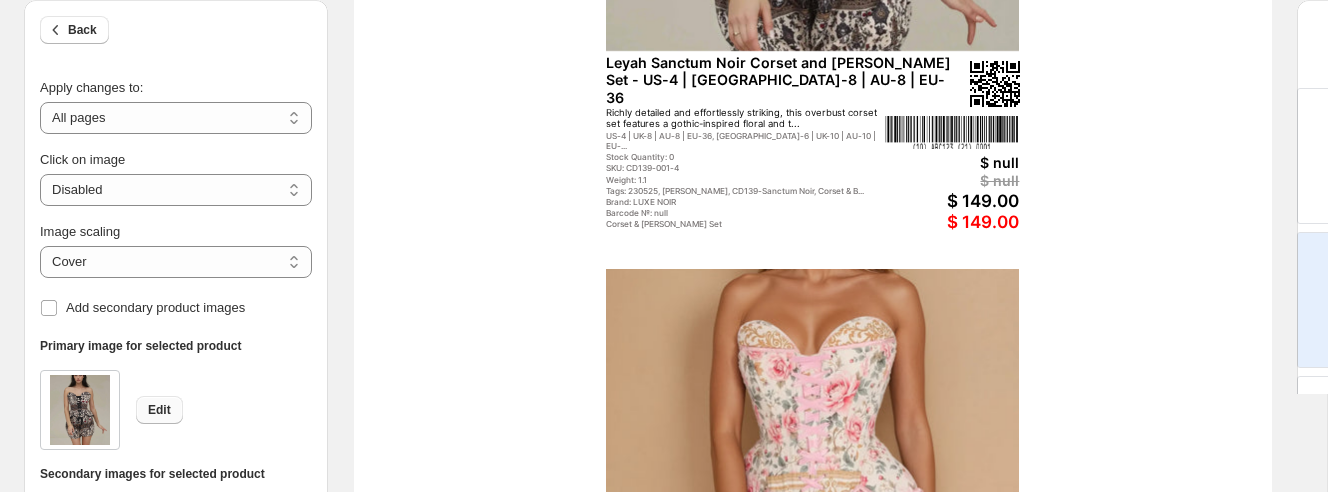 click on "Edit" at bounding box center [159, 410] 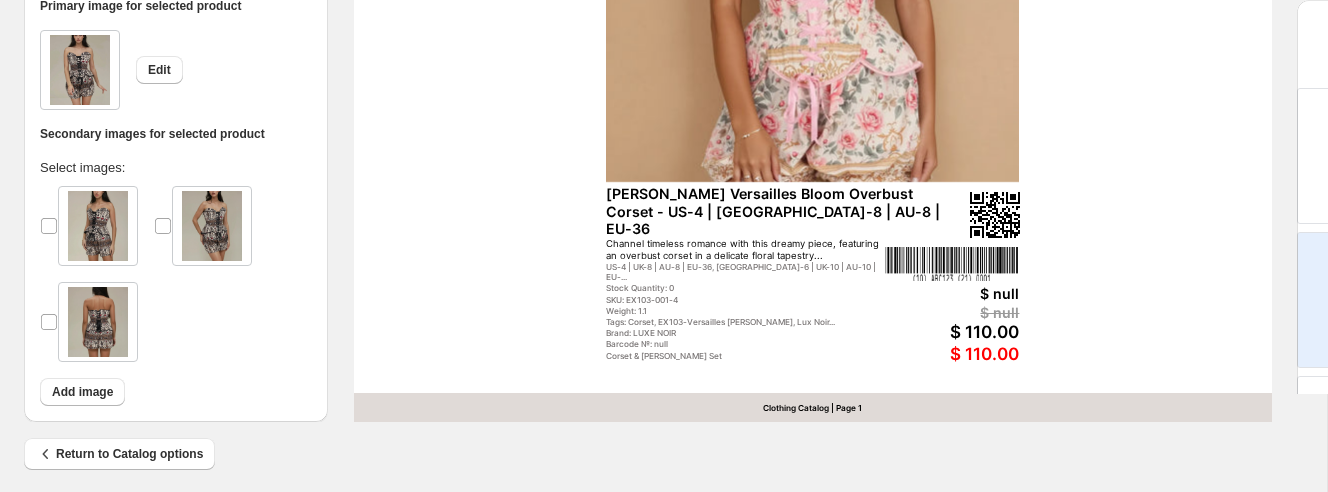 scroll, scrollTop: 933, scrollLeft: 0, axis: vertical 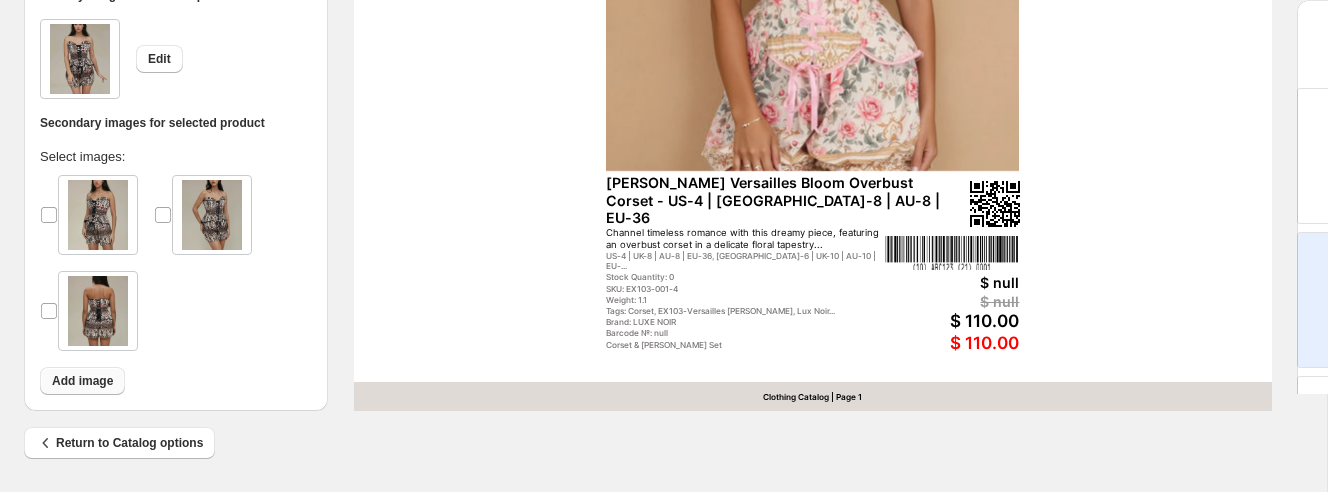 click on "Add image" at bounding box center (82, 381) 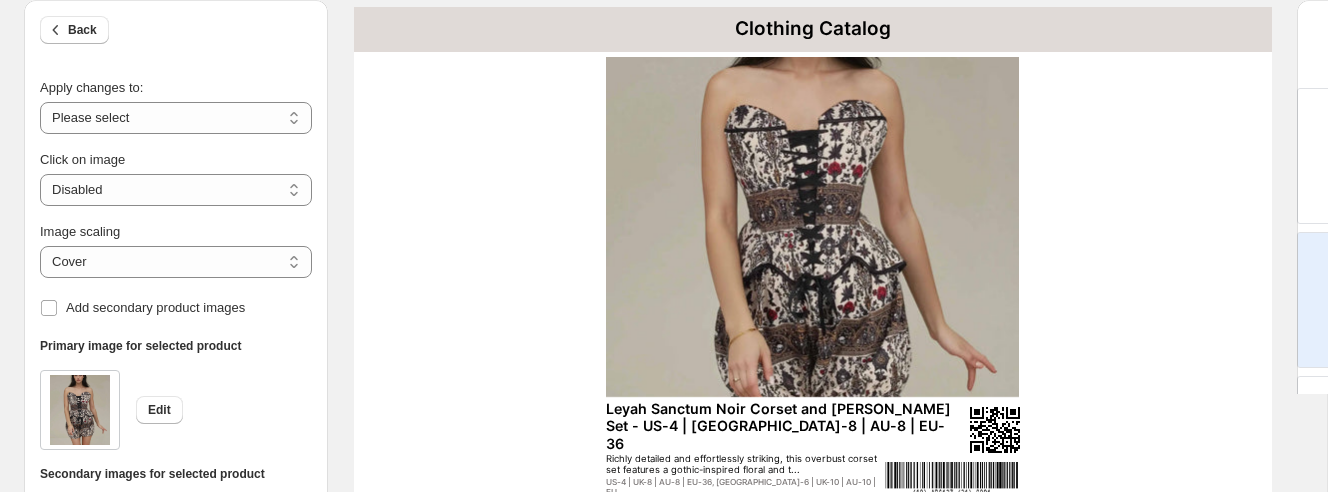 scroll, scrollTop: 0, scrollLeft: 0, axis: both 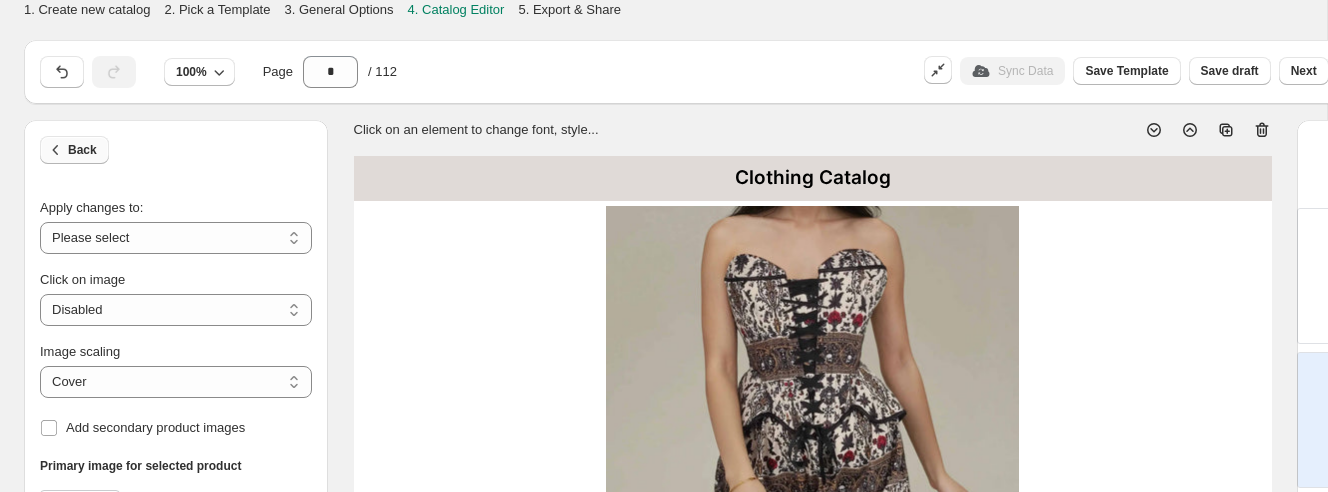 click 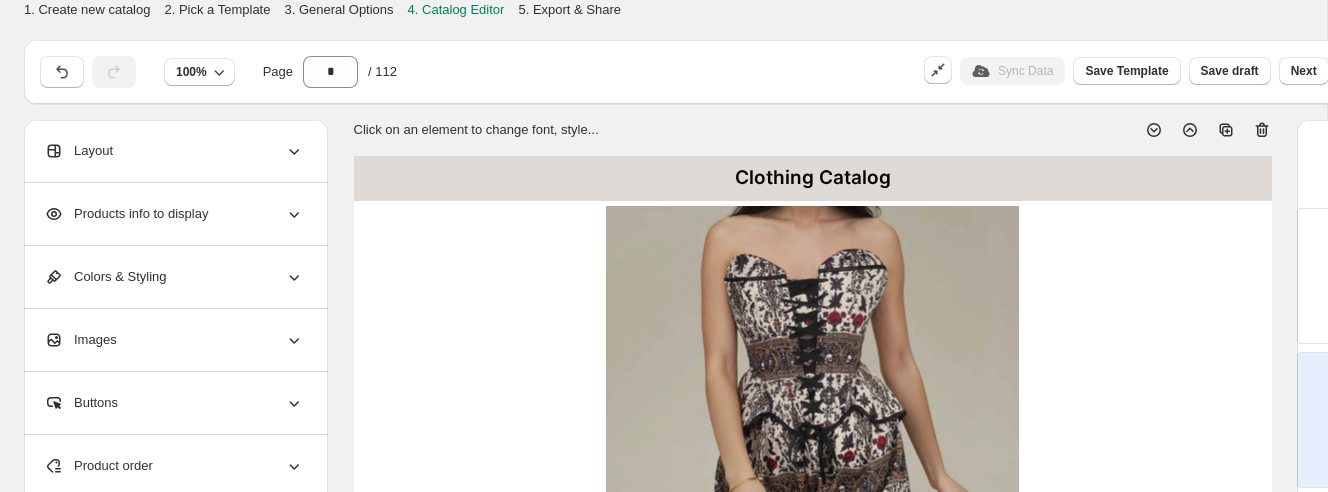 click on "Products info to display" at bounding box center [174, 214] 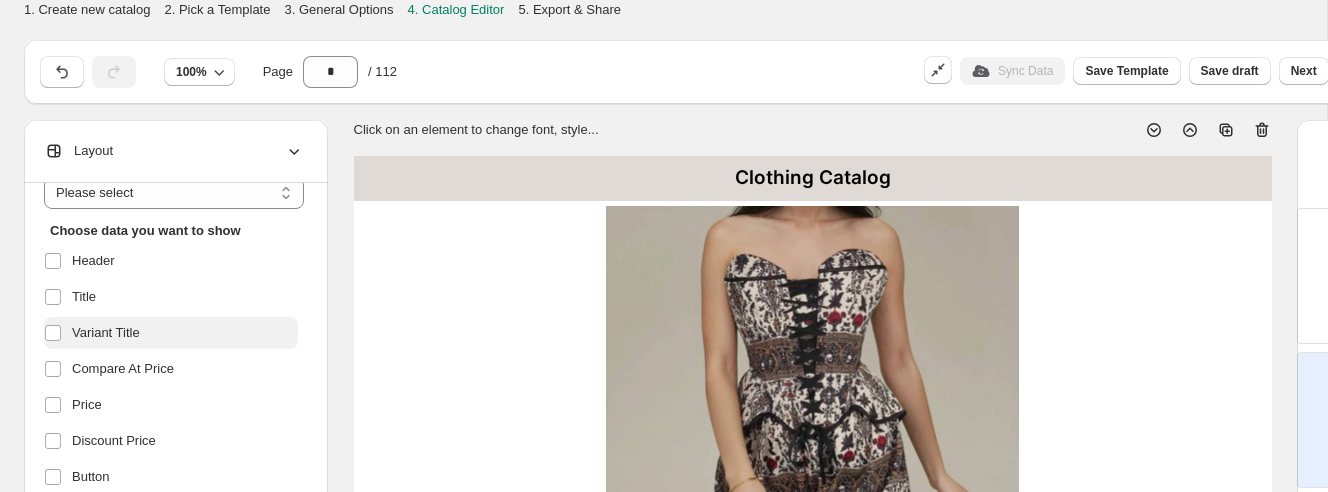 scroll, scrollTop: 104, scrollLeft: 0, axis: vertical 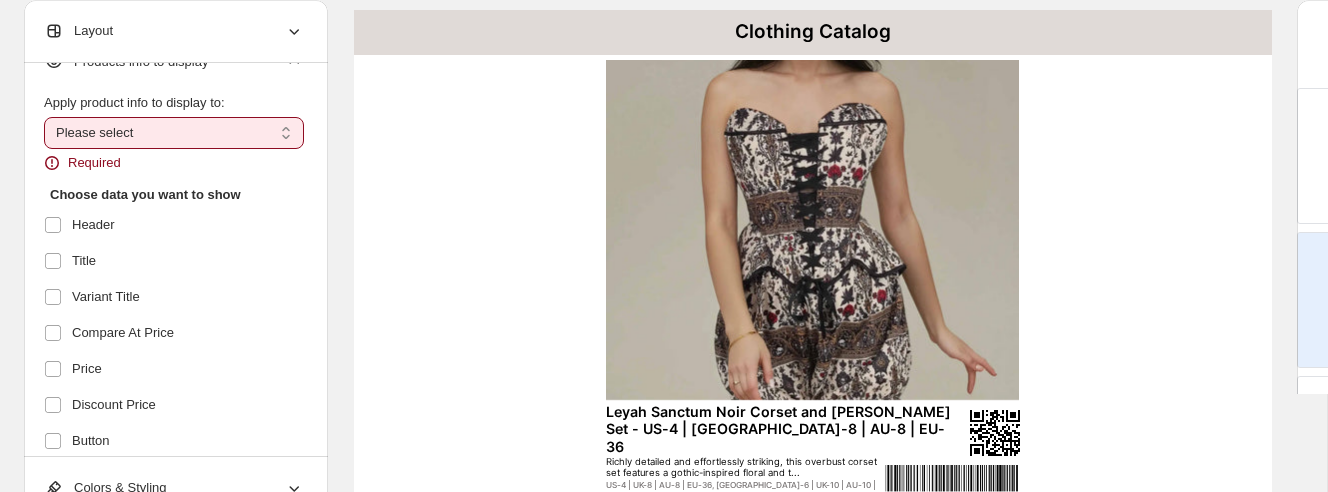 click on "**********" at bounding box center [174, 133] 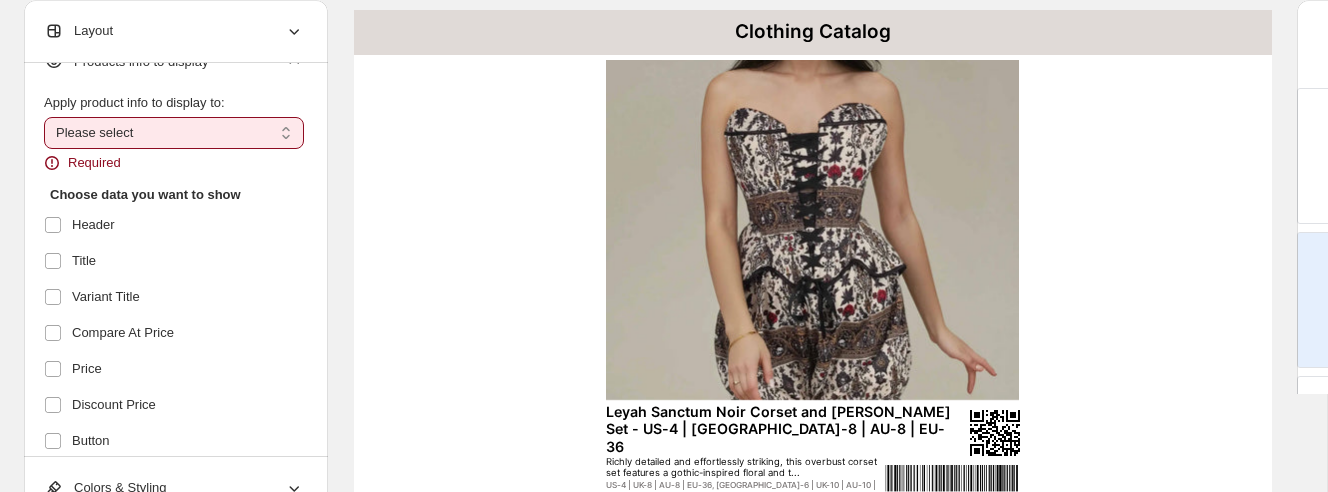 select on "*********" 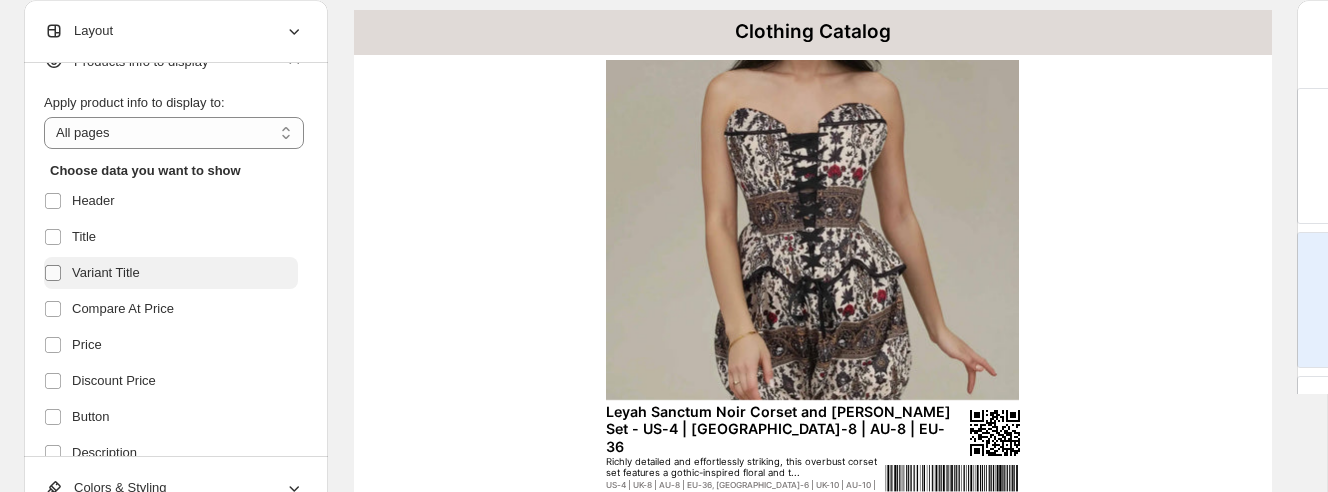 click at bounding box center (53, 273) 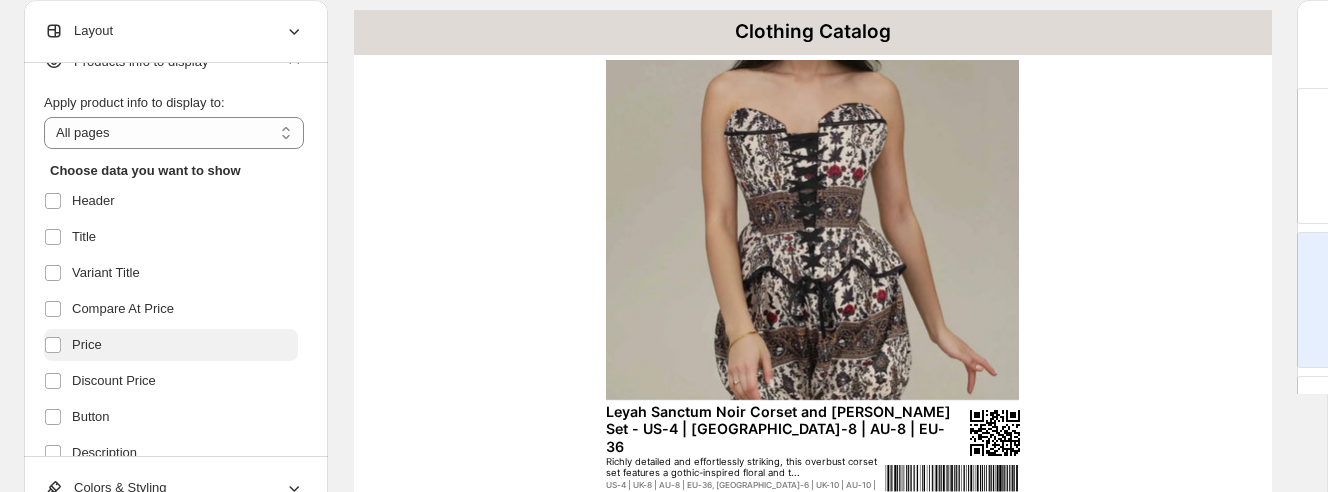 scroll, scrollTop: 93, scrollLeft: 0, axis: vertical 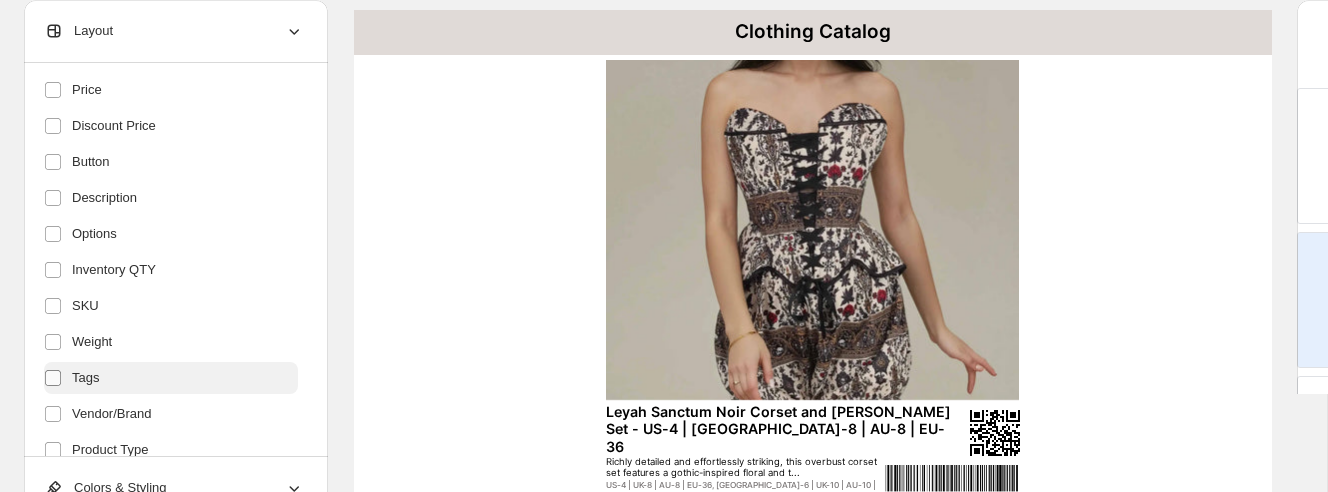 click at bounding box center (53, 378) 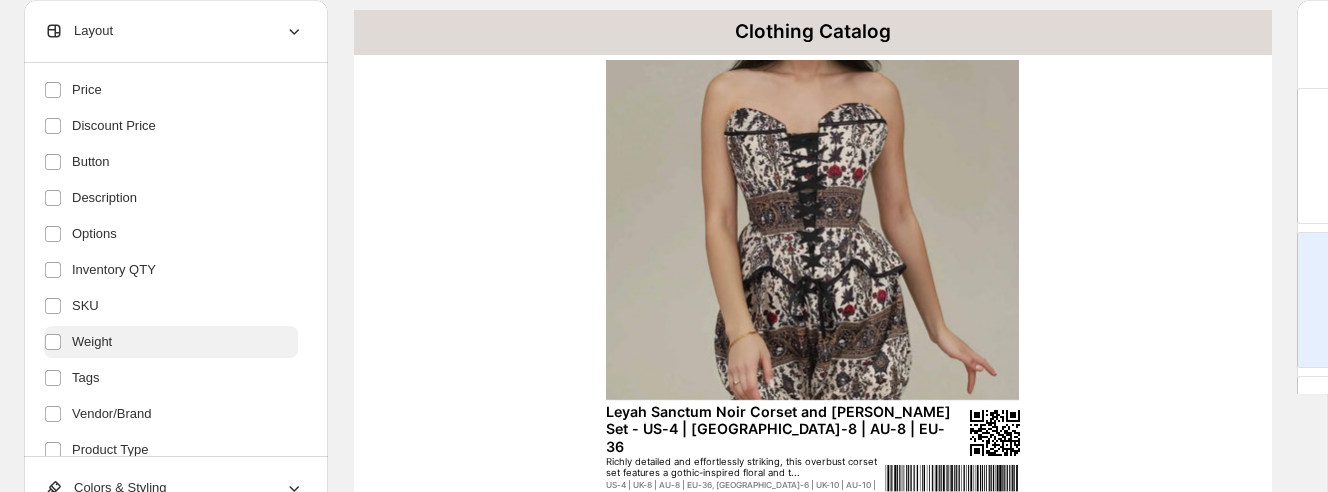 scroll, scrollTop: 369, scrollLeft: 0, axis: vertical 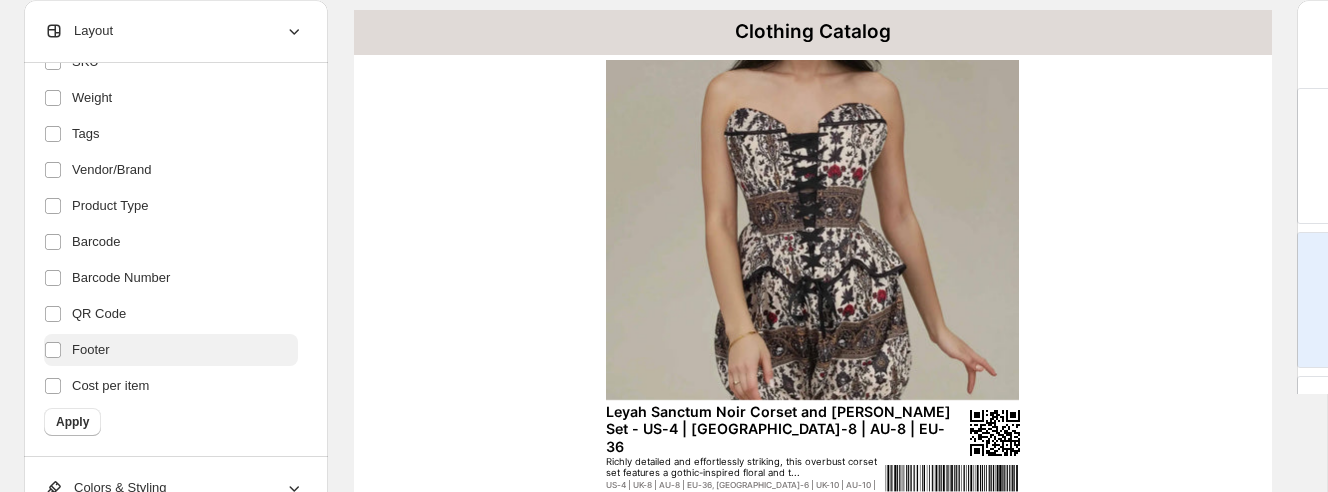 click on "Apply" at bounding box center [72, 422] 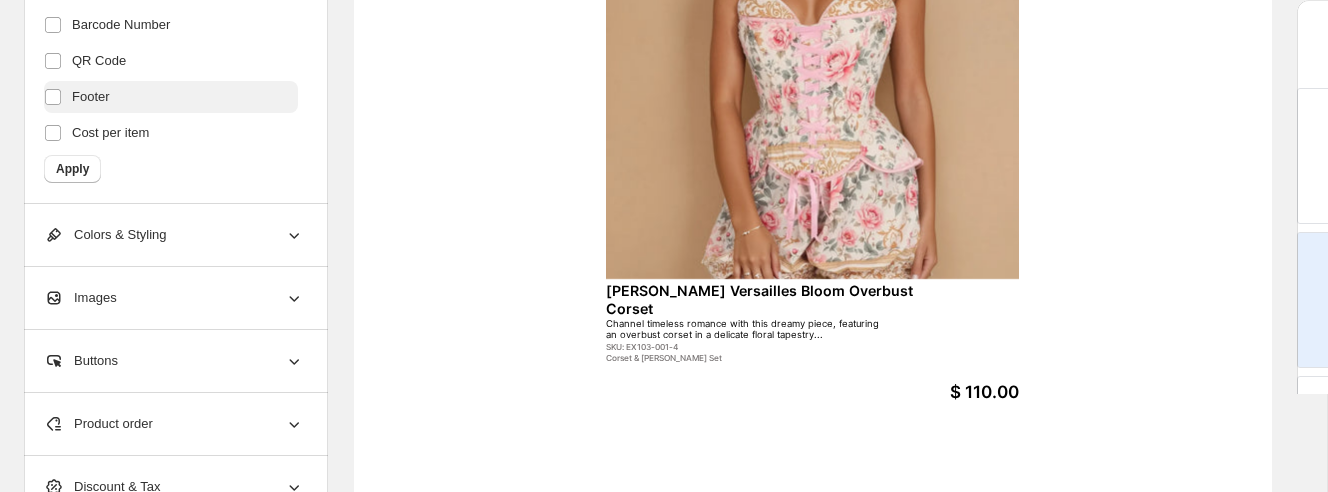 scroll, scrollTop: 833, scrollLeft: 0, axis: vertical 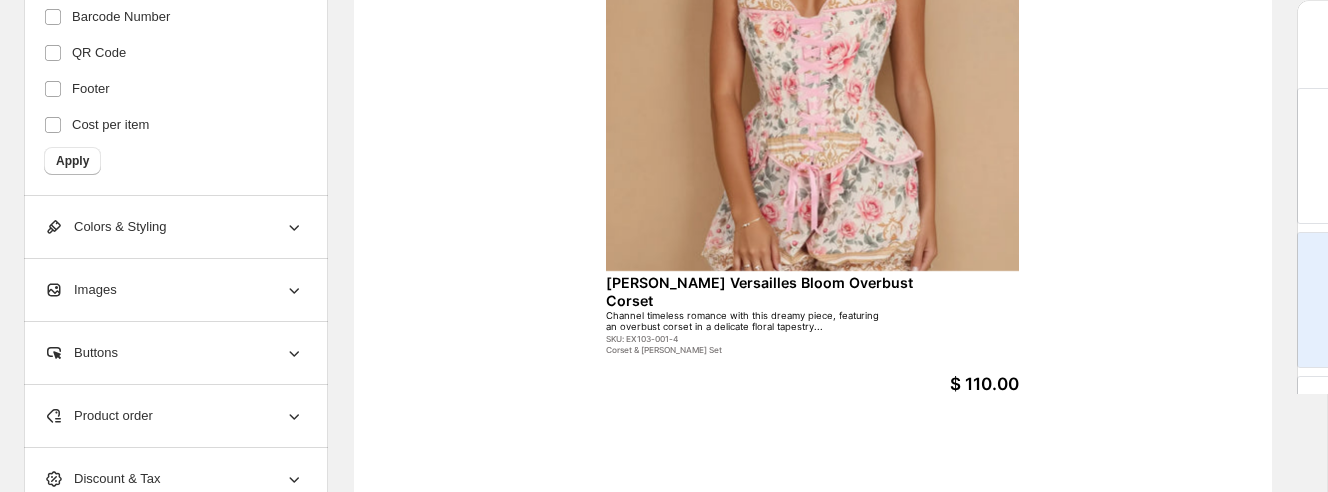 click on "Images" at bounding box center (174, 290) 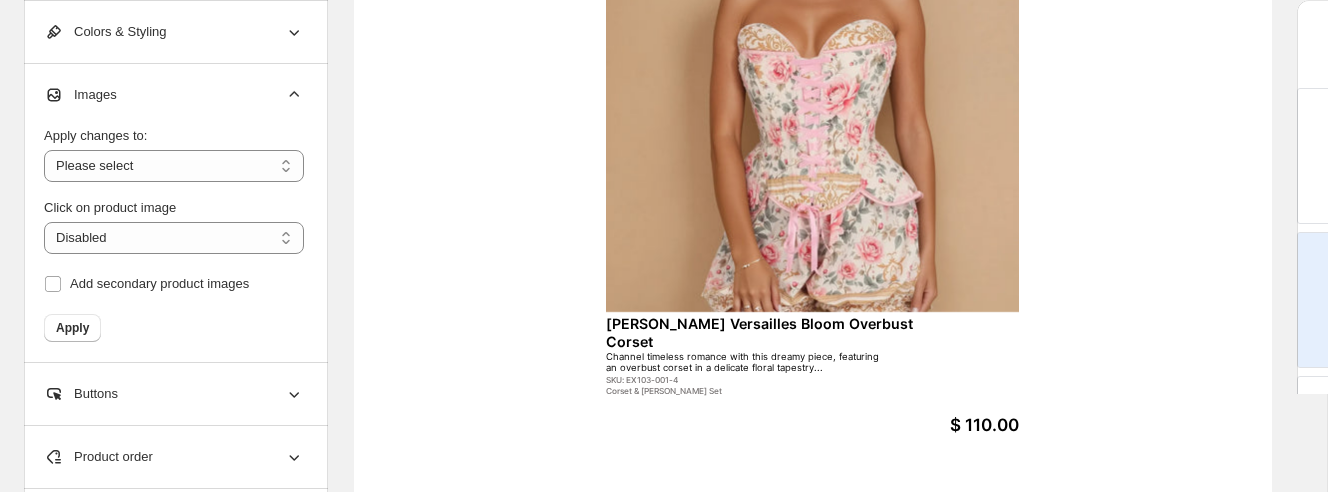 scroll, scrollTop: 788, scrollLeft: 0, axis: vertical 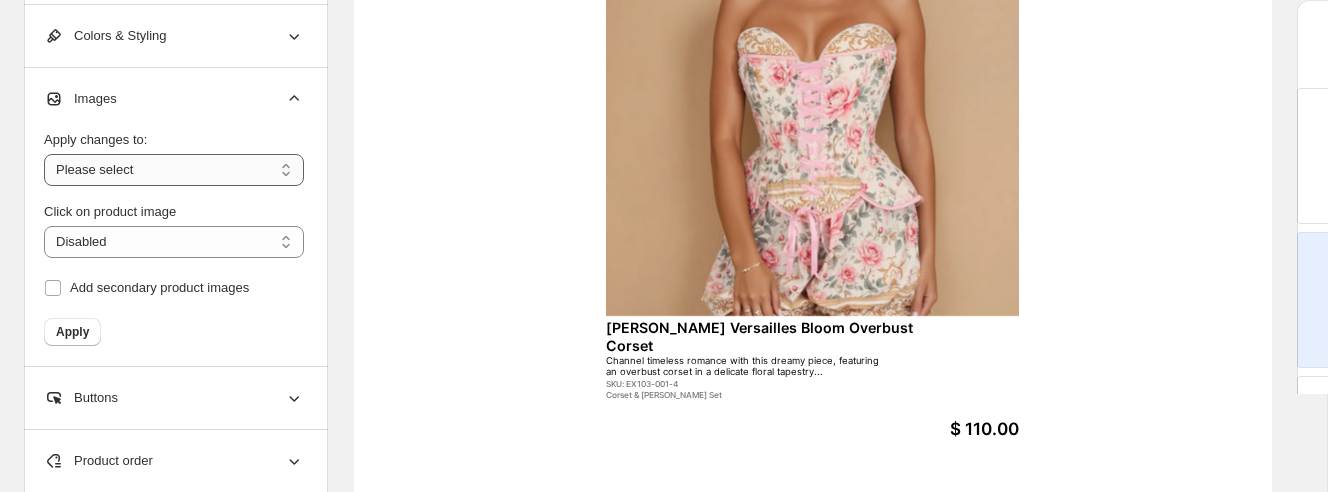 click on "**********" at bounding box center [174, 170] 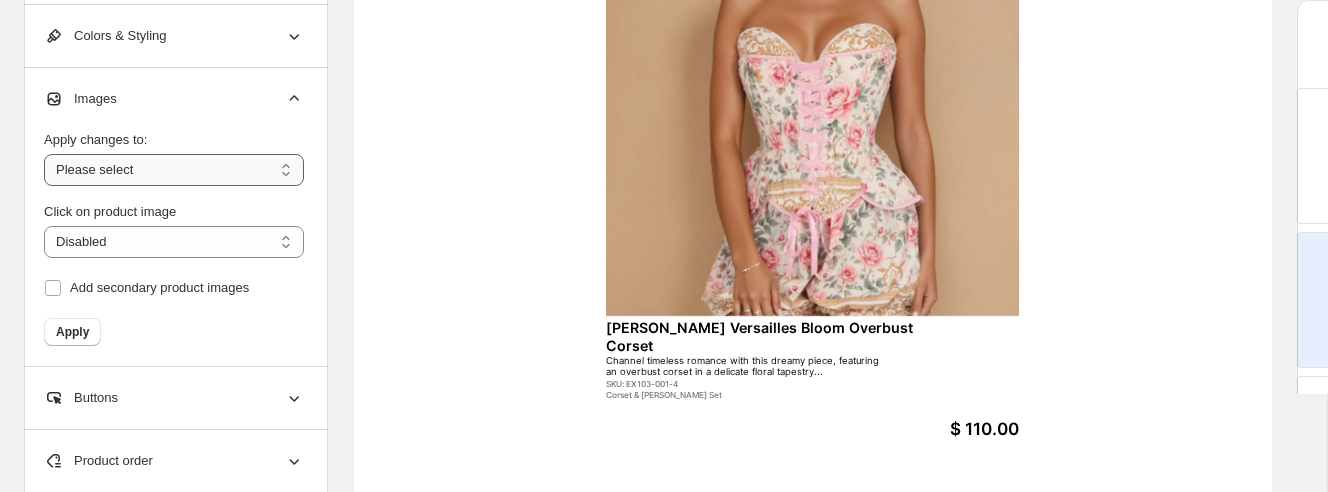 select on "**********" 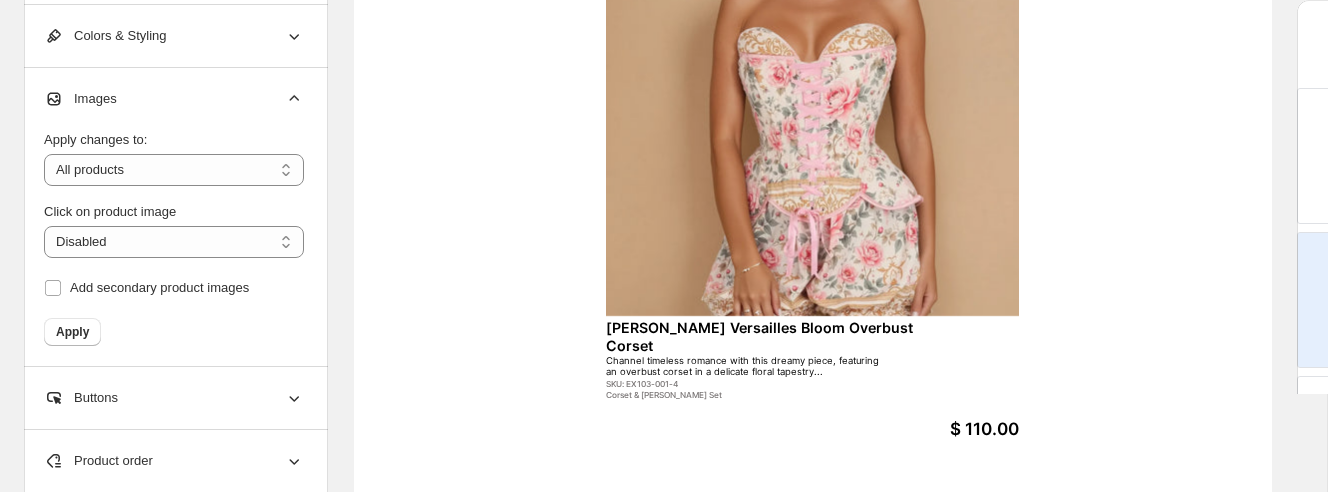 click on "Add secondary product images" at bounding box center [174, 288] 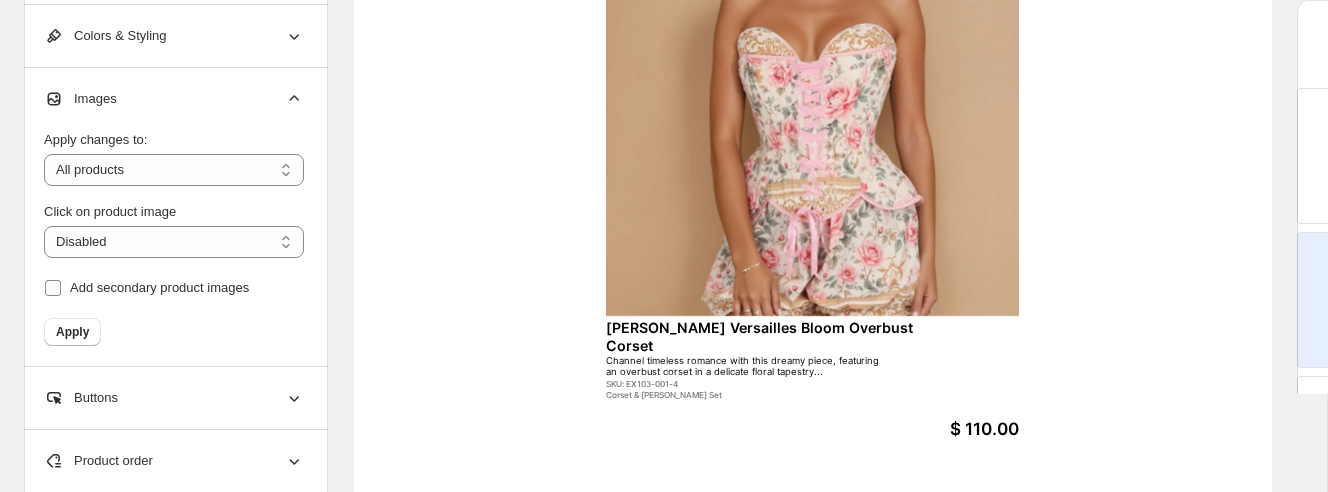 click on "Add secondary product images" at bounding box center (159, 287) 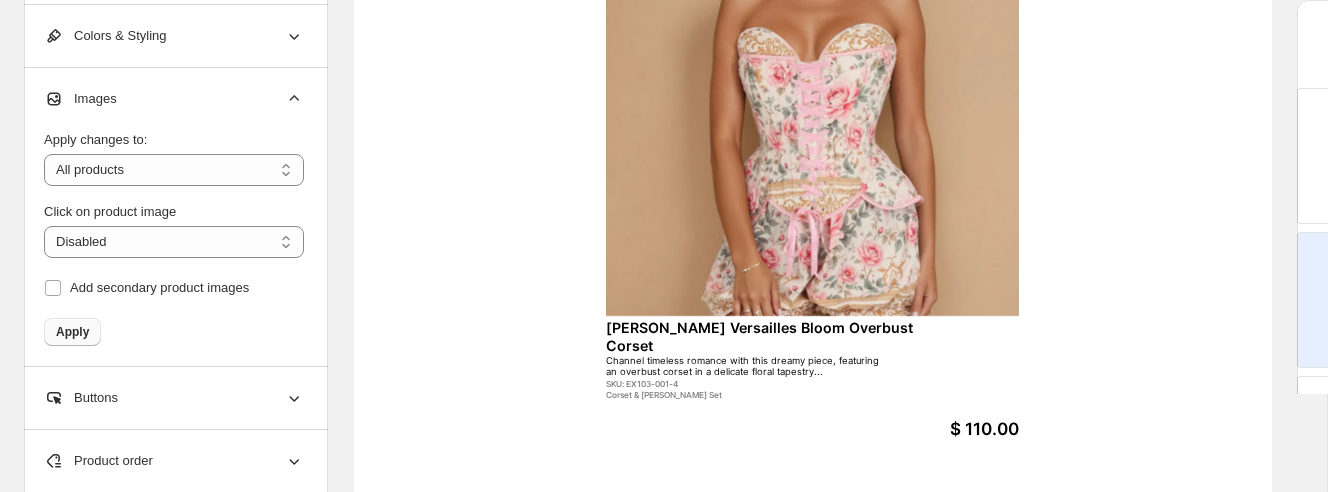 click on "Apply" at bounding box center (72, 332) 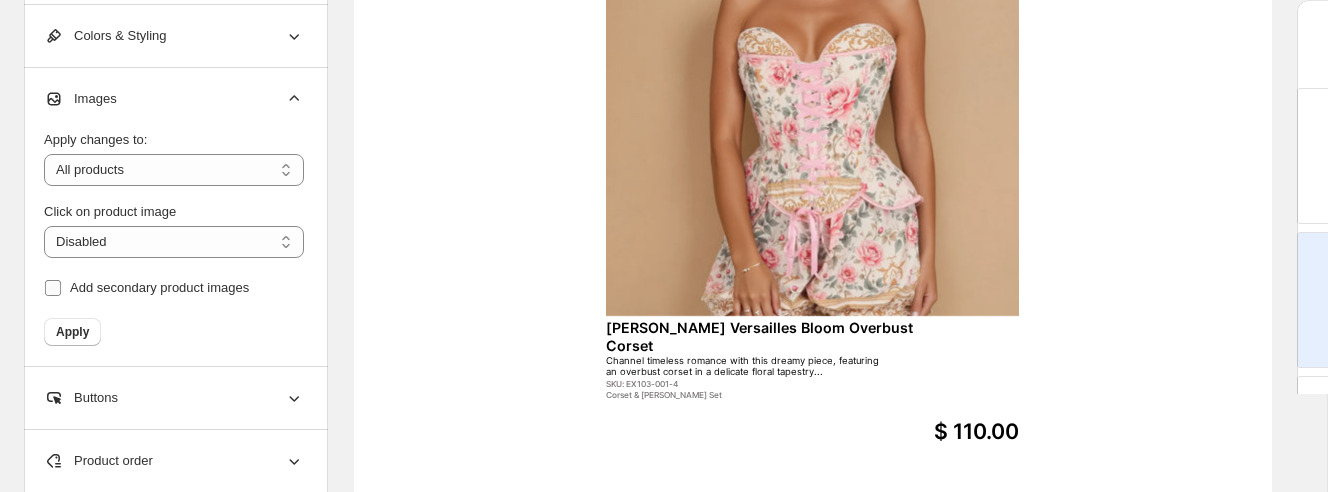 click on "Add secondary product images" at bounding box center (159, 287) 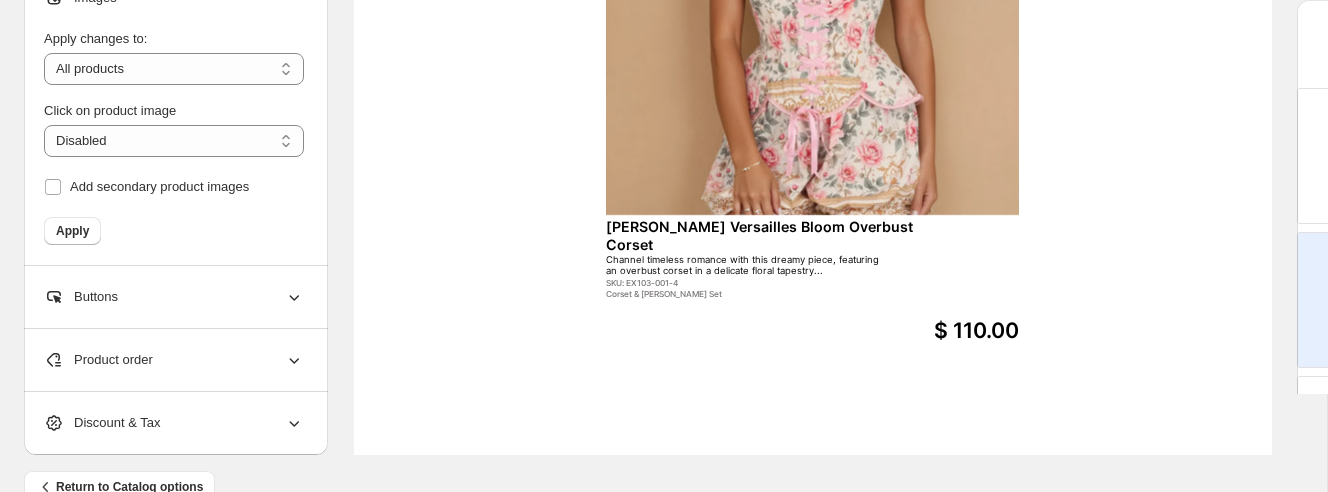 scroll, scrollTop: 933, scrollLeft: 0, axis: vertical 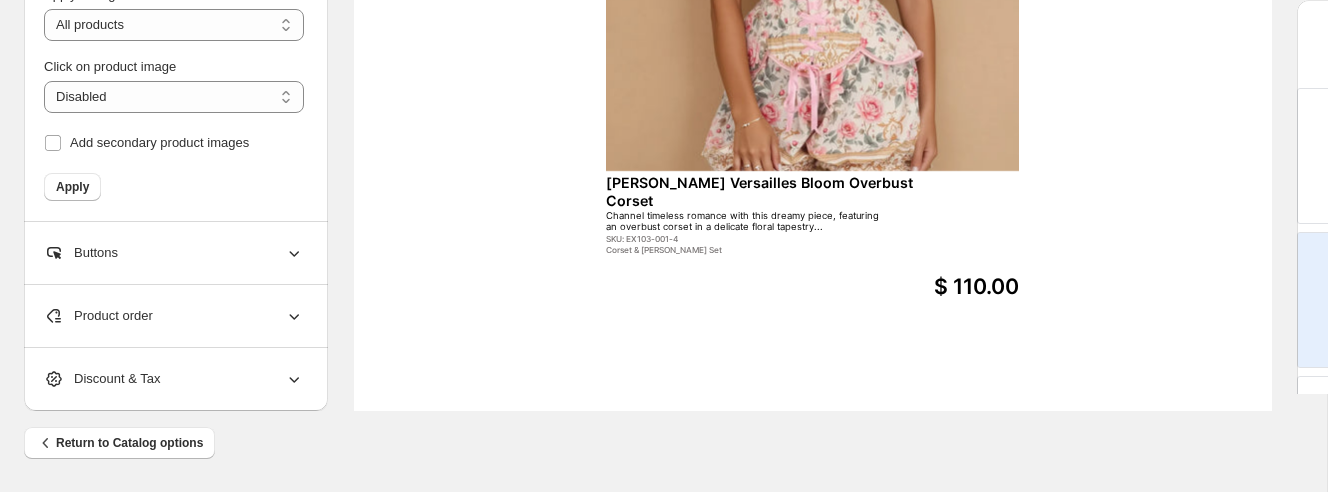 click on "Product order" at bounding box center [174, 316] 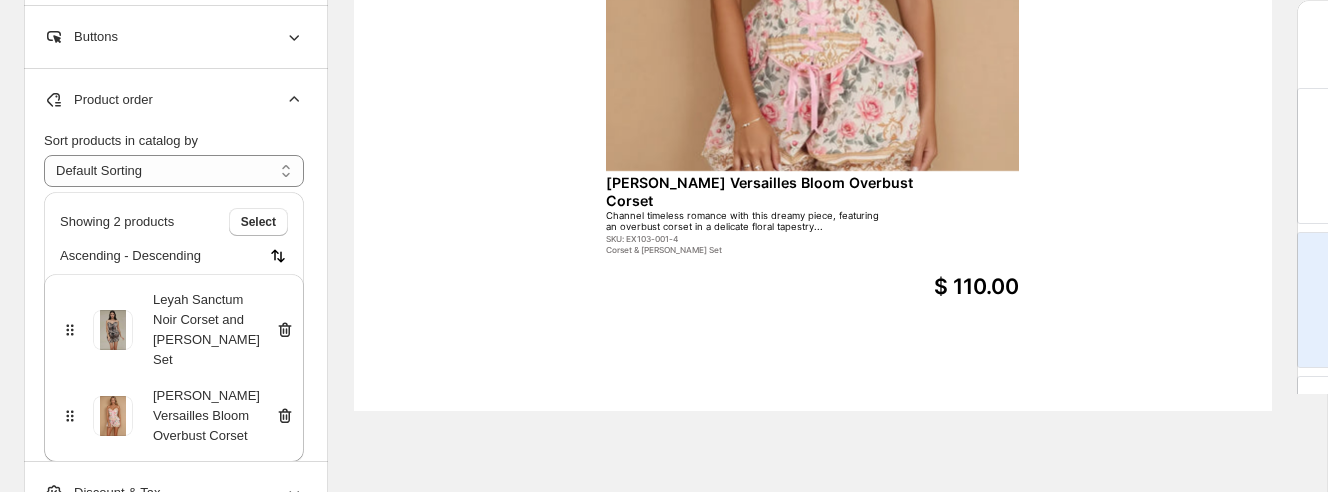 scroll, scrollTop: 168, scrollLeft: 0, axis: vertical 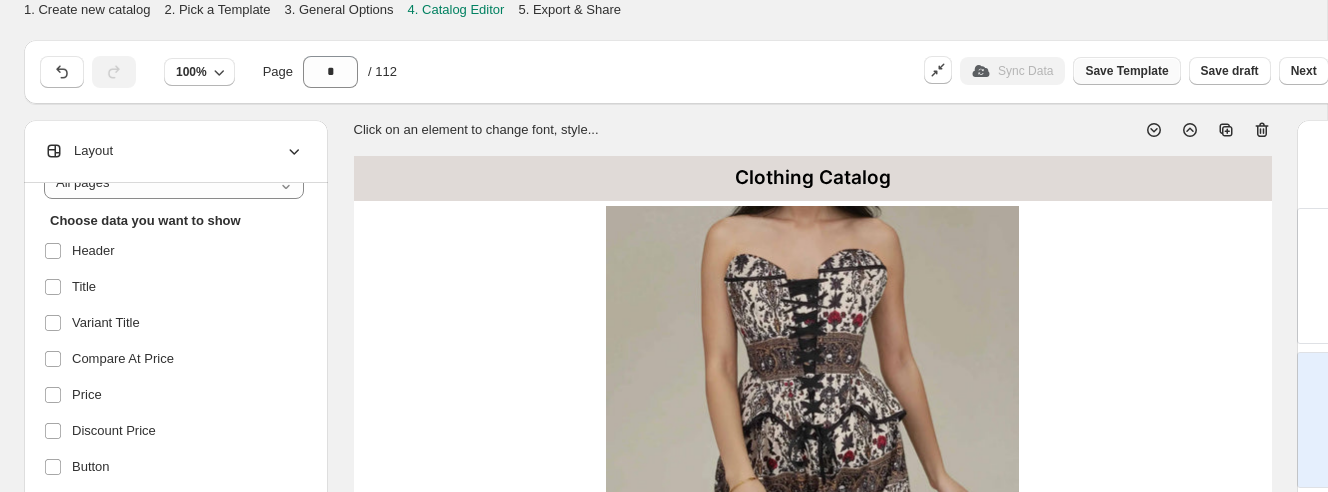 click on "Save Template" at bounding box center (1126, 71) 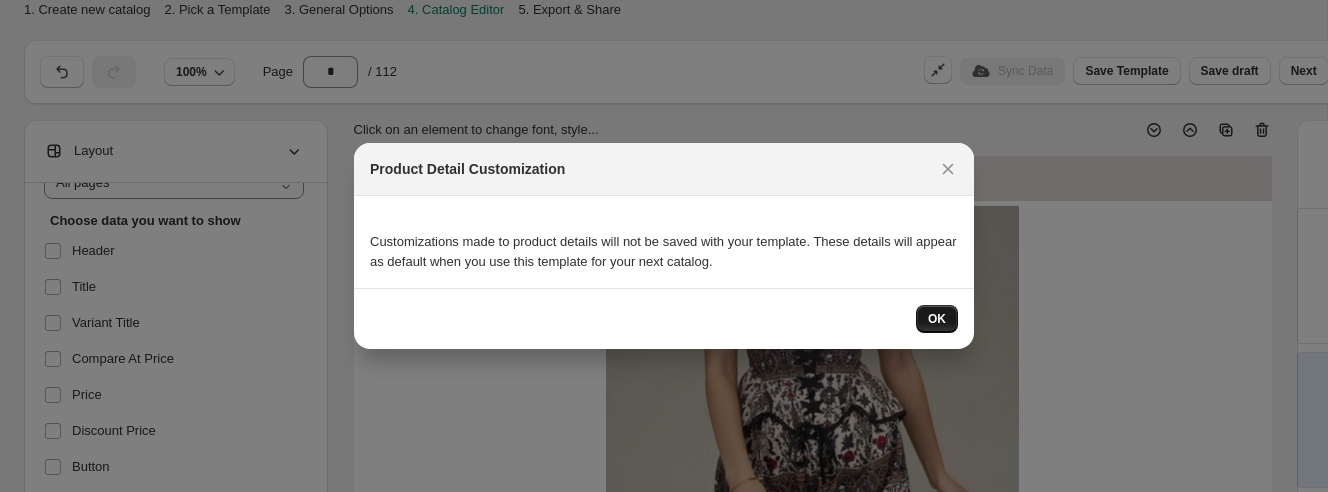 click on "OK" at bounding box center [937, 319] 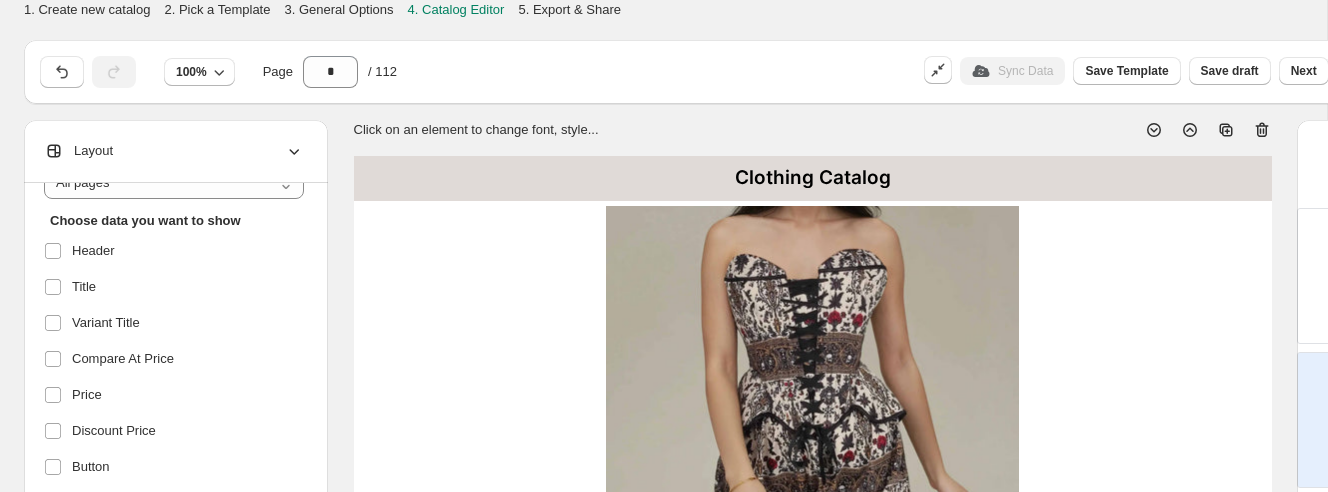 click on "Clothing Catalog" at bounding box center (813, 178) 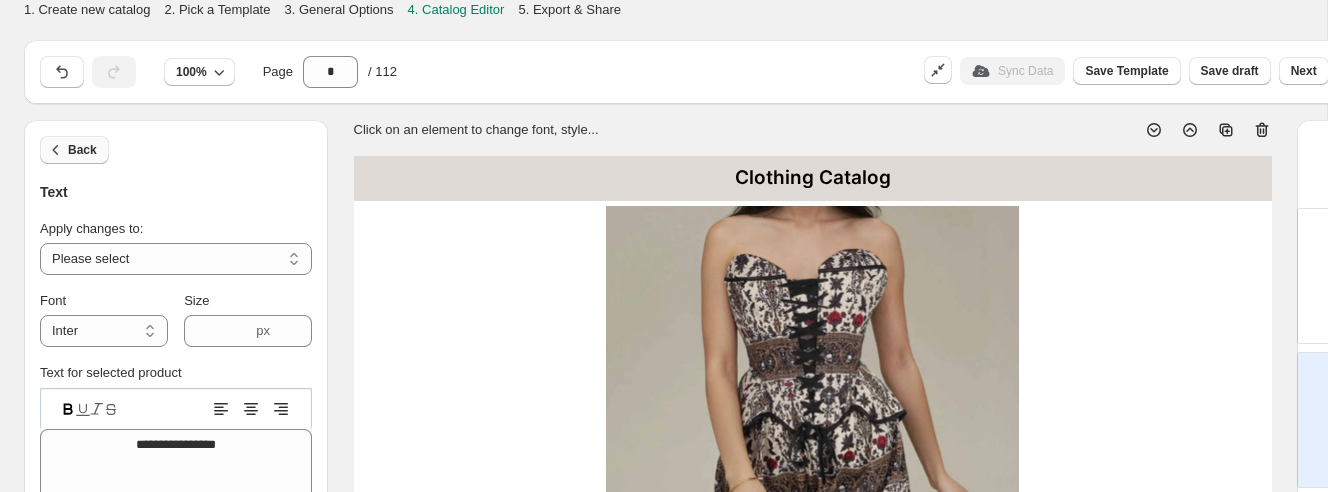 click on "Back" at bounding box center (74, 150) 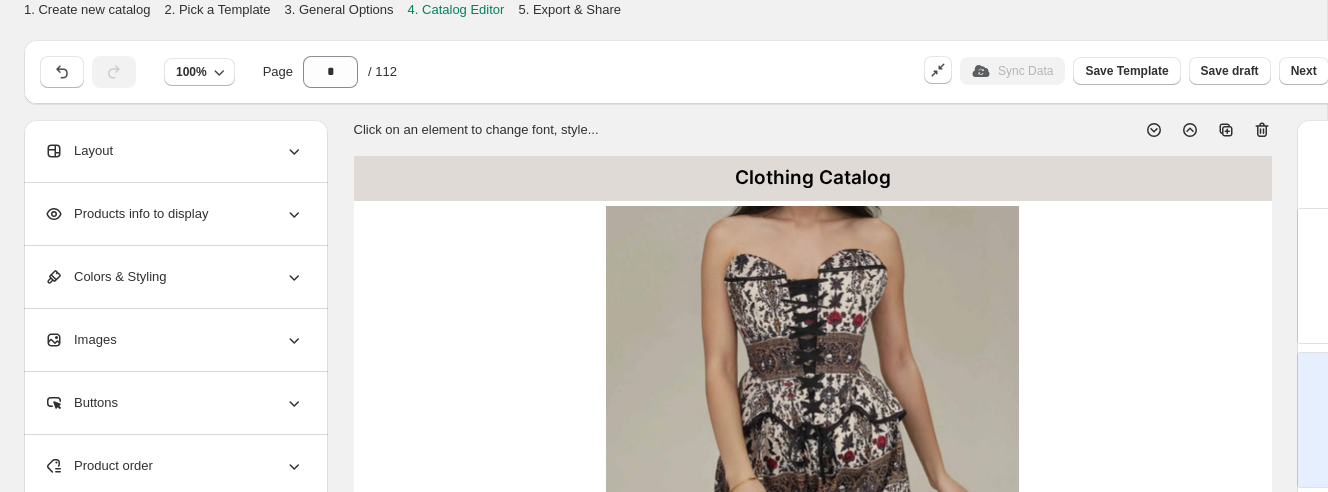 click on "Layout" at bounding box center [174, 151] 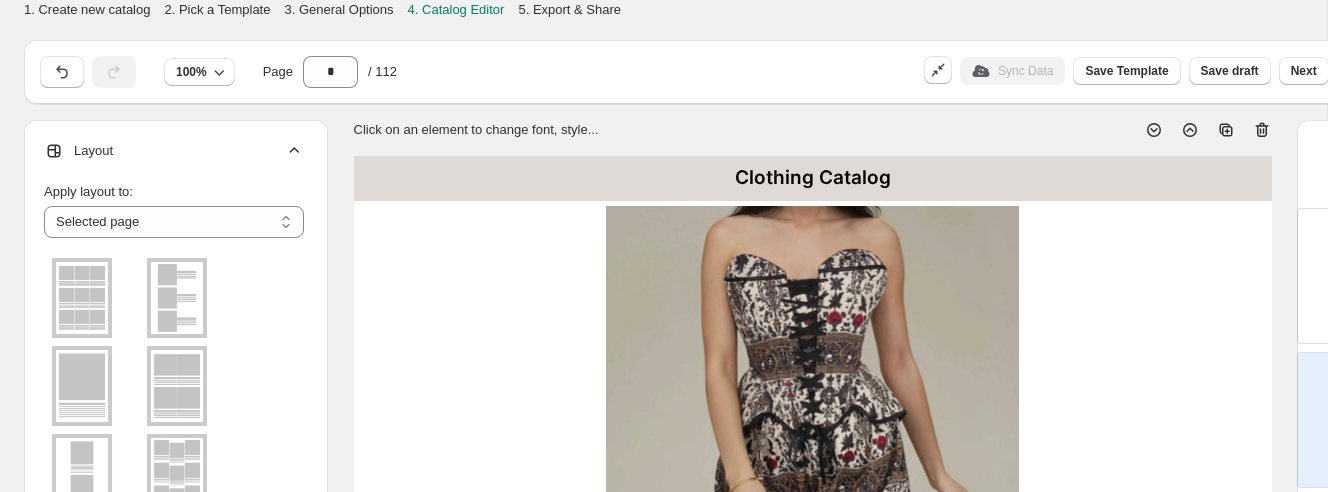 scroll, scrollTop: 17, scrollLeft: 0, axis: vertical 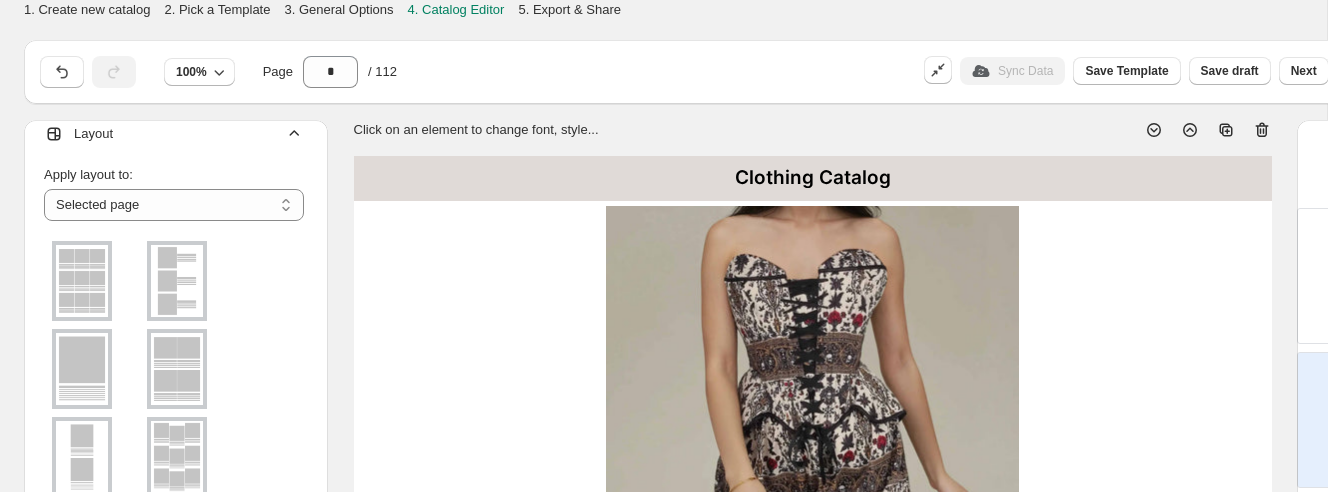 click at bounding box center (177, 281) 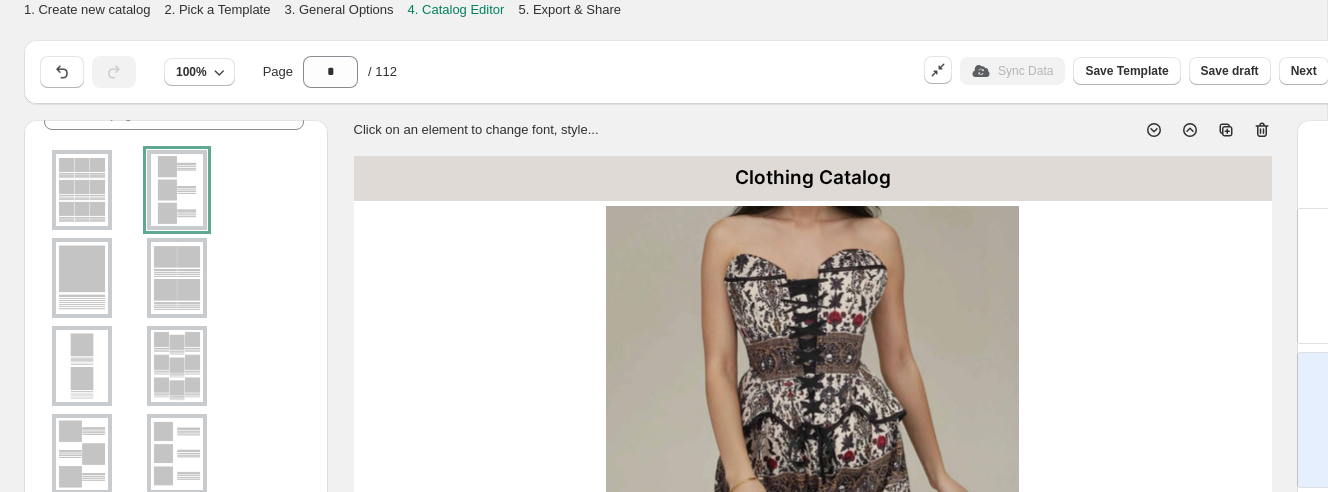 scroll, scrollTop: 103, scrollLeft: 0, axis: vertical 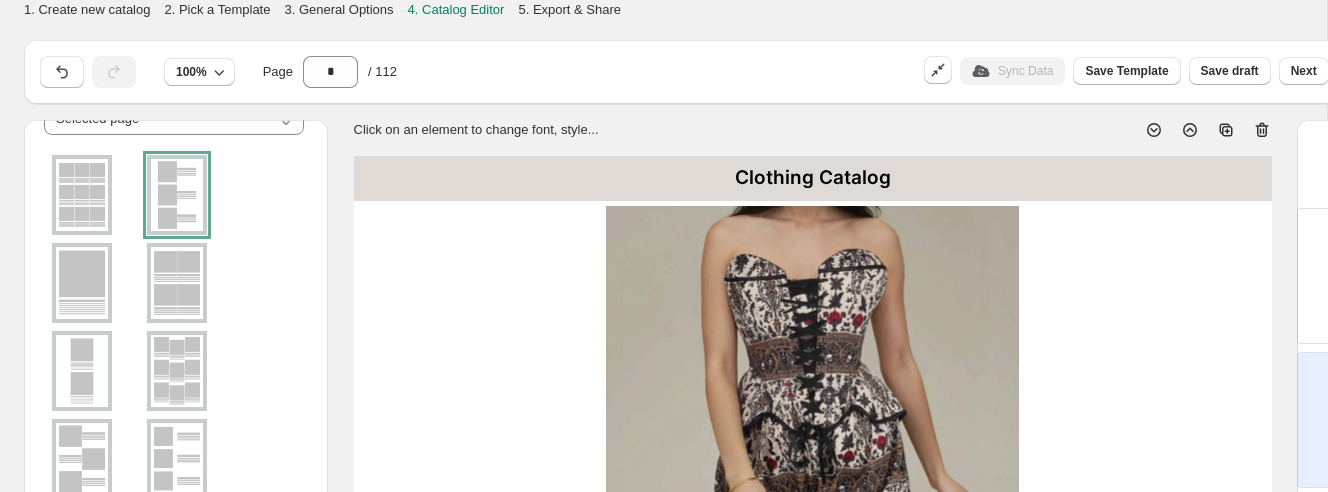 click at bounding box center [82, 283] 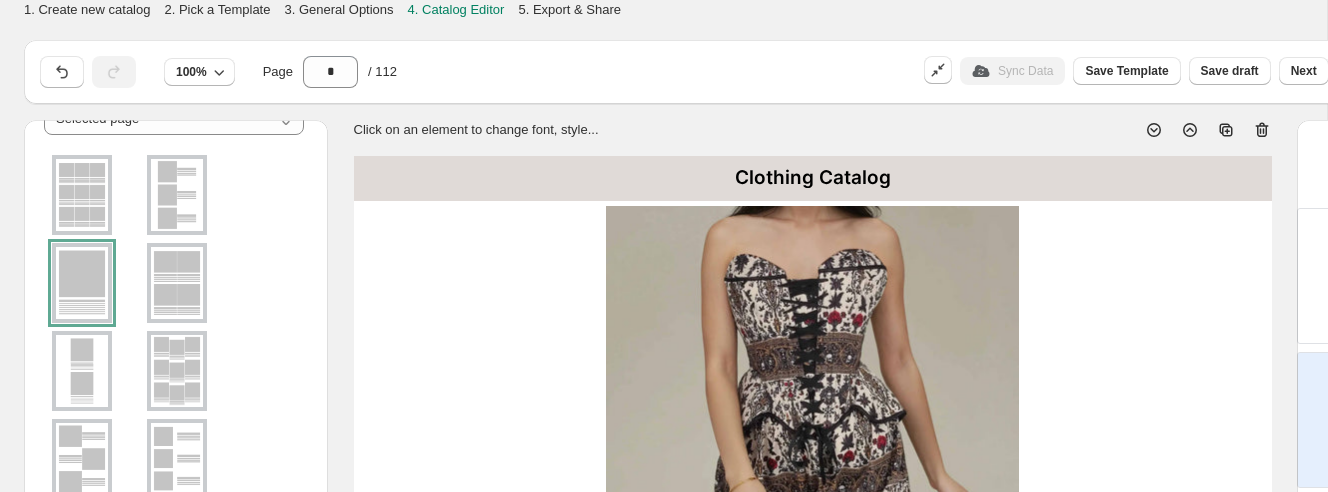 click on "Clothing Catalog Leyah Sanctum Noir Corset and Bloomer Set Richly detailed and effortlessly striking, this overbust corset set features a gothic-inspired floral and t... SKU:  CD139-001-4 Corset & Bloomer Set $ 149.00 Layden Versailles Bloom Overbust Corset Channel timeless romance with this dreamy piece, featuring an overbust corset in a delicate floral tapestry... SKU:  EX103-001-4 Corset & Bloomer Set $ 110.00" at bounding box center (813, 750) 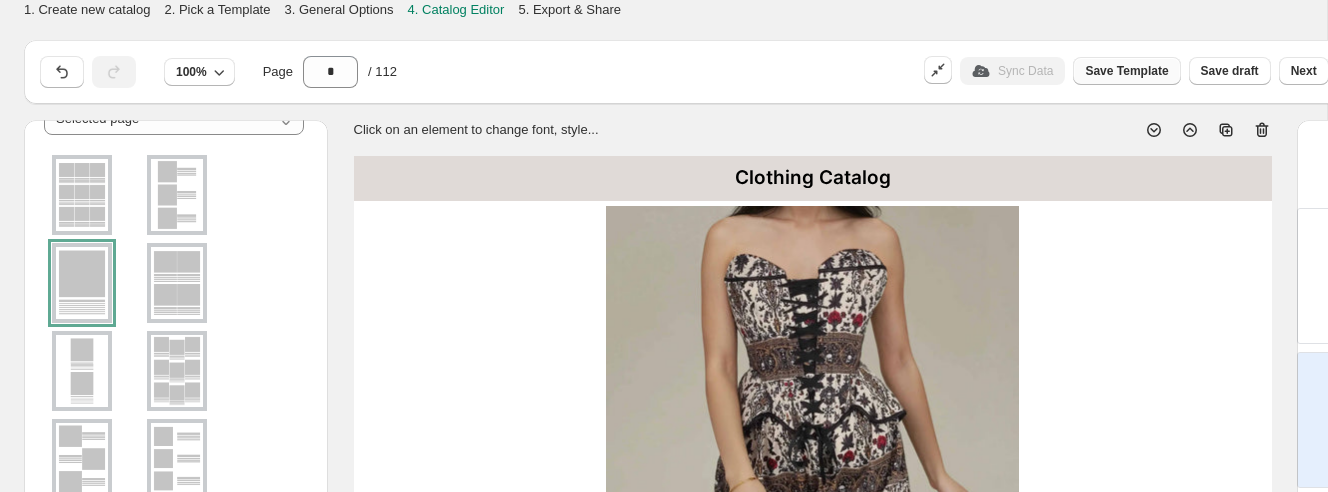 click on "Save Template" at bounding box center (1126, 71) 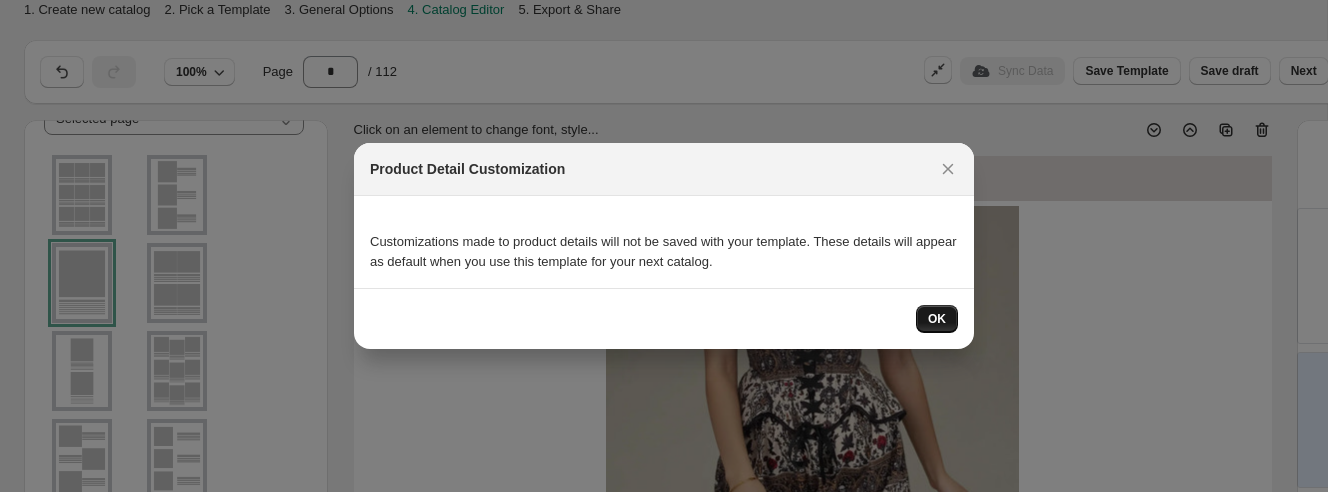 click on "OK" at bounding box center [937, 319] 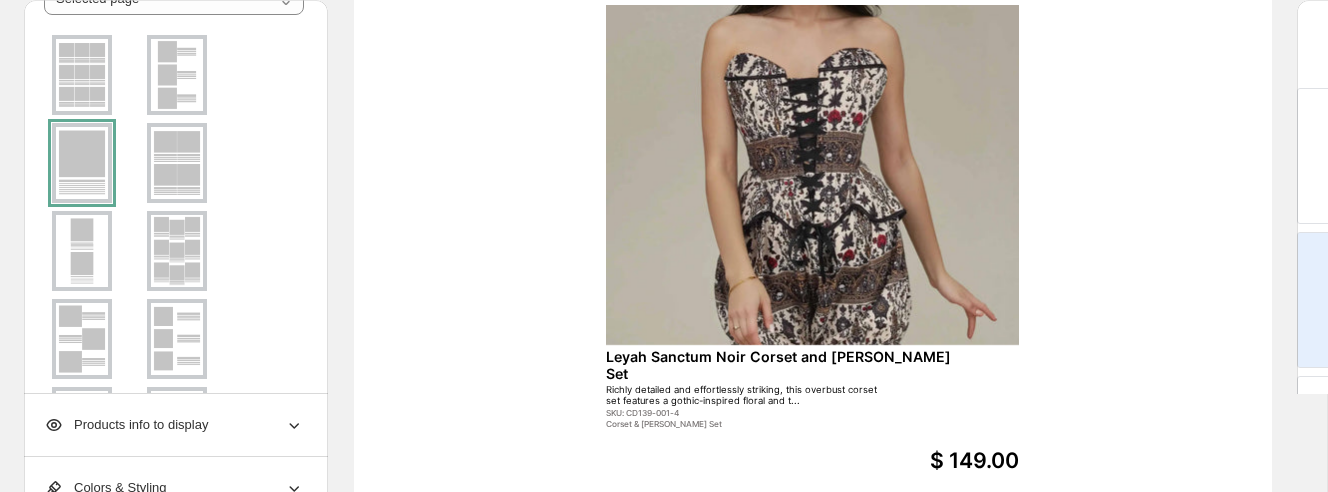 scroll, scrollTop: 177, scrollLeft: 0, axis: vertical 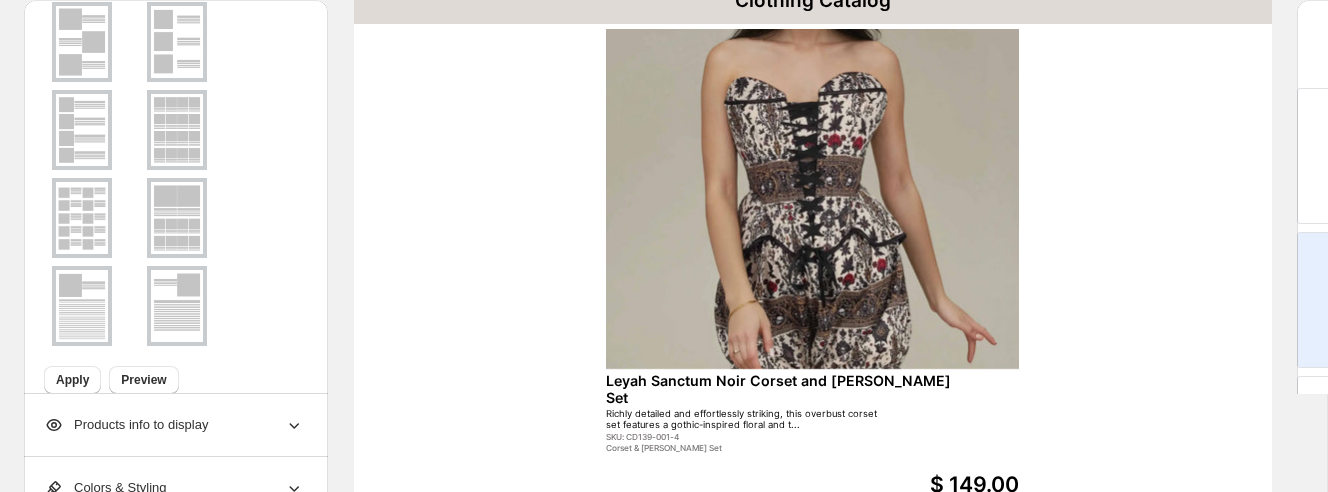 click on "Products info to display" at bounding box center [174, 425] 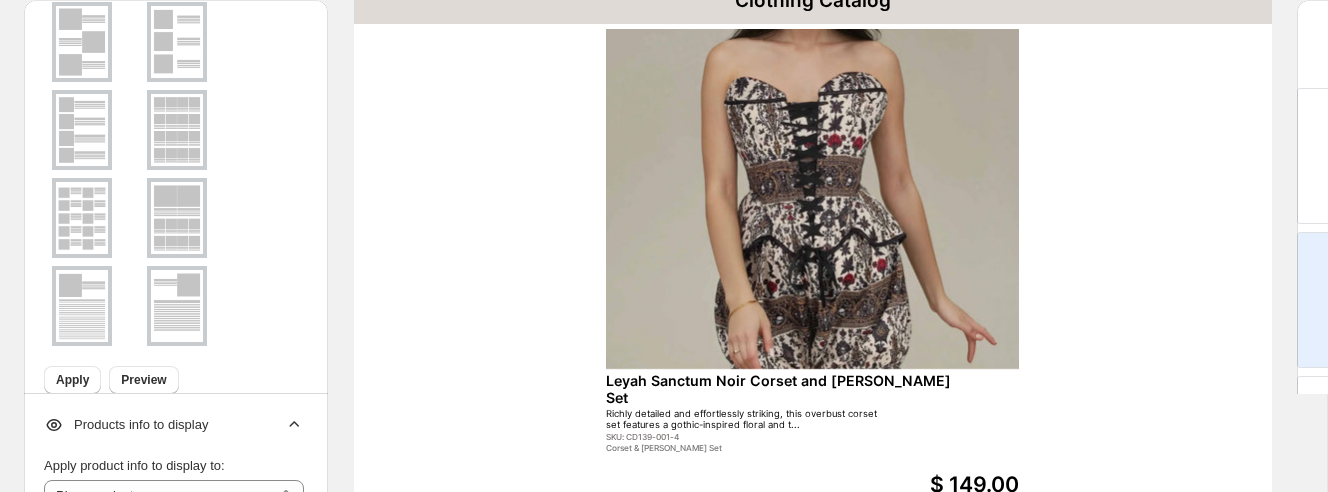 scroll, scrollTop: 437, scrollLeft: 0, axis: vertical 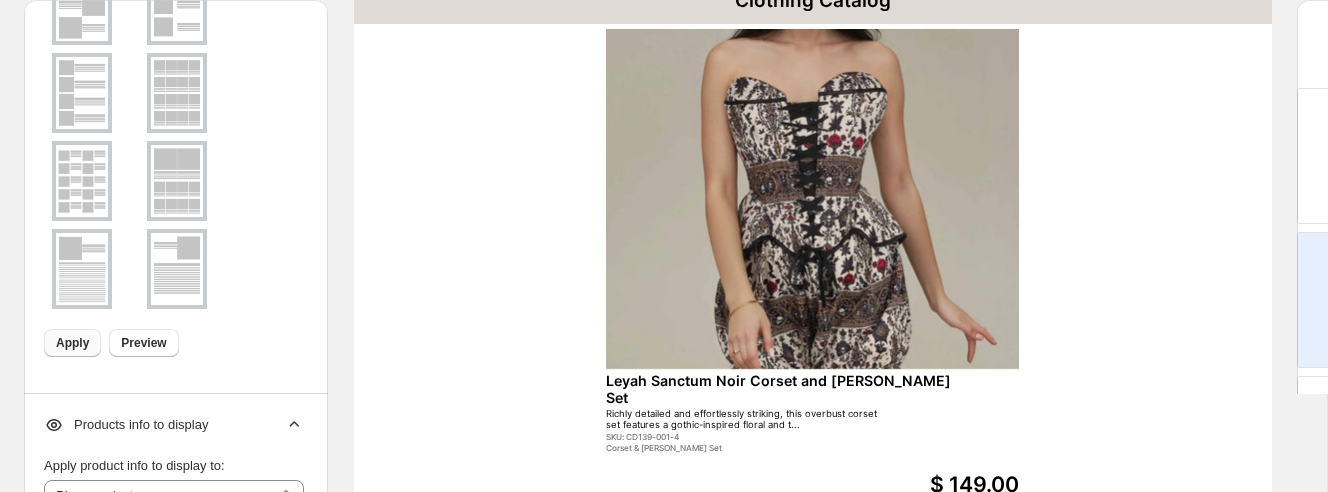 click on "Apply" at bounding box center (72, 343) 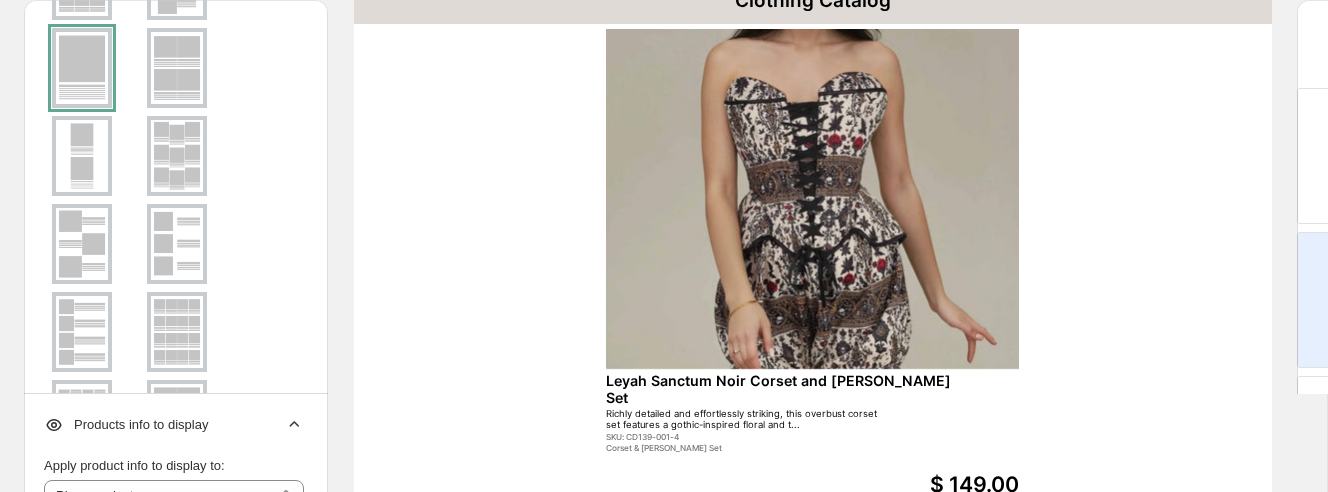 scroll, scrollTop: 197, scrollLeft: 0, axis: vertical 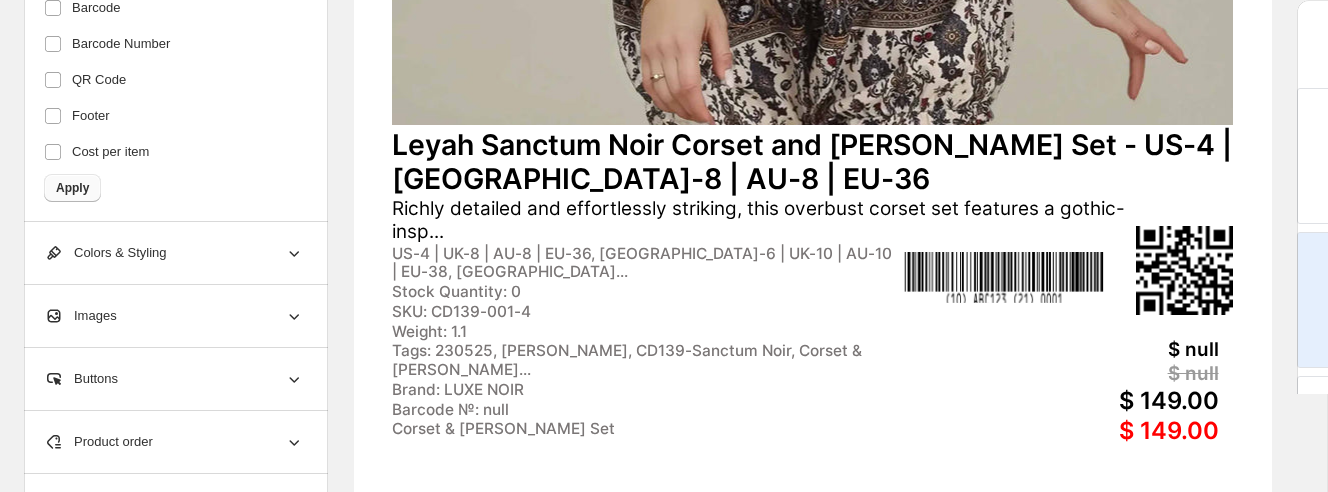 click on "Apply" at bounding box center (72, 187) 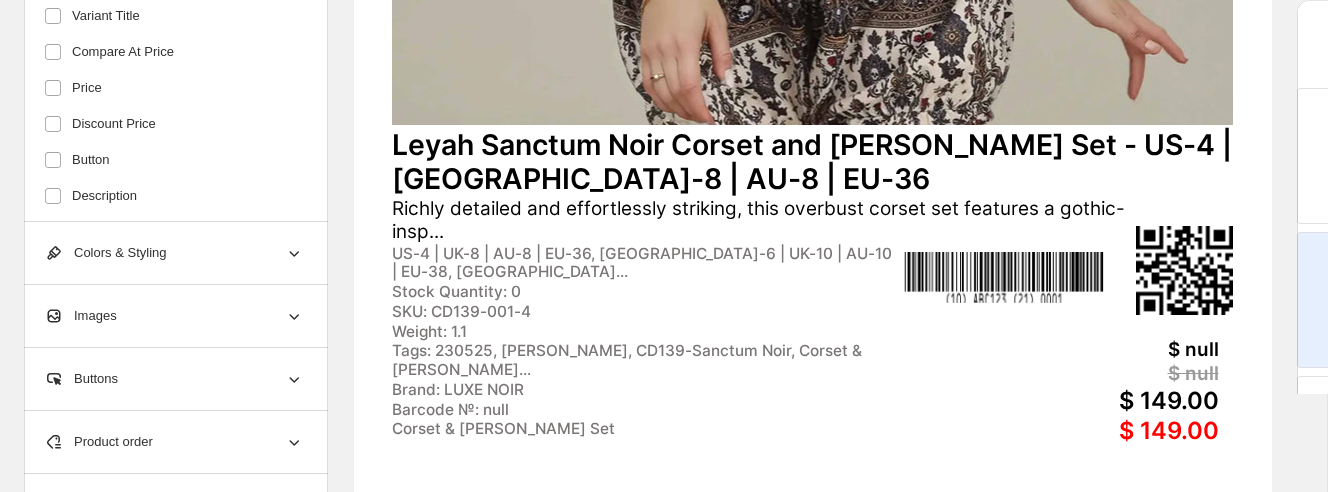 scroll, scrollTop: 0, scrollLeft: 0, axis: both 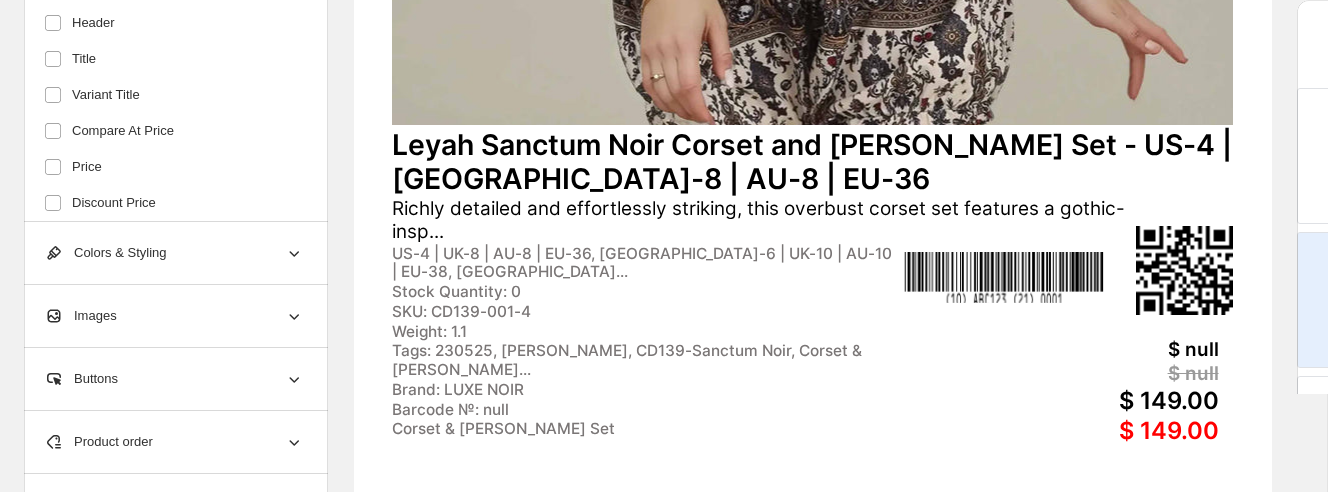 click on "Images" at bounding box center (174, 316) 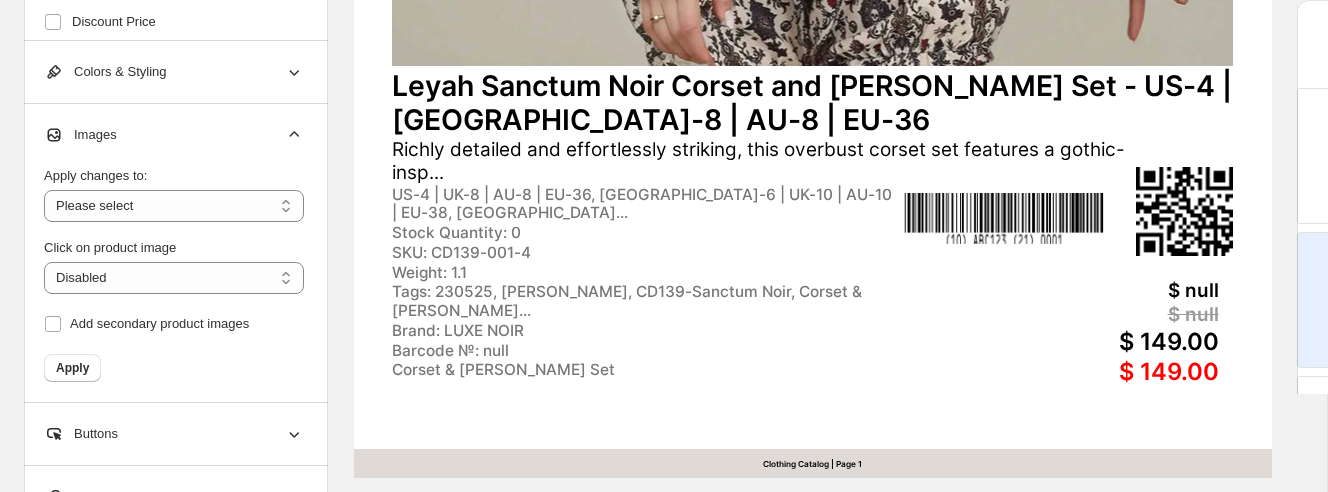 scroll, scrollTop: 856, scrollLeft: 0, axis: vertical 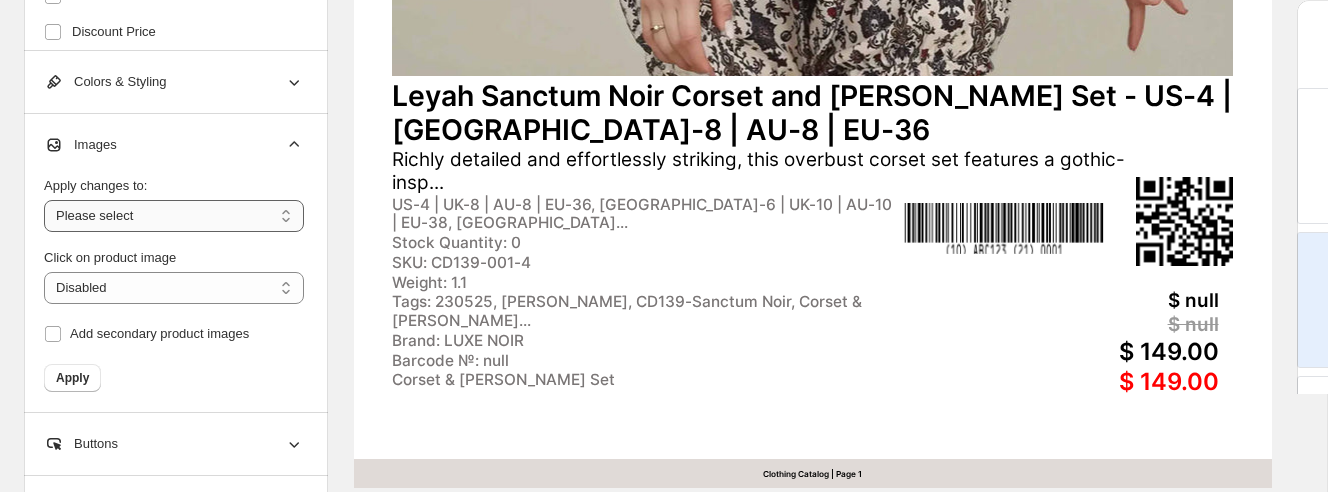 click on "**********" at bounding box center [174, 216] 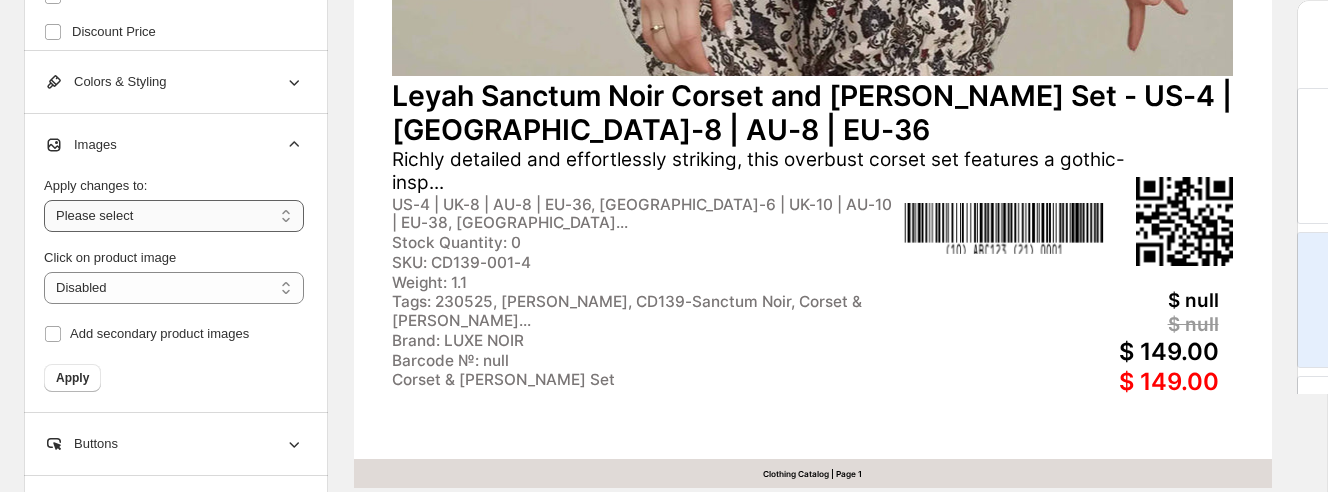 select on "**********" 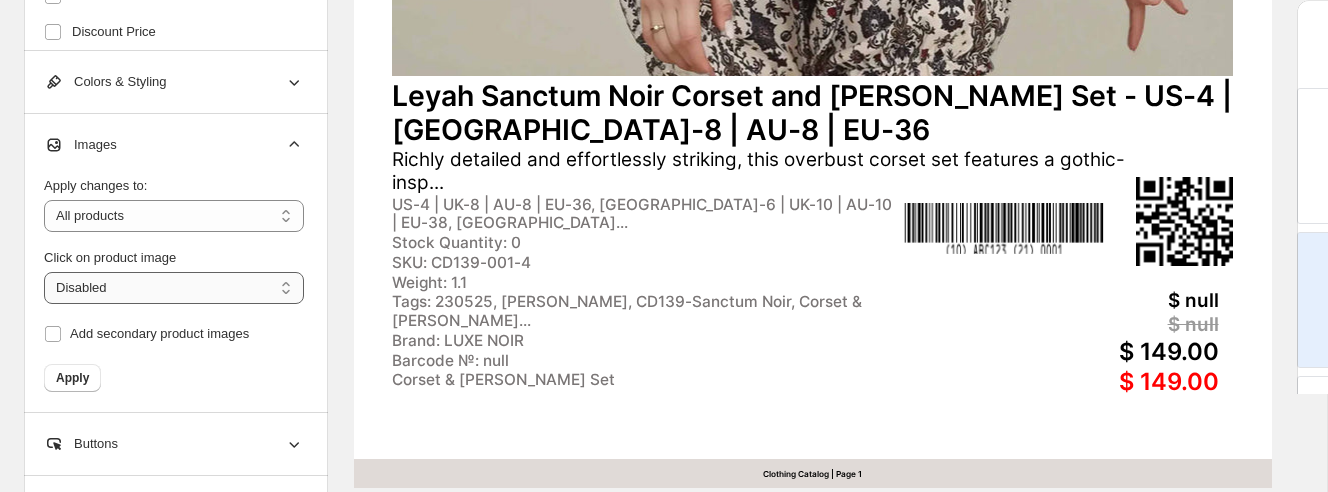 click on "**********" at bounding box center (174, 288) 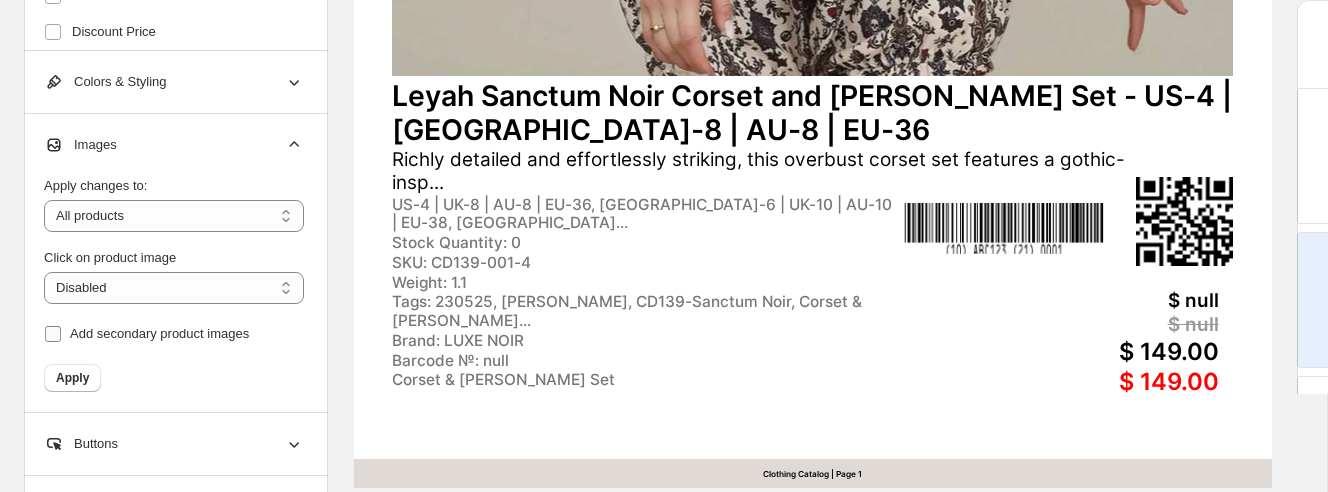 click on "Add secondary product images" at bounding box center (159, 333) 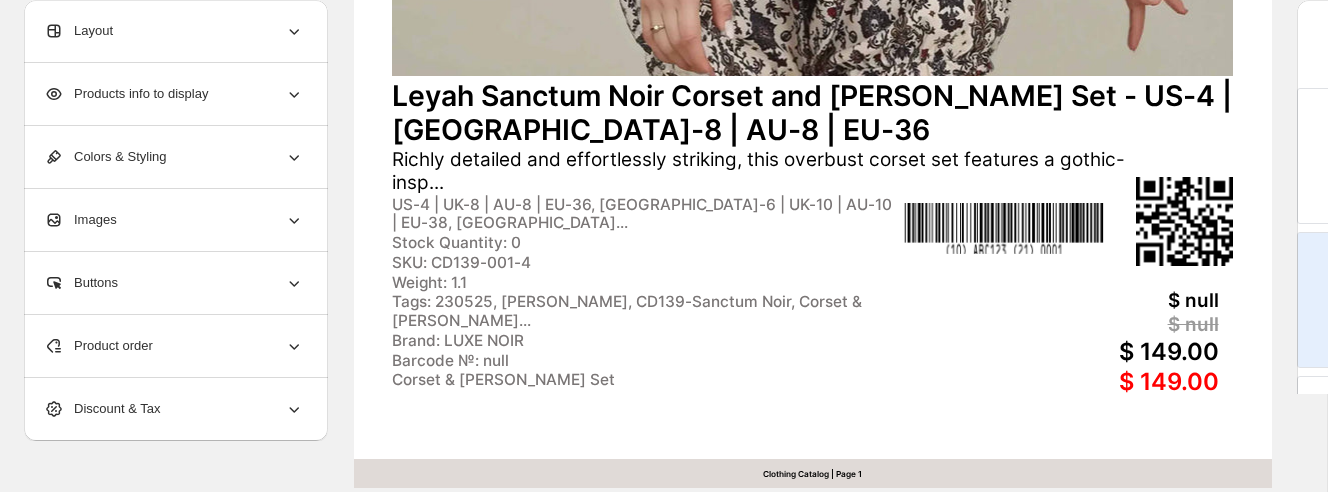 click on "**********" at bounding box center [664, -610] 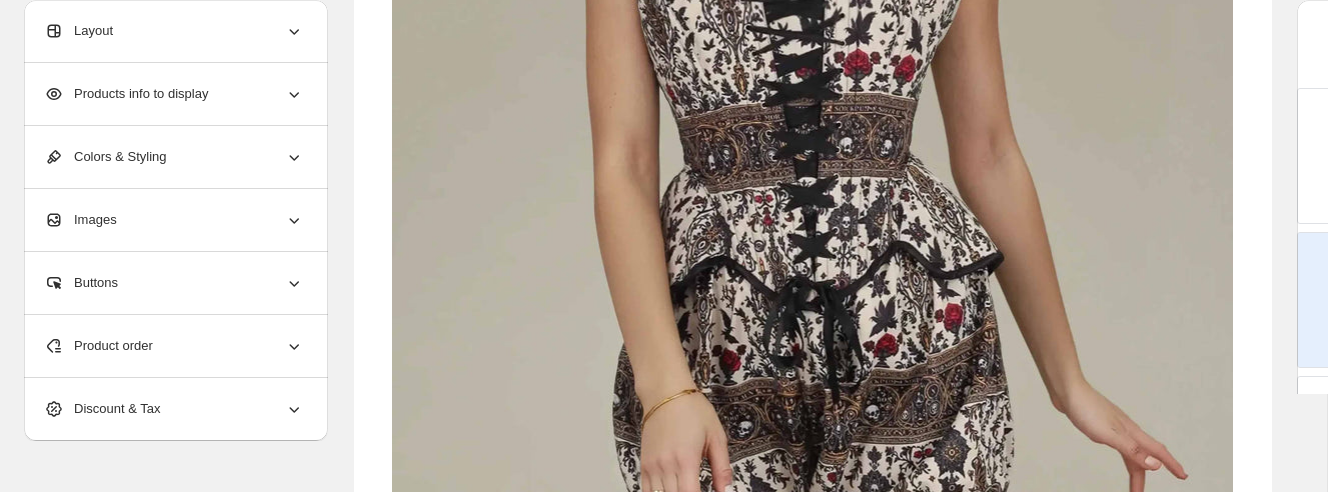 scroll, scrollTop: 0, scrollLeft: 0, axis: both 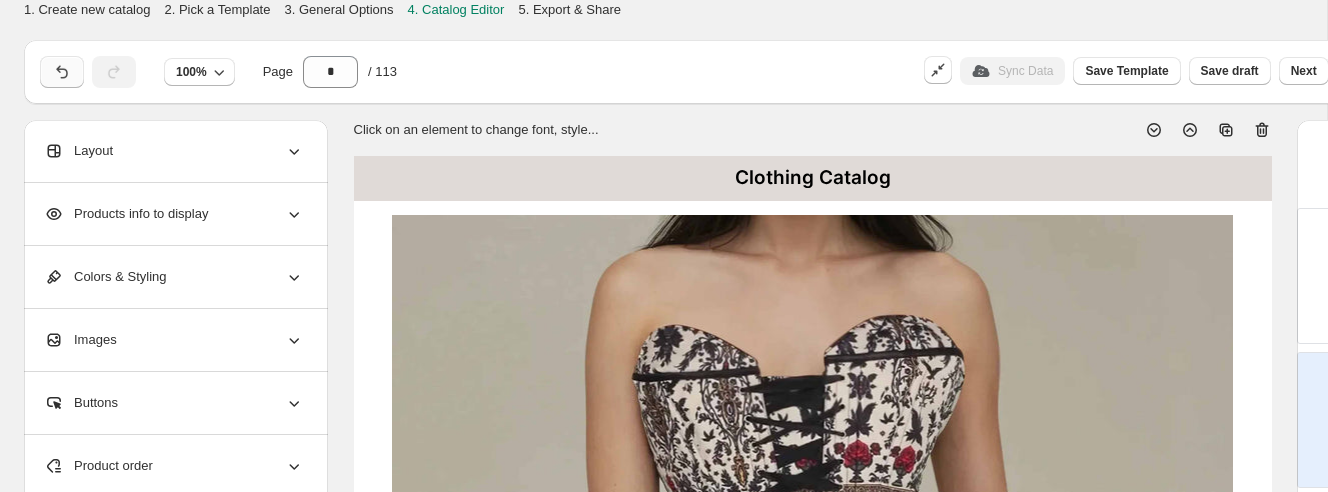 click at bounding box center (62, 72) 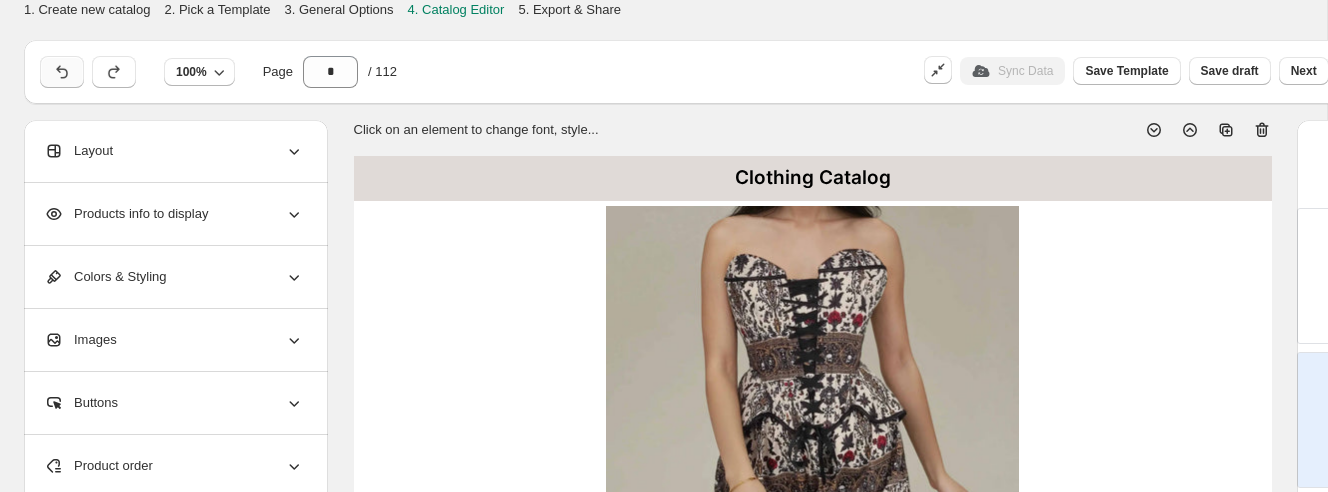 click 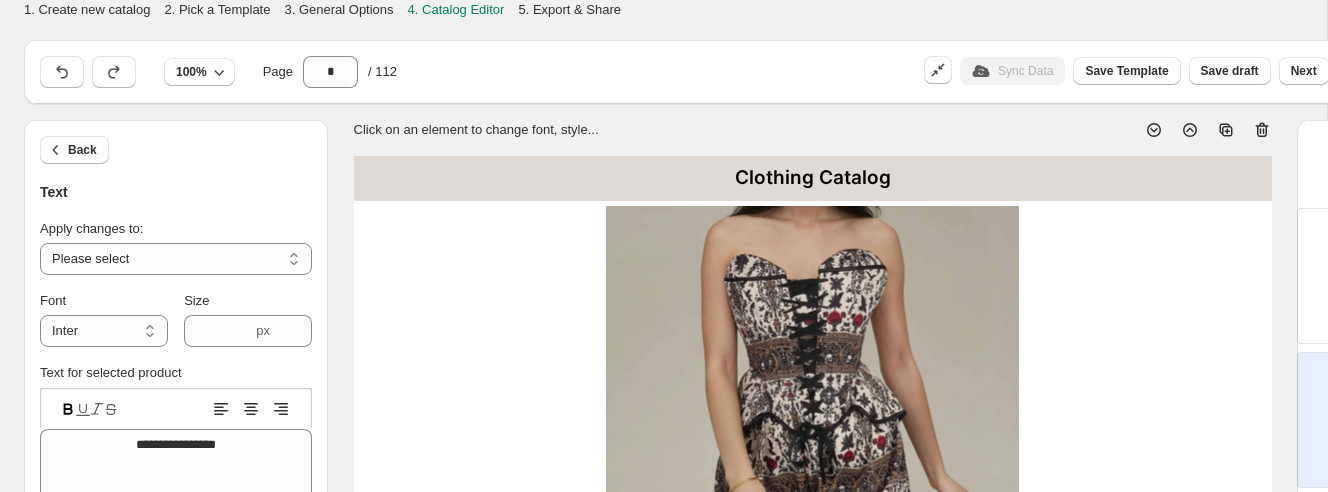 click on "Clothing Catalog" at bounding box center (813, 178) 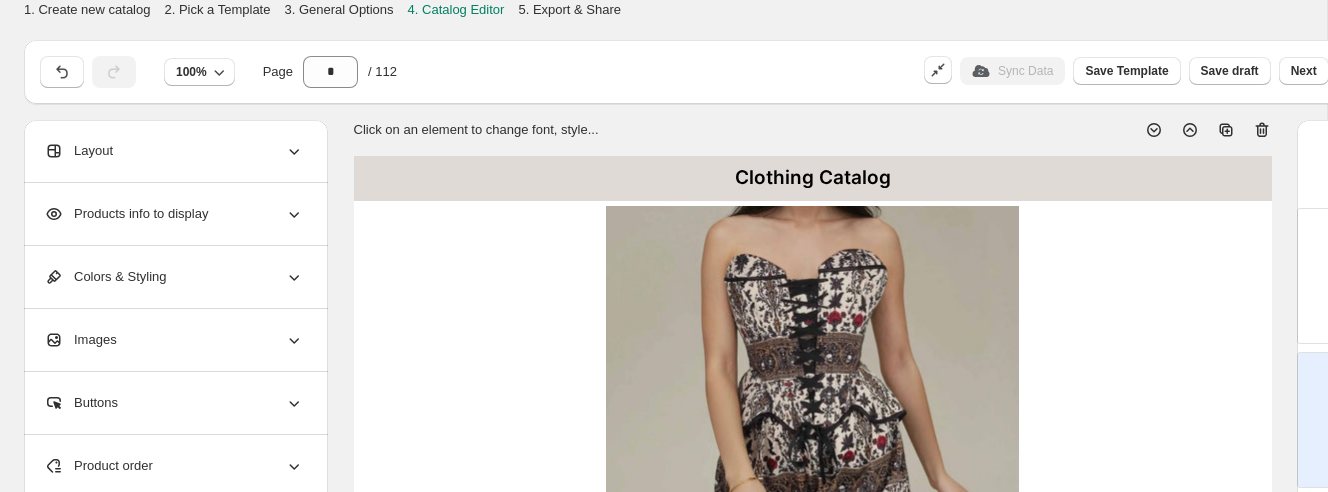 click on "Colors & Styling" at bounding box center (174, 277) 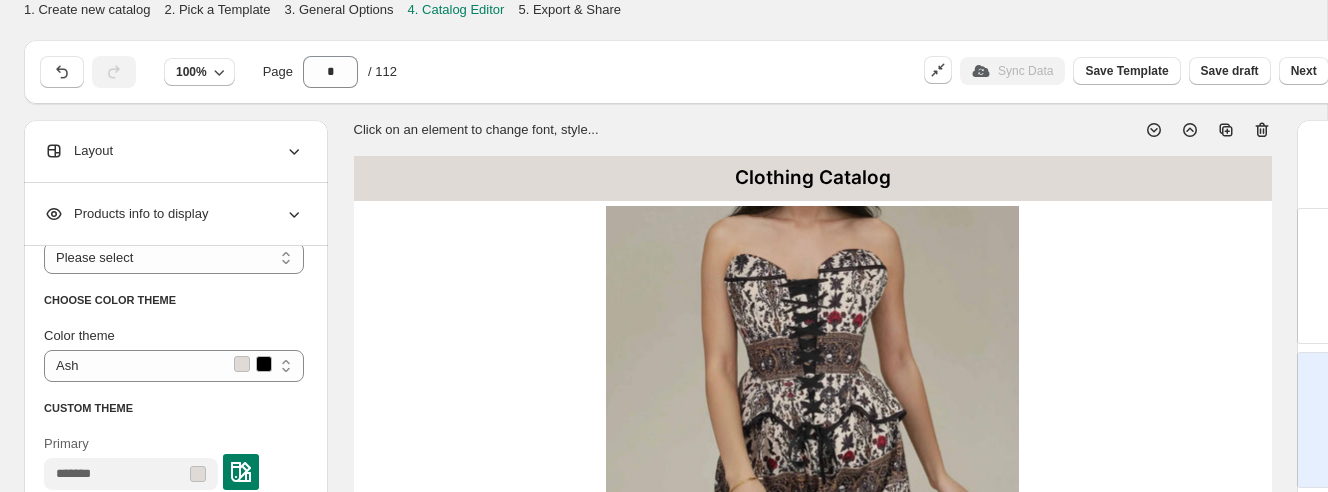 scroll, scrollTop: 97, scrollLeft: 0, axis: vertical 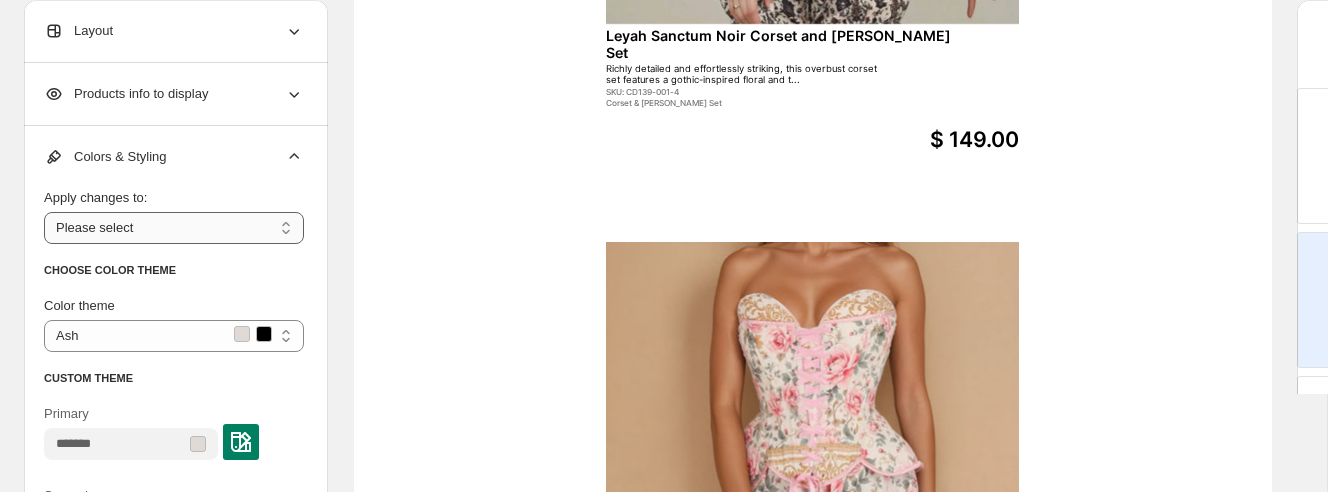 click on "**********" at bounding box center [174, 228] 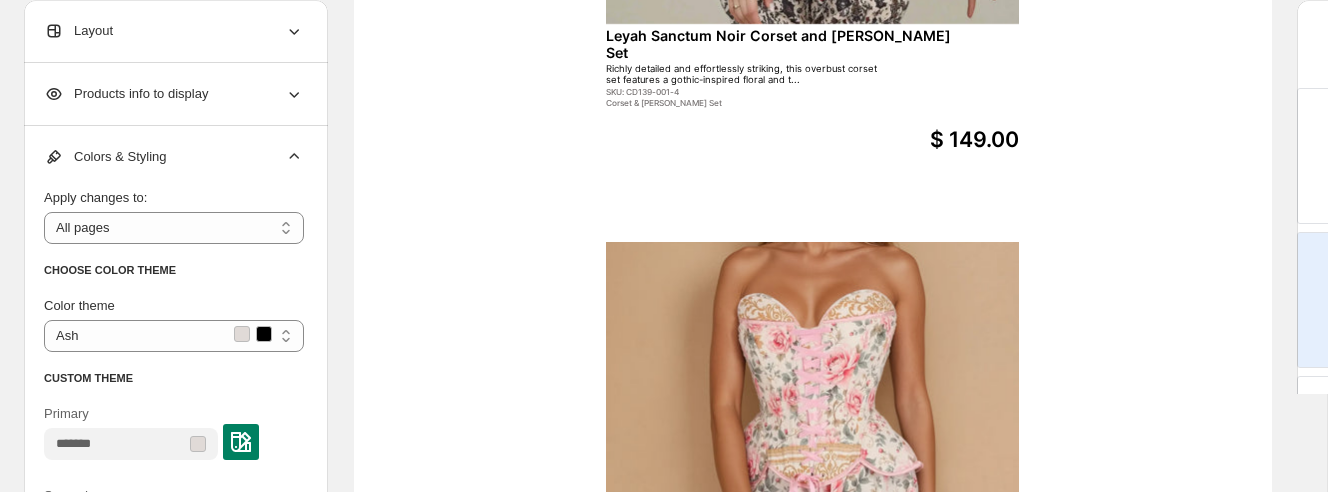 click on "CHOOSE COLOR THEME" at bounding box center (174, 270) 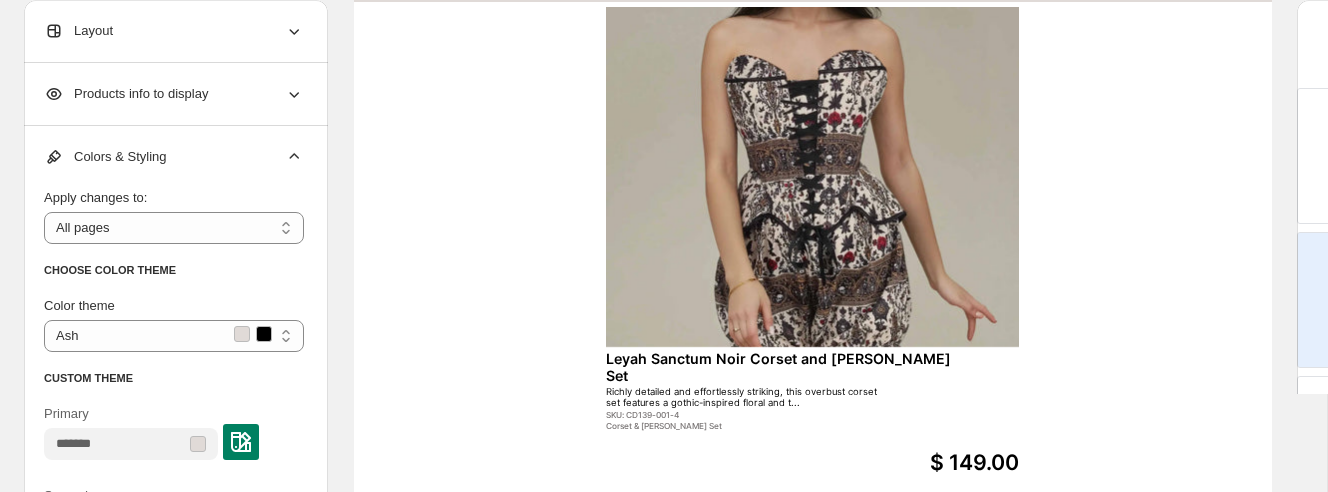 scroll, scrollTop: 588, scrollLeft: 0, axis: vertical 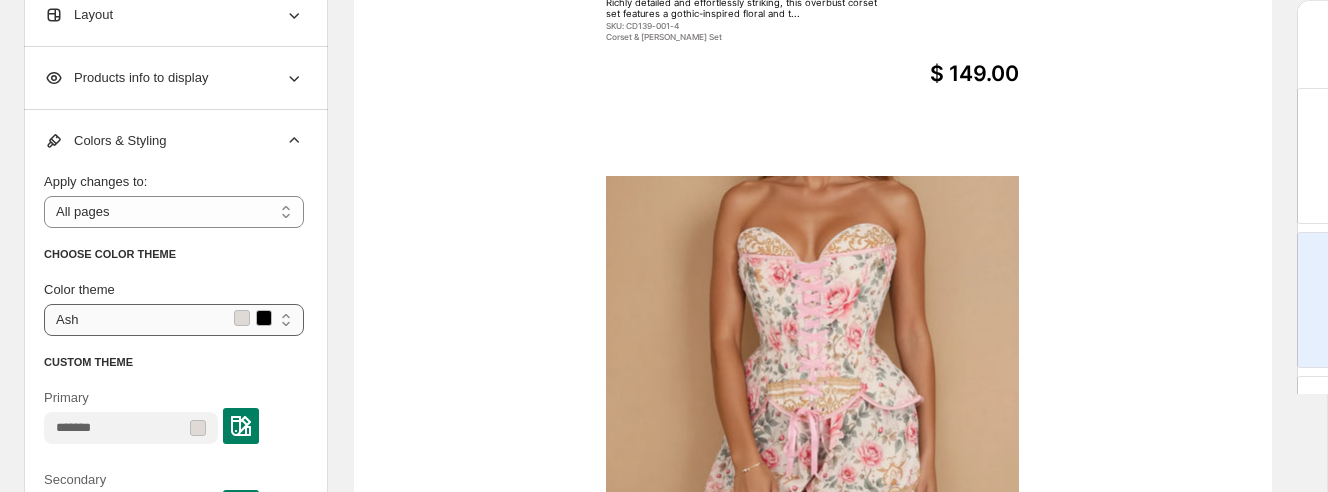 click on "**********" at bounding box center (174, 320) 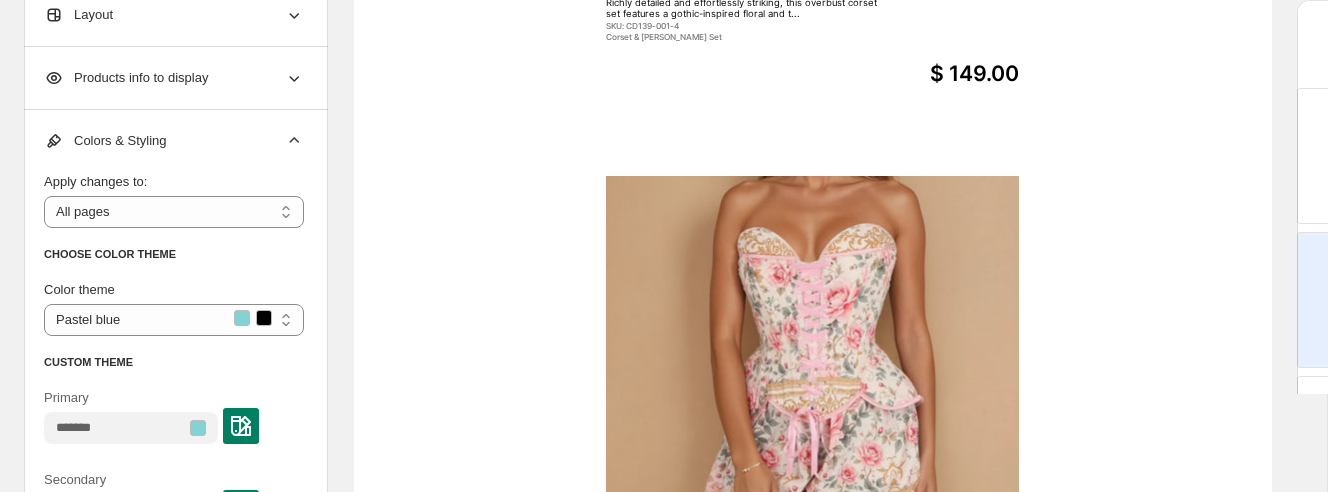 click on "**********" at bounding box center [174, 404] 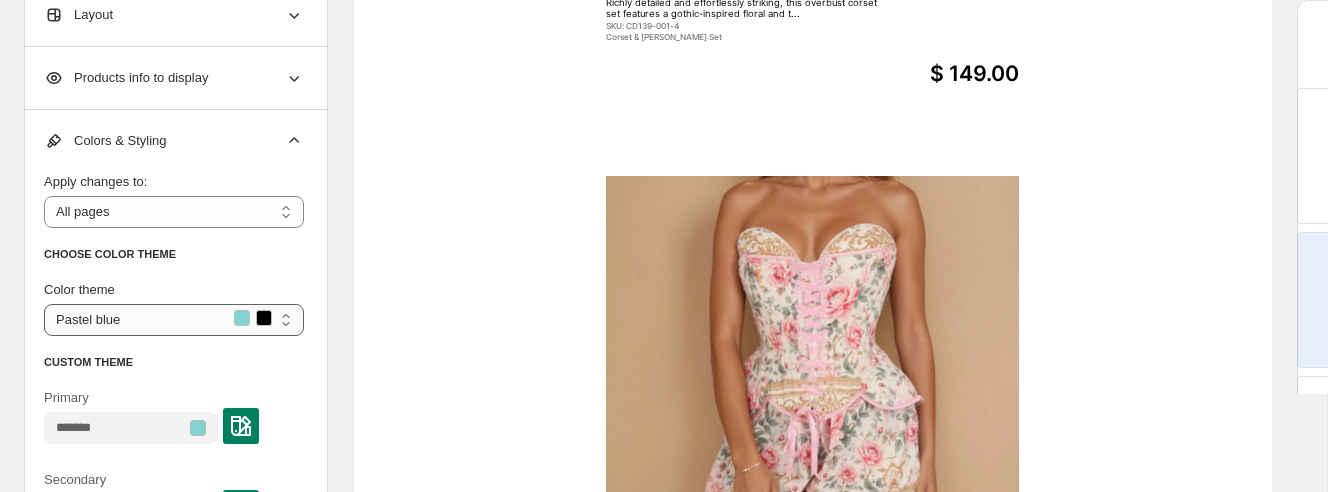 click on "**********" at bounding box center [174, 320] 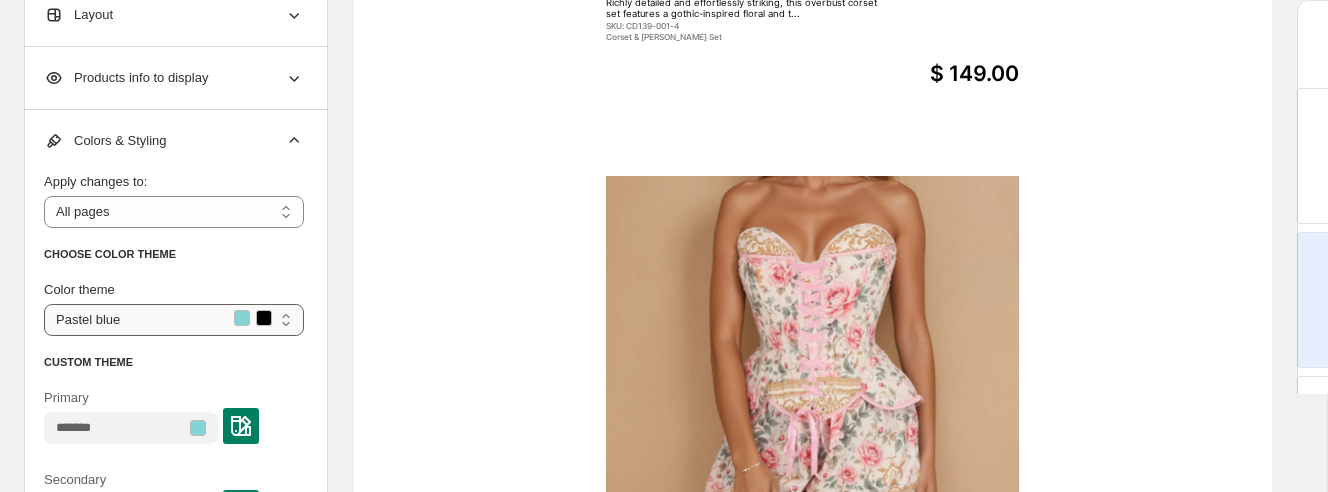 select on "***" 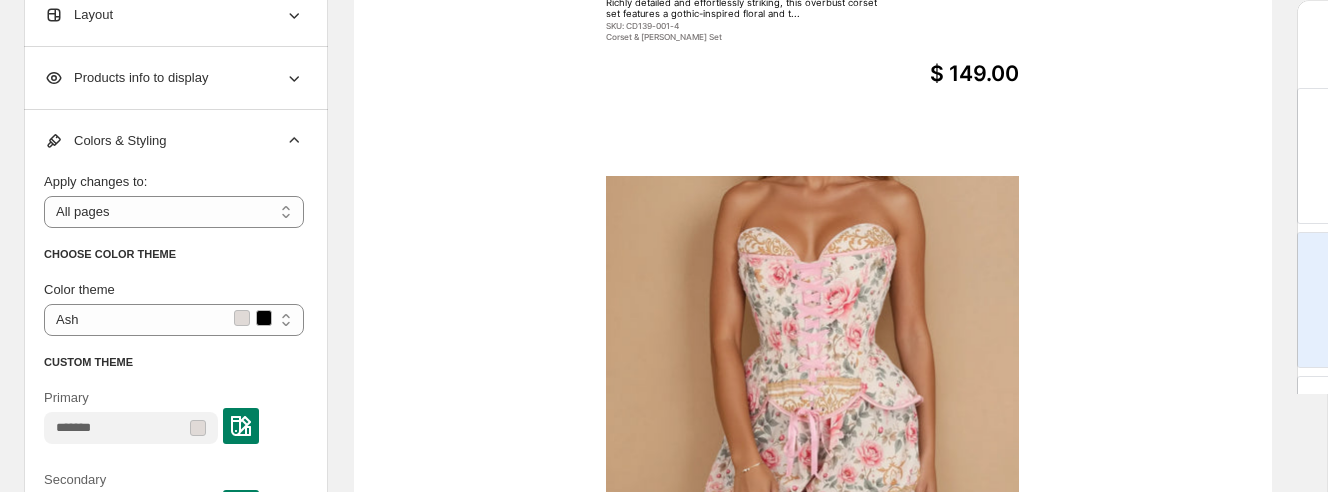 click on "CHOOSE COLOR THEME" at bounding box center (174, 254) 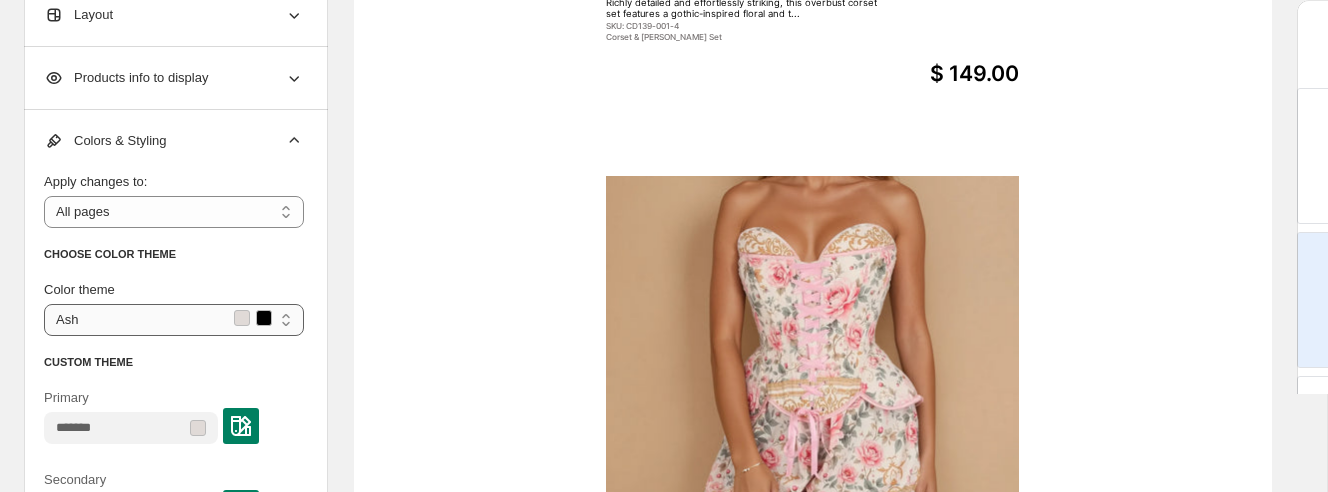 scroll, scrollTop: 97, scrollLeft: 0, axis: vertical 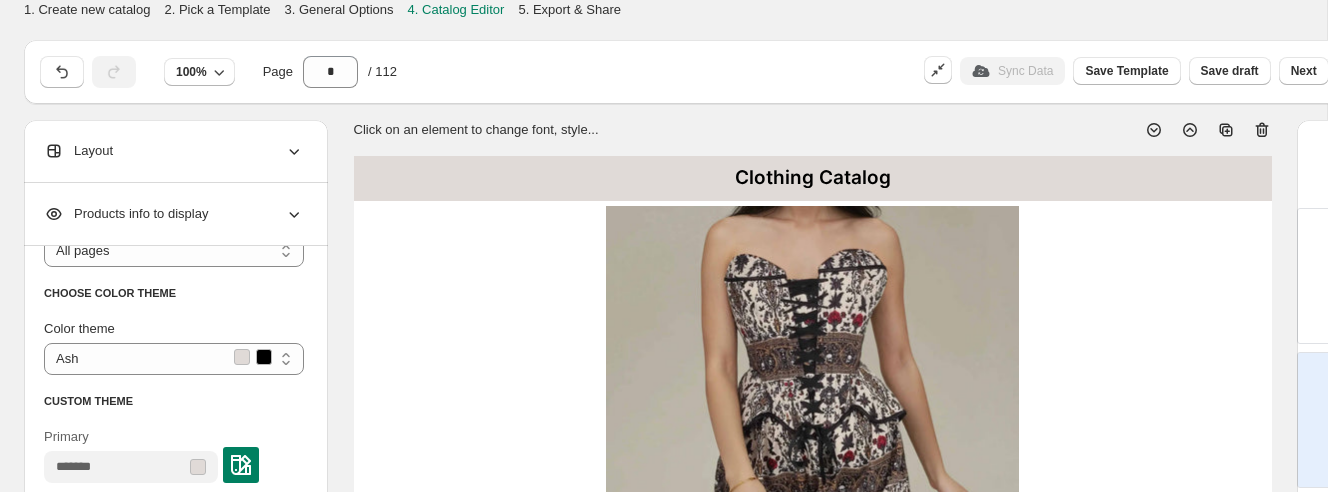 click on "Layout" at bounding box center [174, 151] 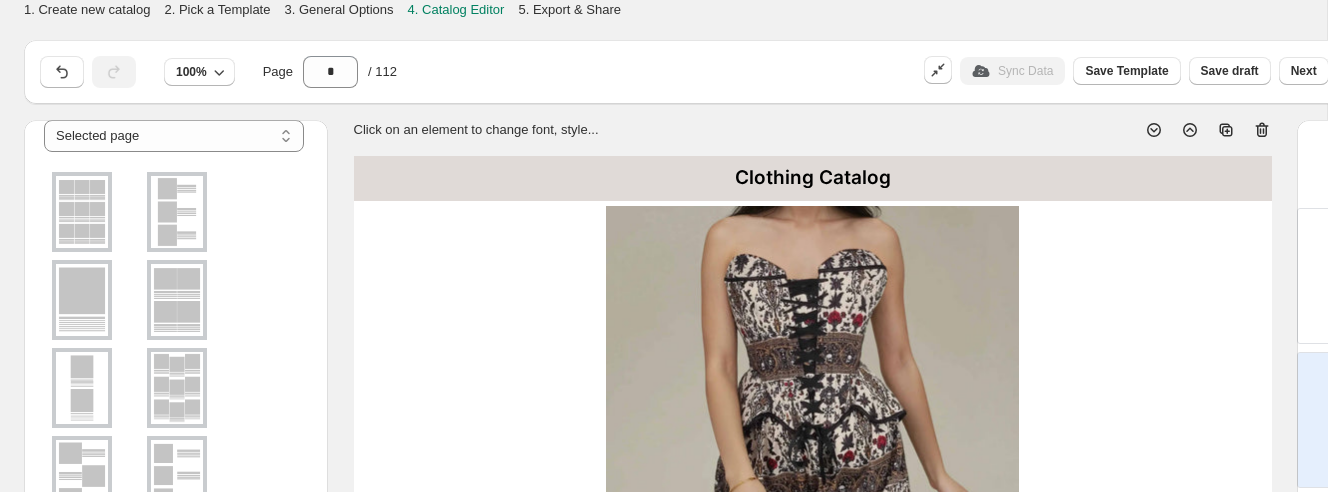 scroll, scrollTop: 98, scrollLeft: 0, axis: vertical 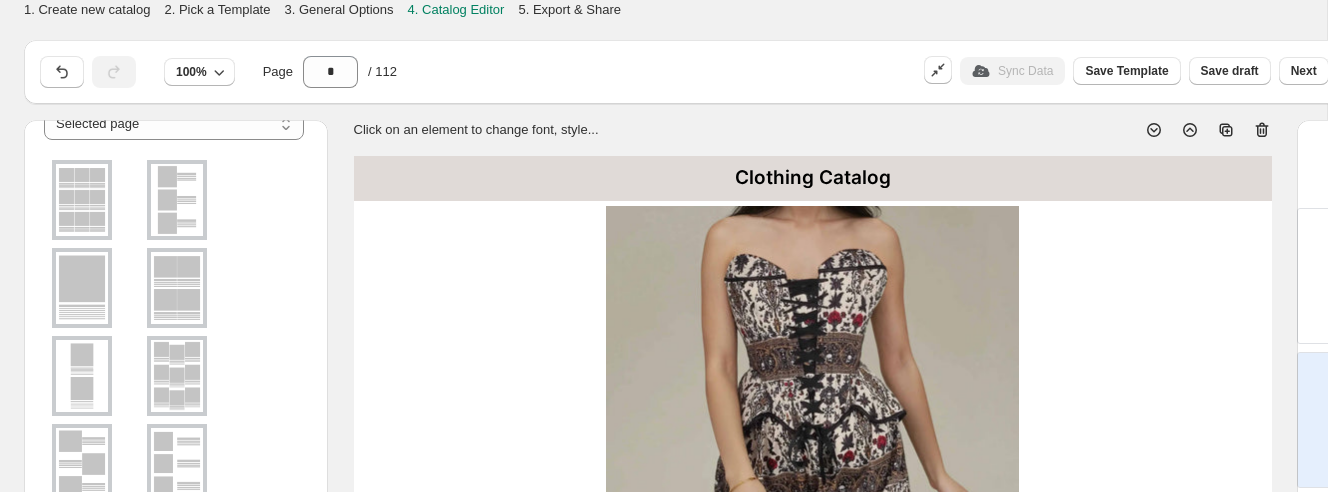 click at bounding box center [82, 288] 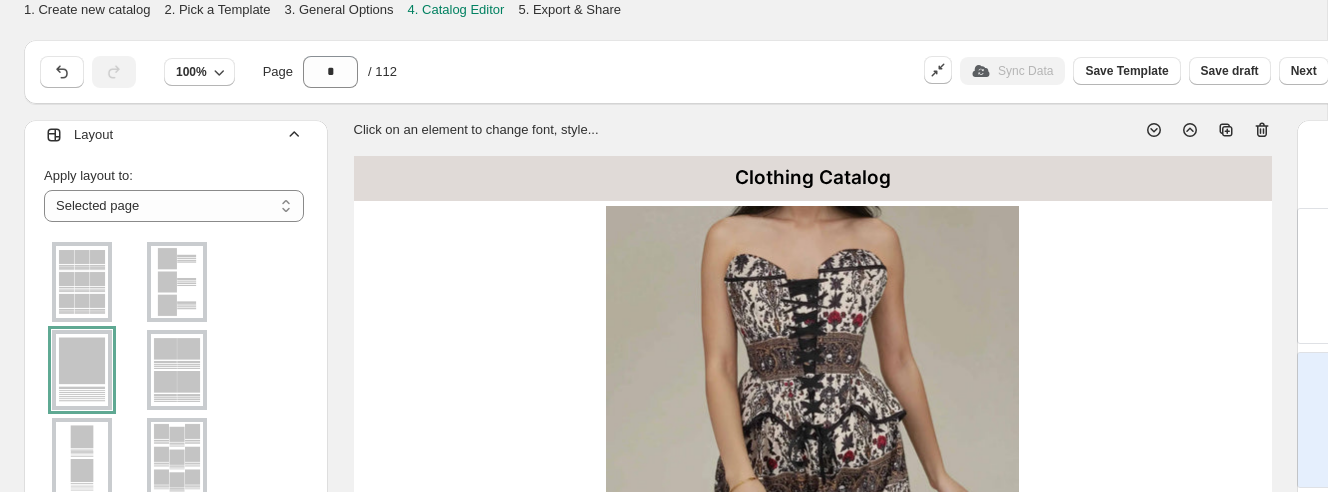 scroll, scrollTop: 14, scrollLeft: 0, axis: vertical 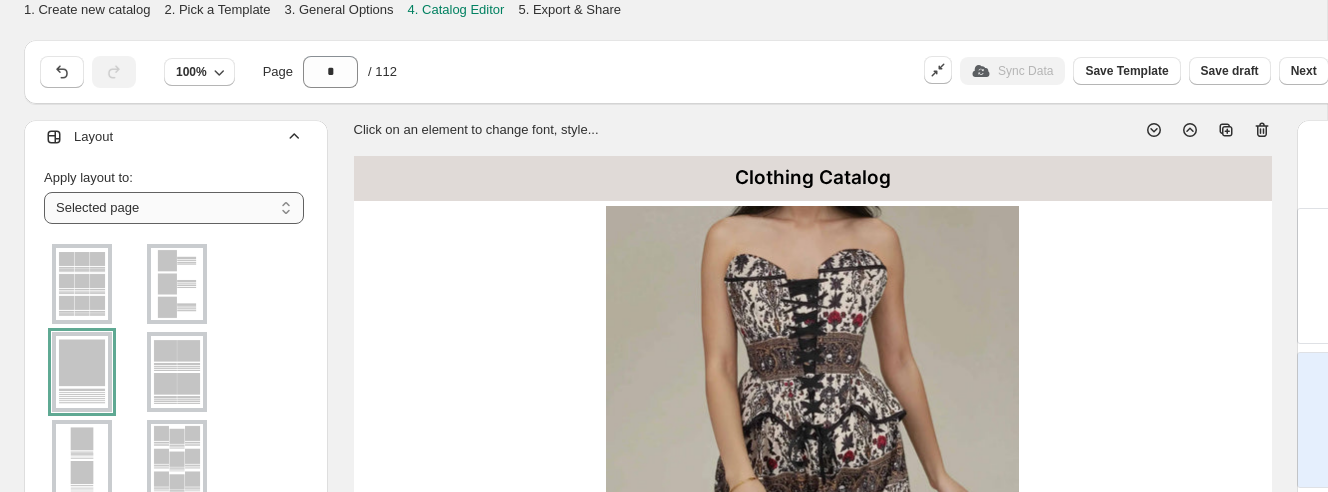 click on "**********" at bounding box center (174, 208) 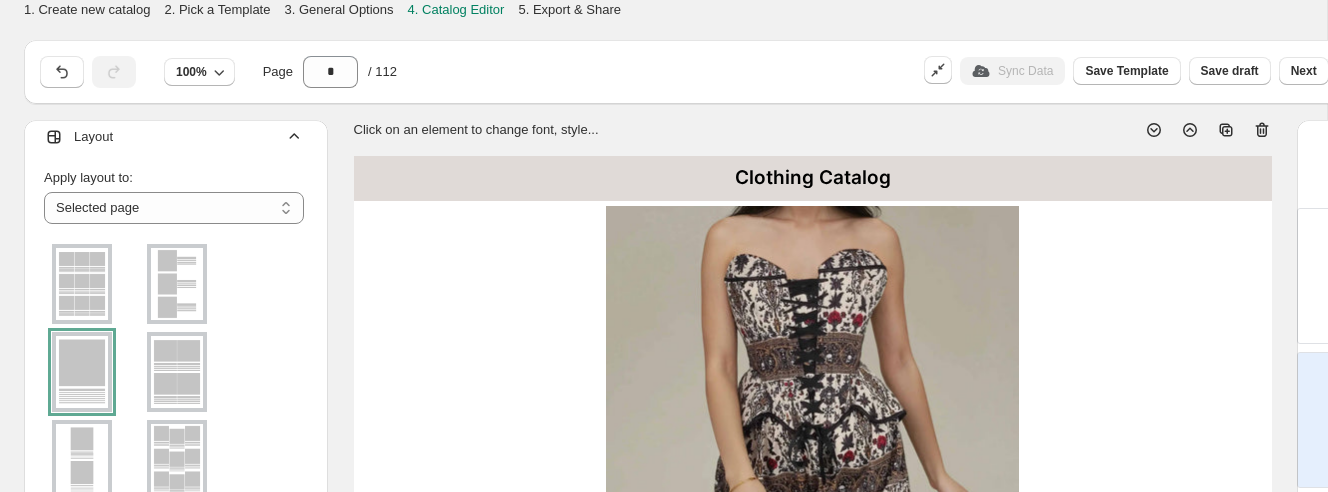click at bounding box center (174, 548) 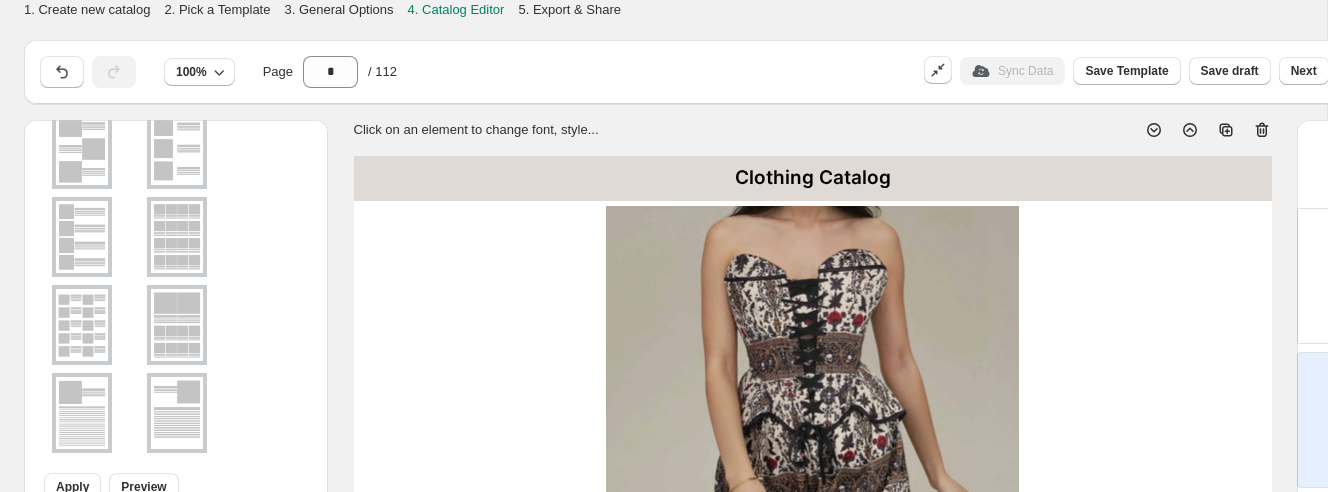 scroll, scrollTop: 437, scrollLeft: 0, axis: vertical 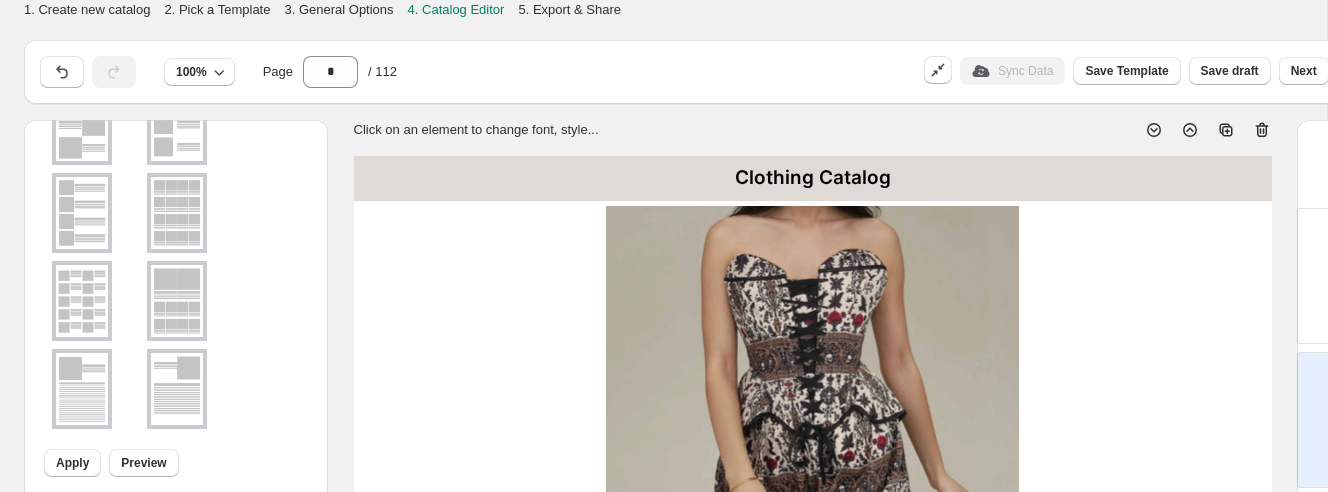click at bounding box center [82, 389] 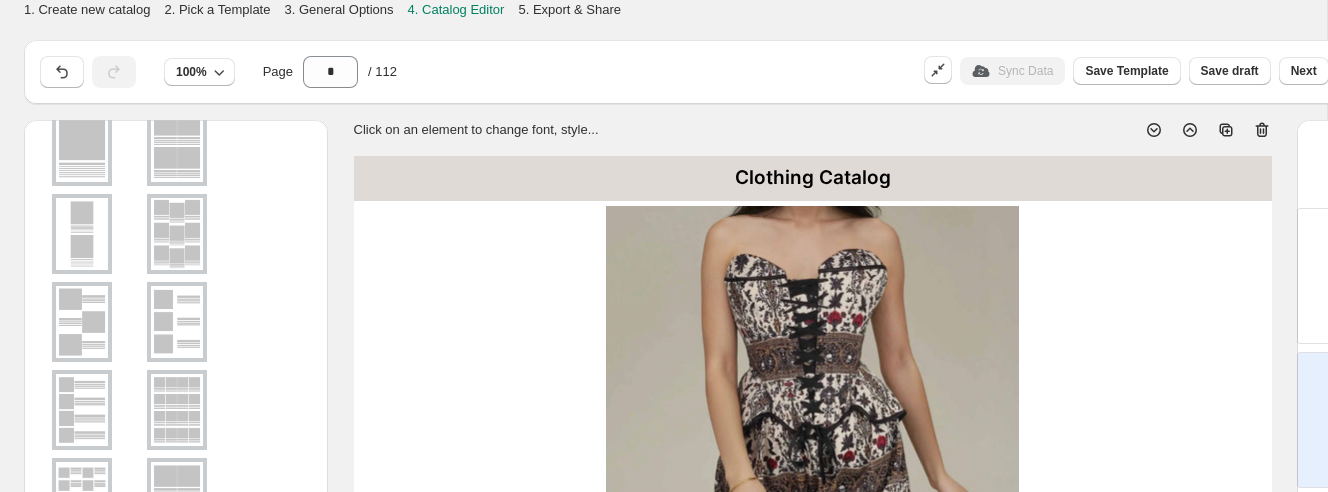 scroll, scrollTop: 179, scrollLeft: 0, axis: vertical 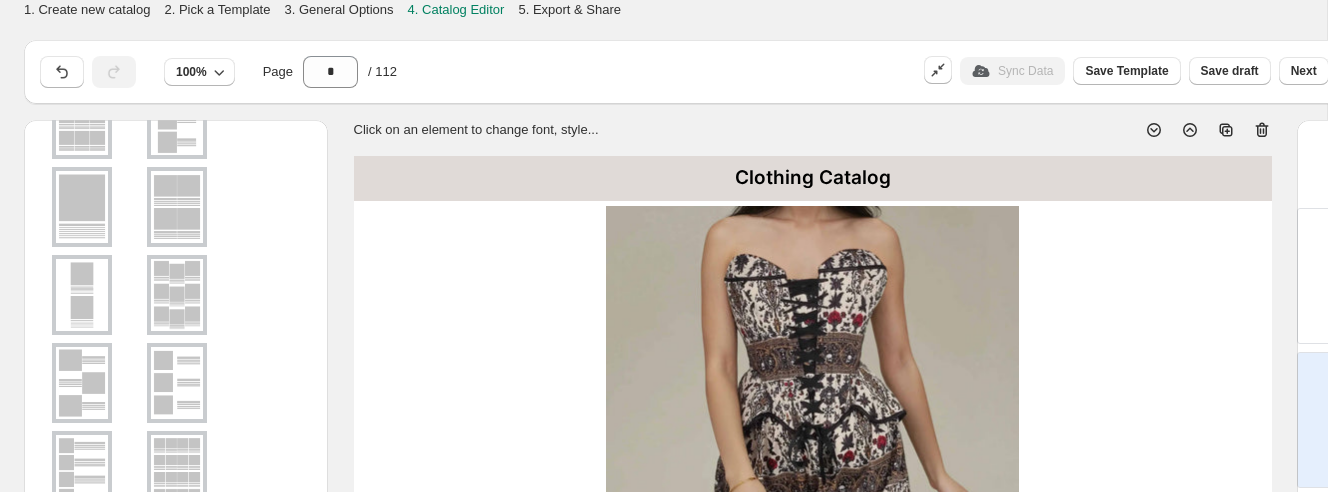 click at bounding box center [82, 207] 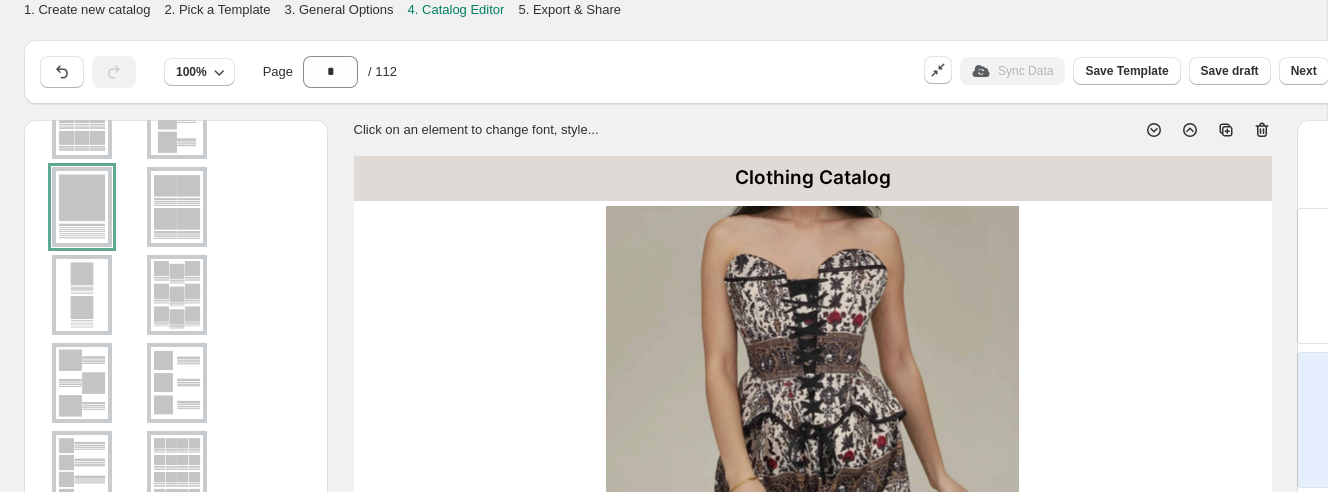 scroll, scrollTop: 437, scrollLeft: 0, axis: vertical 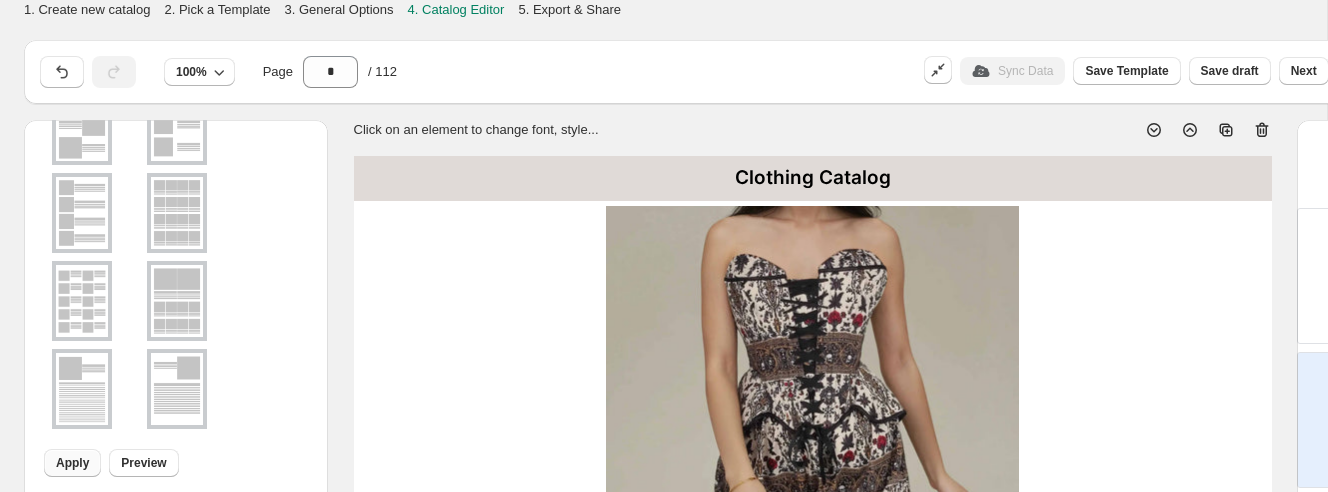 click on "Apply" at bounding box center [72, 463] 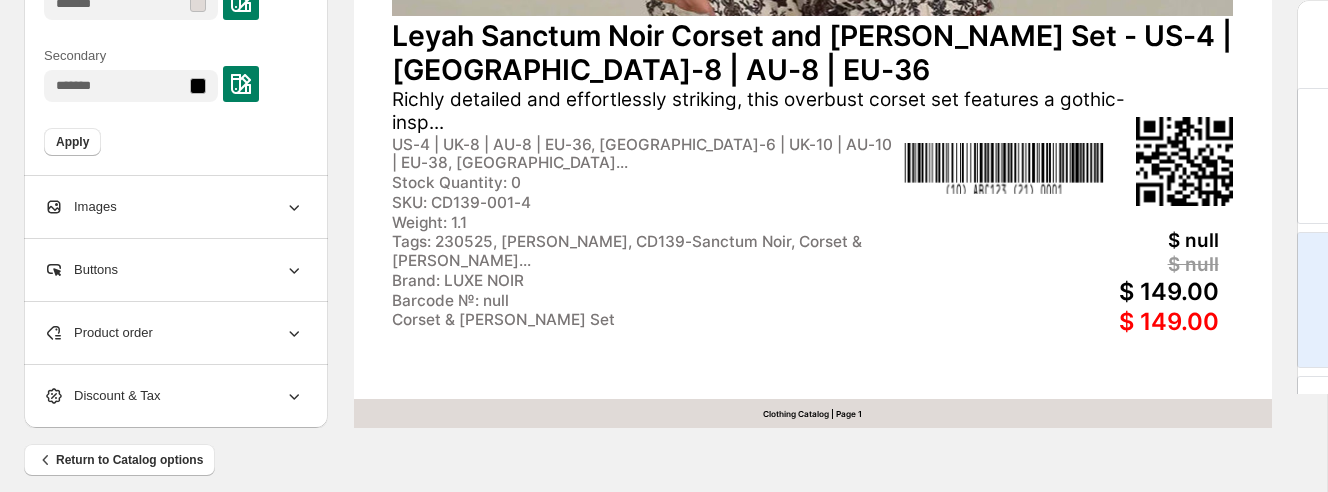 scroll, scrollTop: 919, scrollLeft: 0, axis: vertical 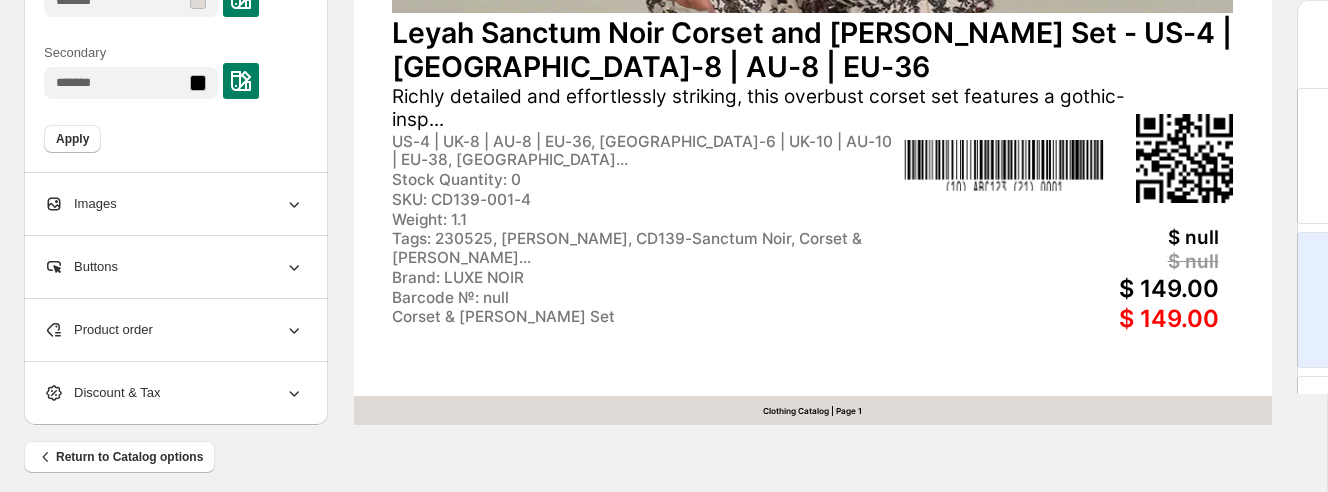 click on "Product order" at bounding box center (174, 330) 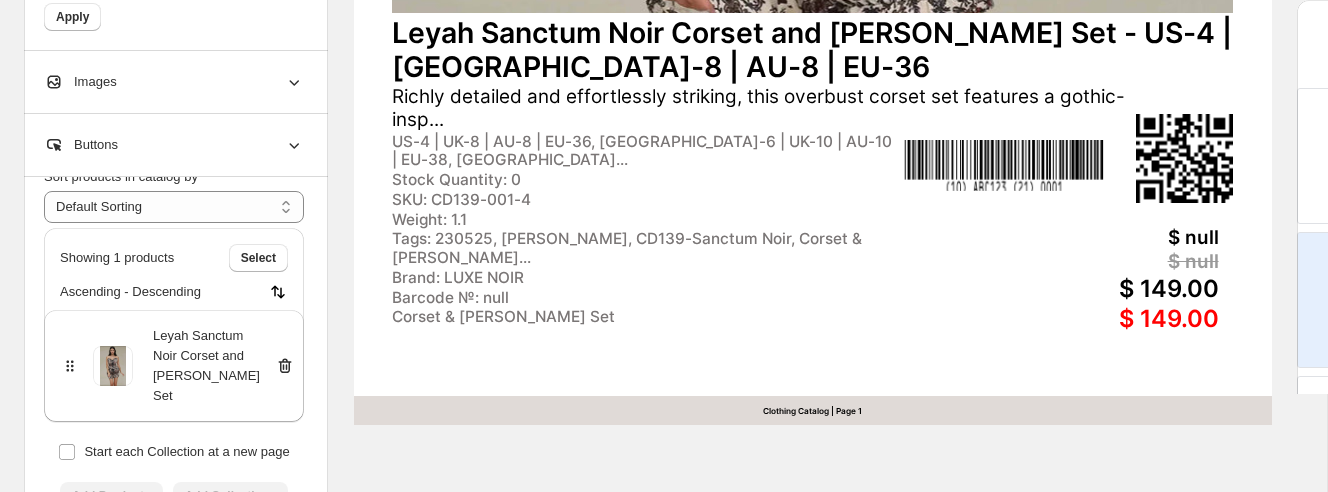 scroll, scrollTop: 0, scrollLeft: 0, axis: both 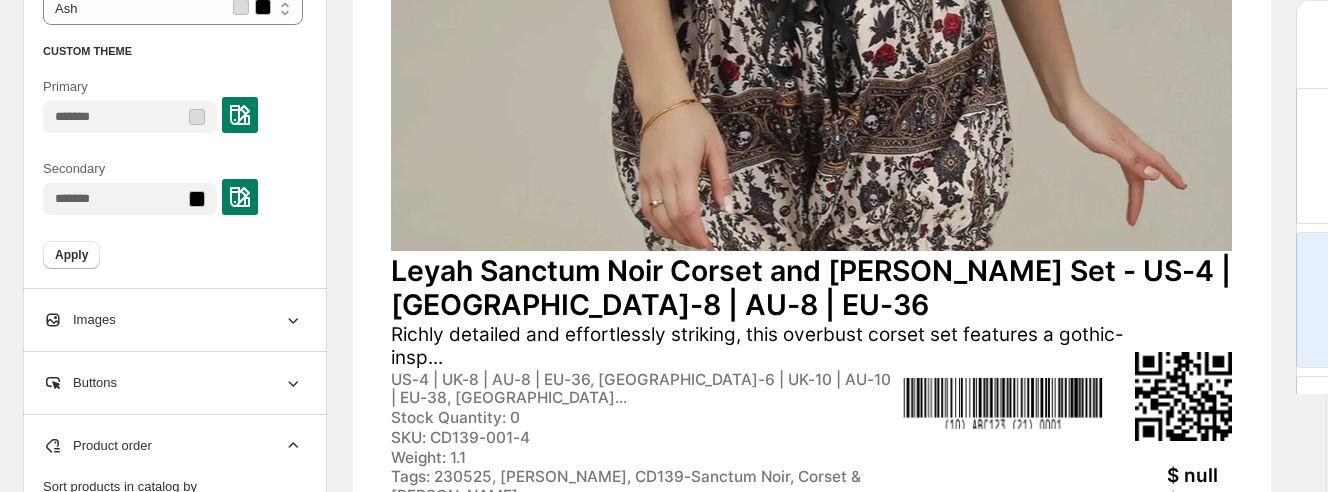 click on "Images" at bounding box center (173, 320) 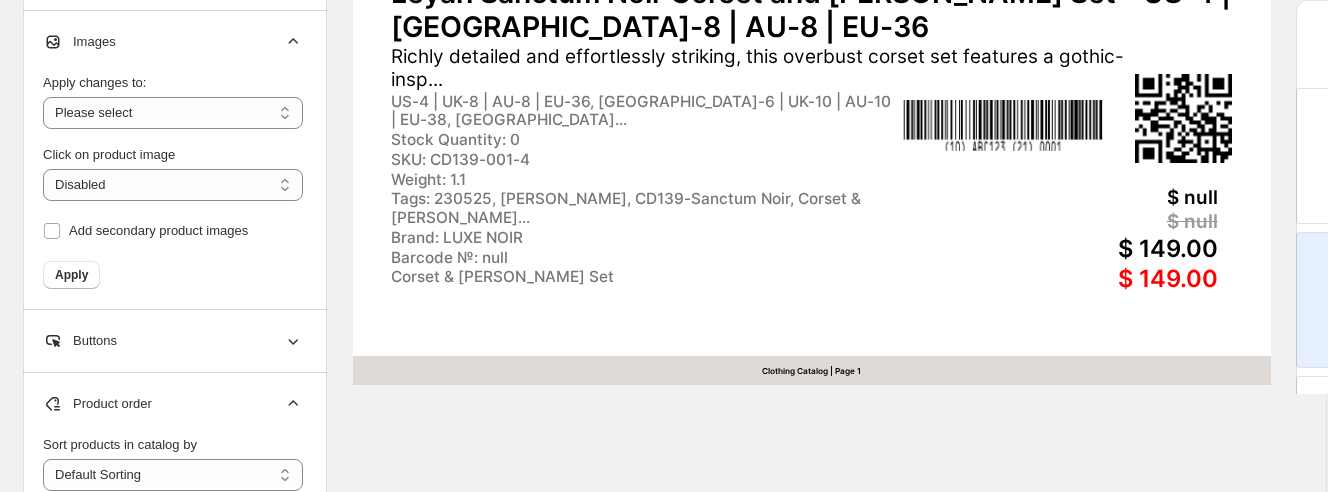 scroll, scrollTop: 960, scrollLeft: 1, axis: both 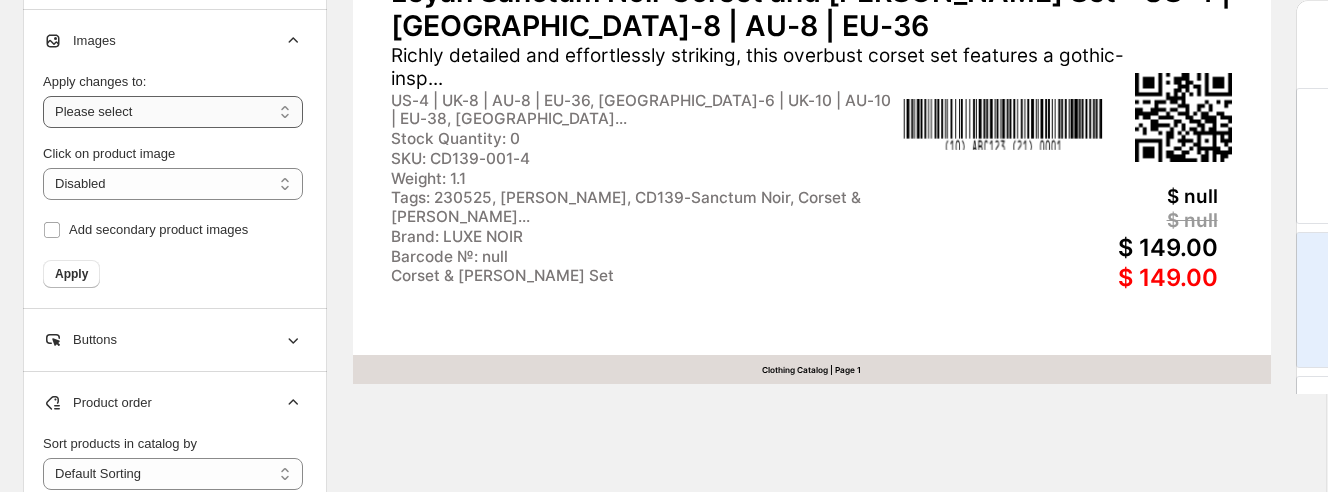 click on "**********" at bounding box center [173, 112] 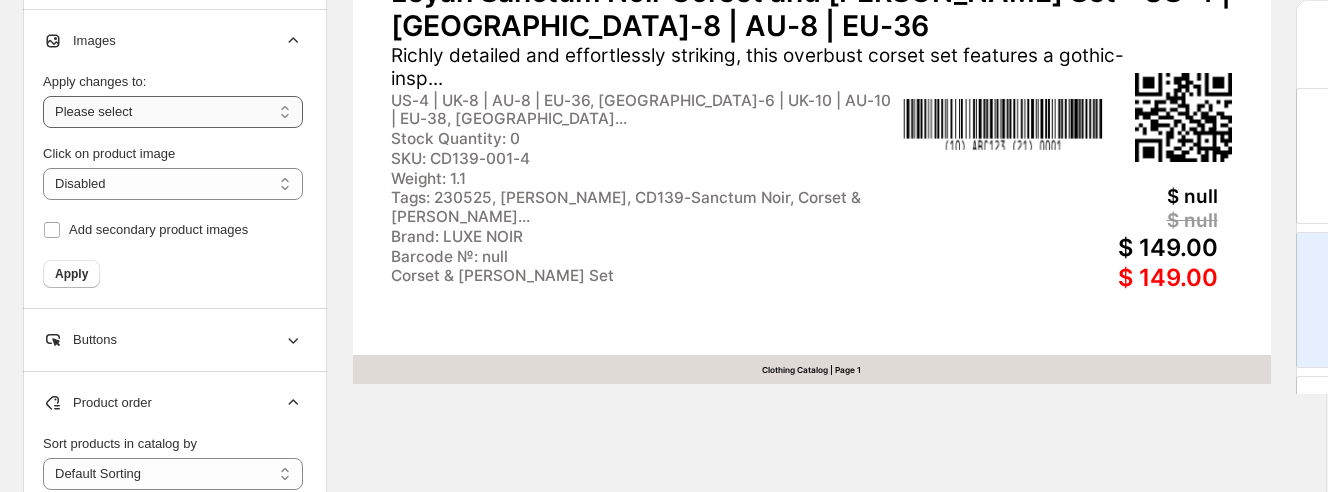 select on "**********" 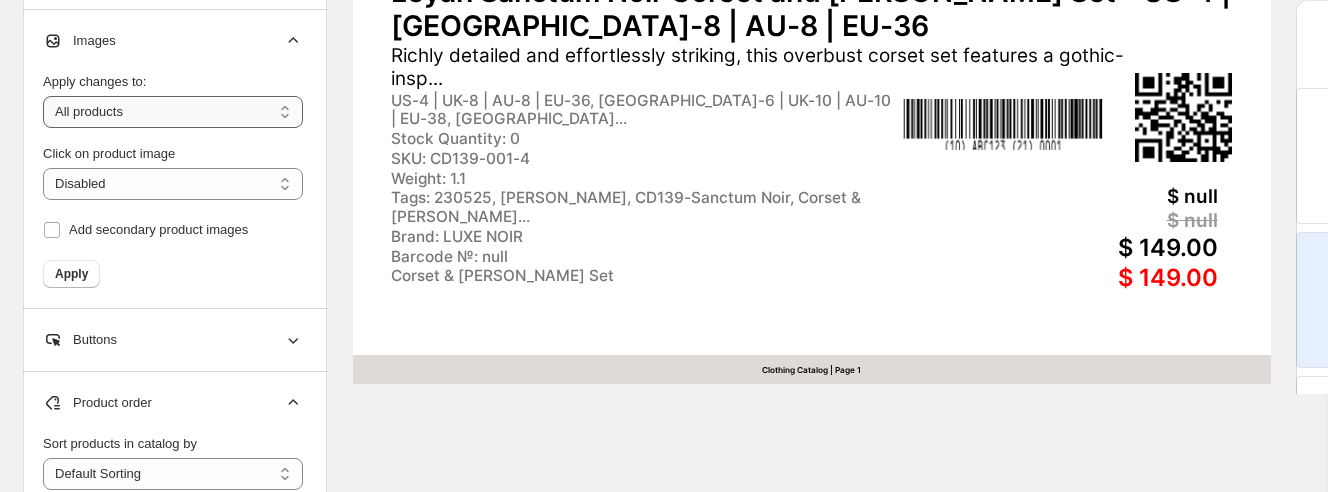 click on "**********" at bounding box center (173, 112) 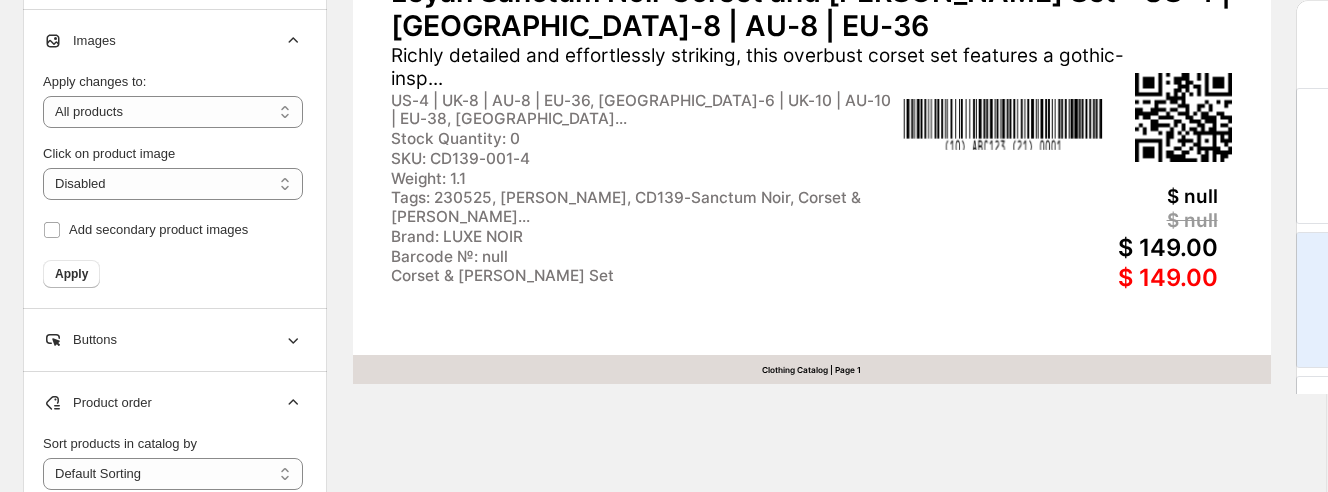 click on "**********" at bounding box center [173, 172] 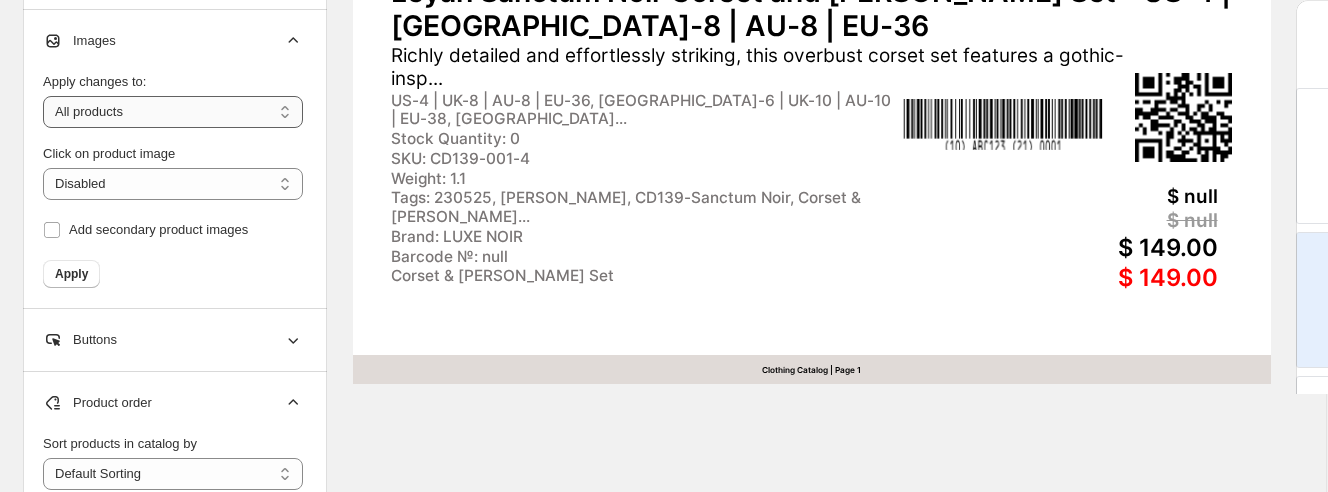 click on "**********" at bounding box center [173, 112] 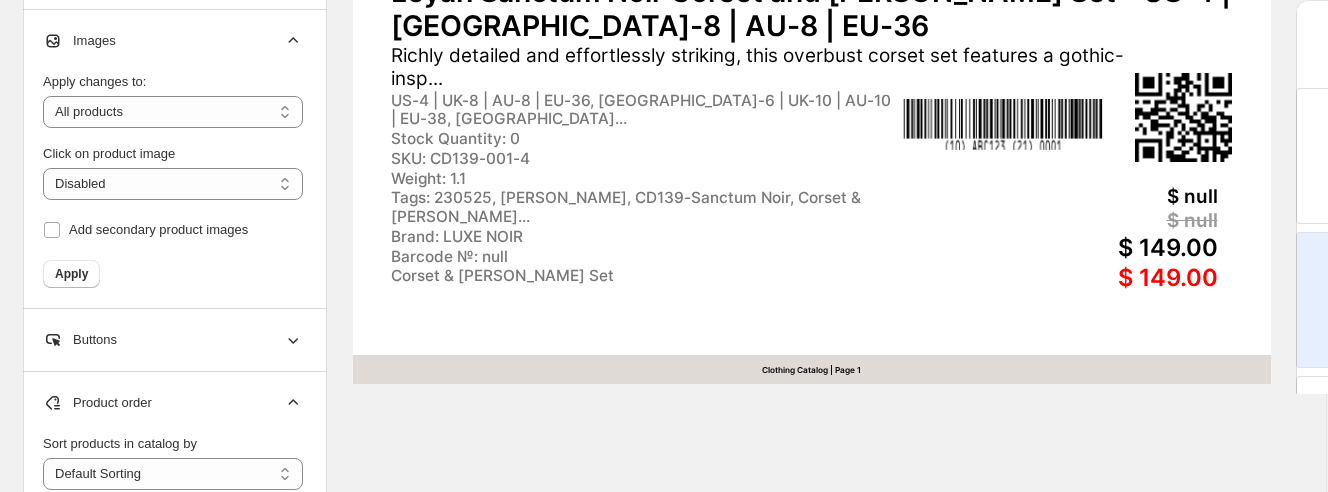 click on "Click on product image" at bounding box center [173, 154] 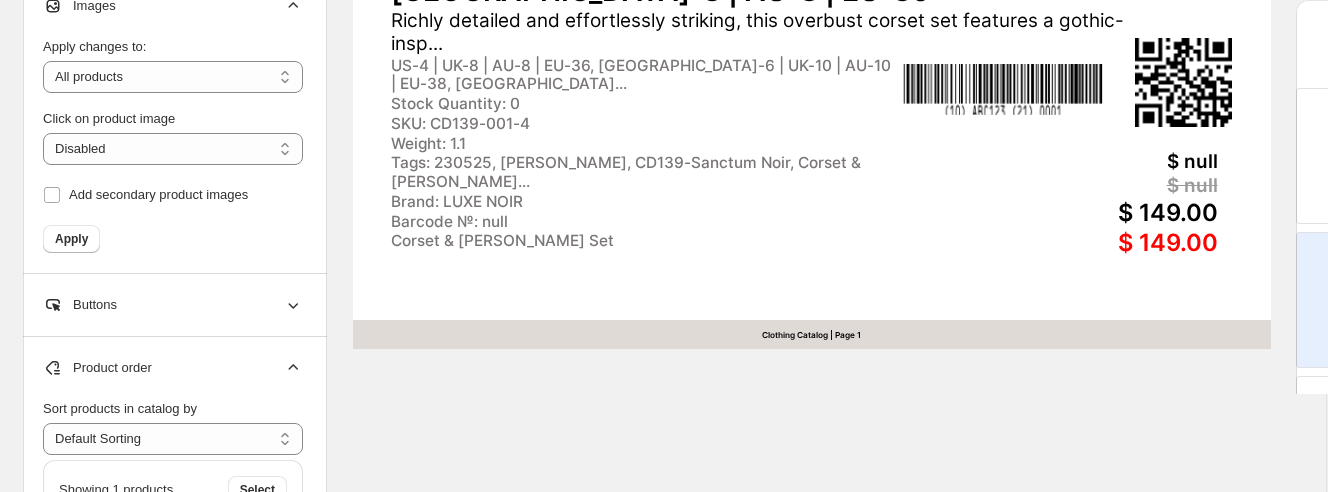 scroll, scrollTop: 996, scrollLeft: 1, axis: both 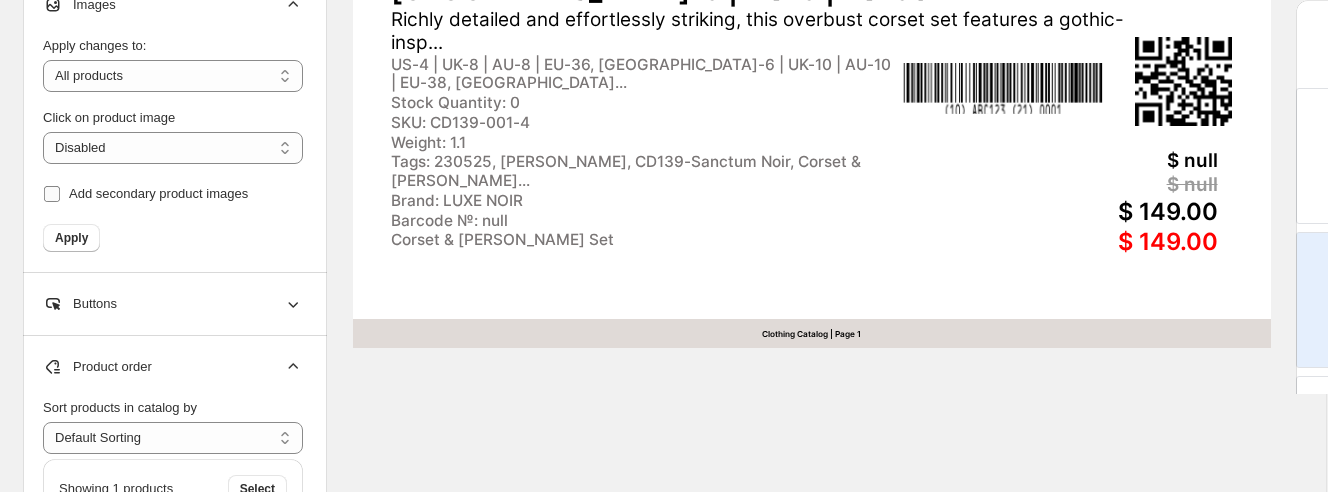 click on "Add secondary product images" at bounding box center [158, 193] 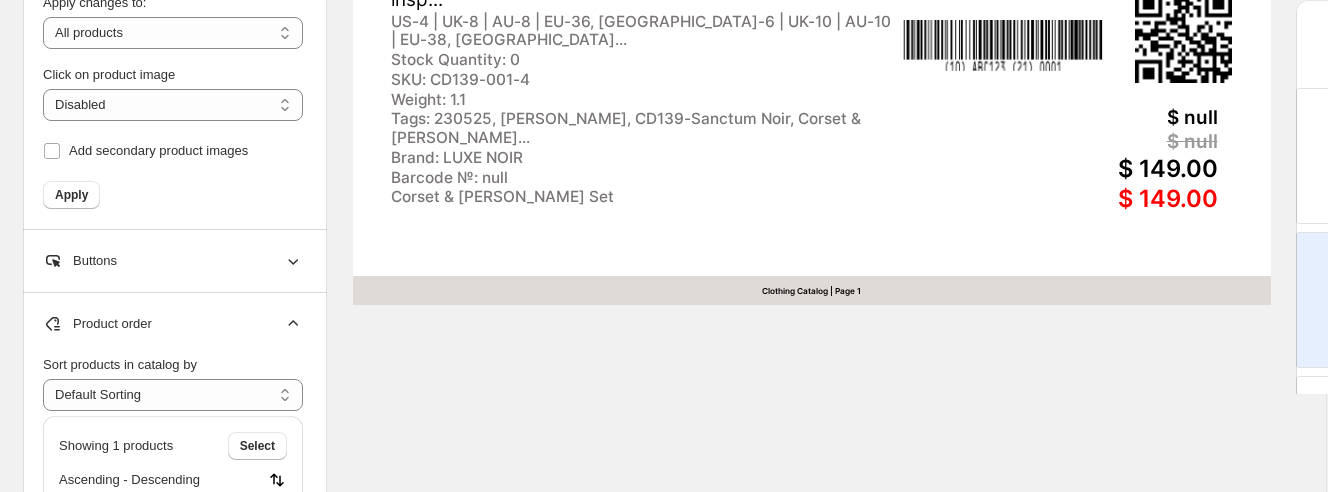 scroll, scrollTop: 1045, scrollLeft: 1, axis: both 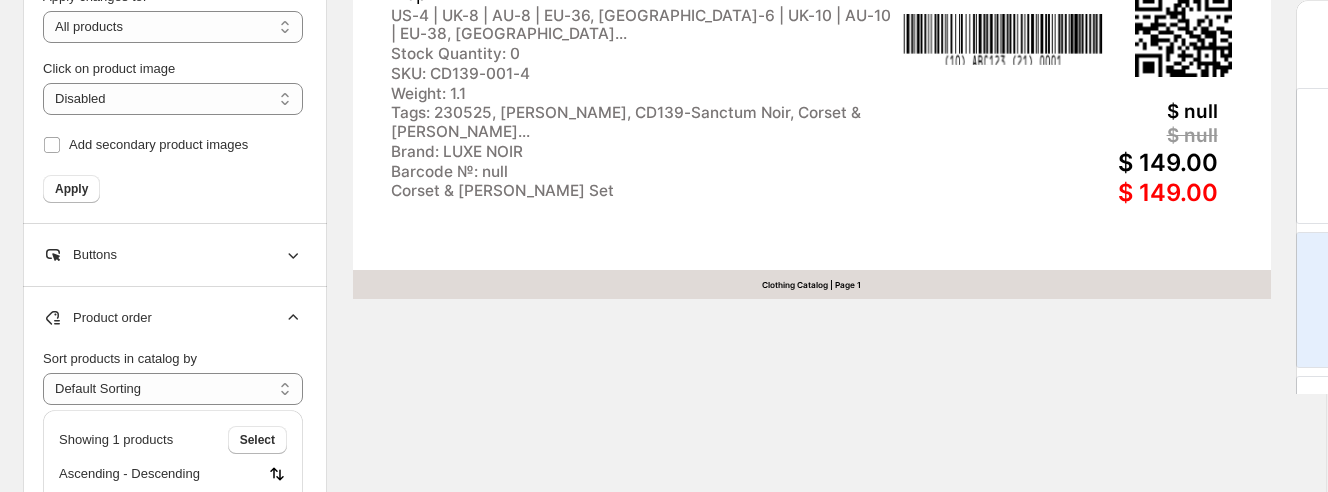 click on "Buttons" at bounding box center [173, 255] 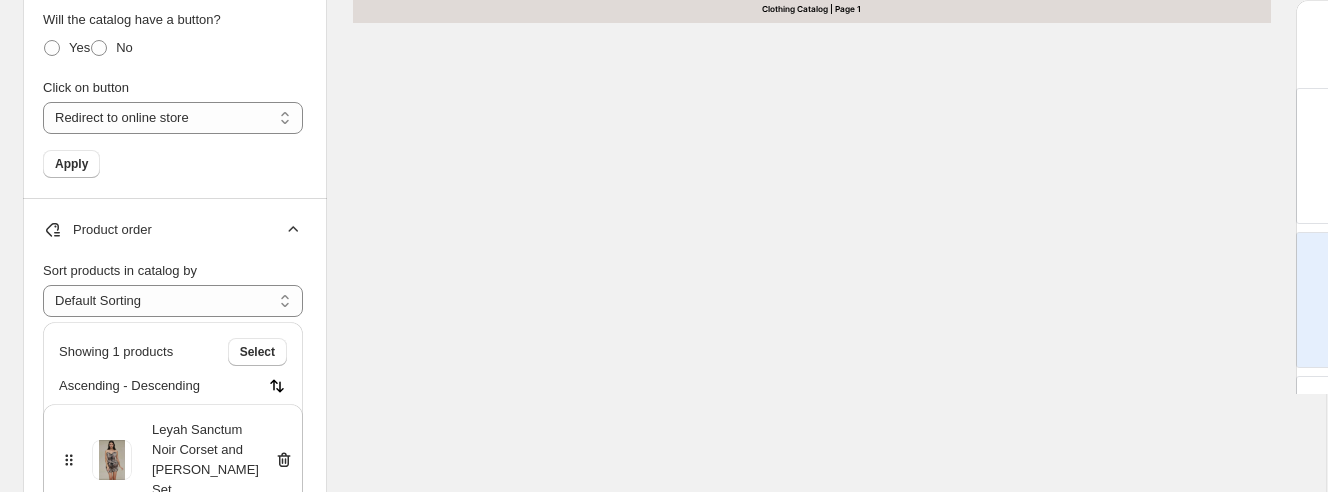 scroll, scrollTop: 1322, scrollLeft: 1, axis: both 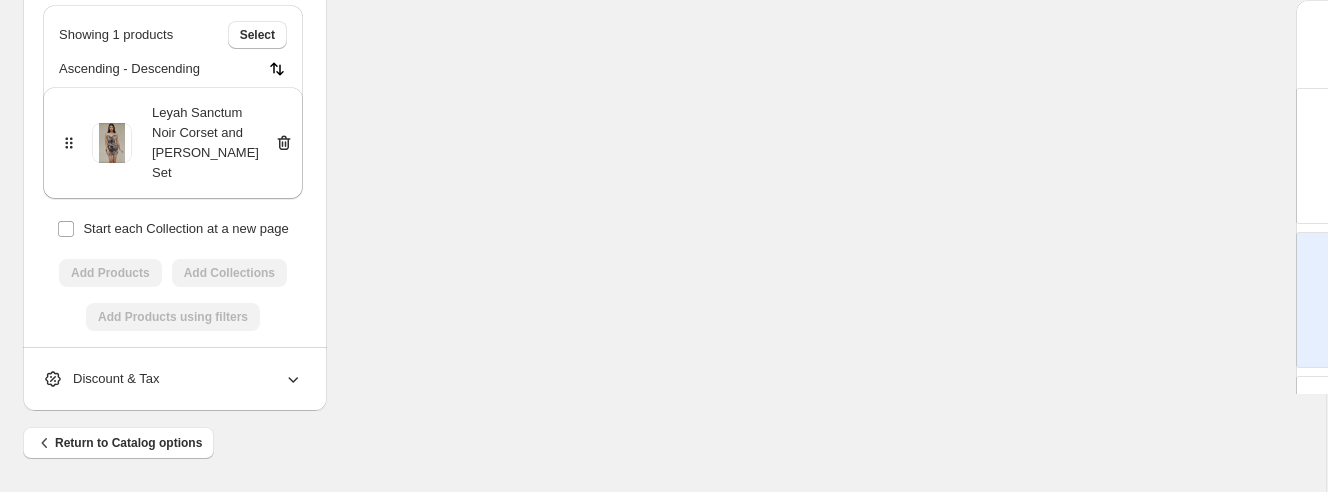 click 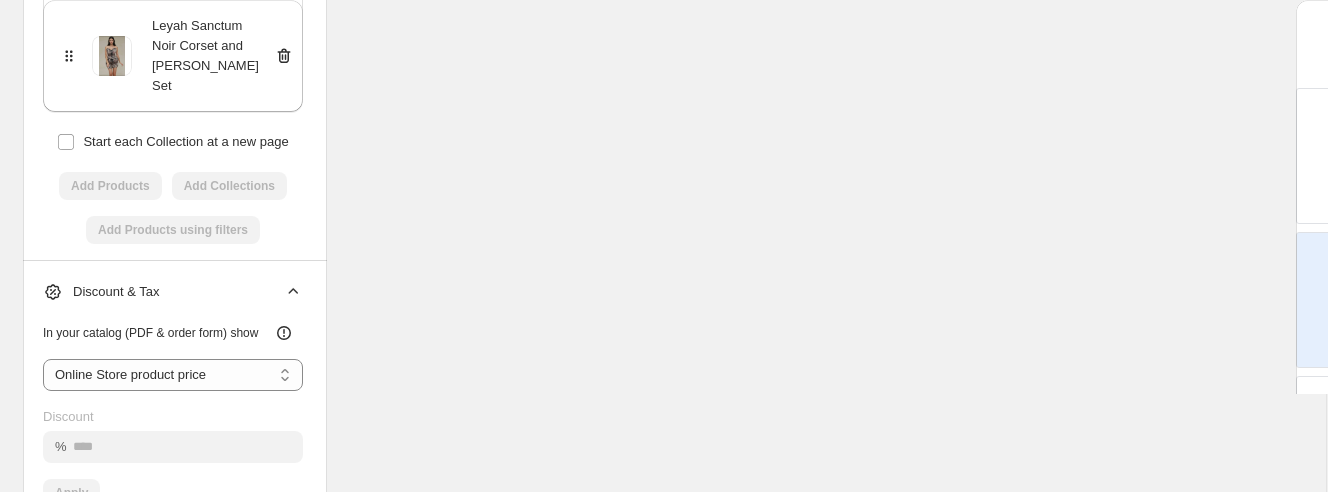 scroll, scrollTop: 1806, scrollLeft: 1, axis: both 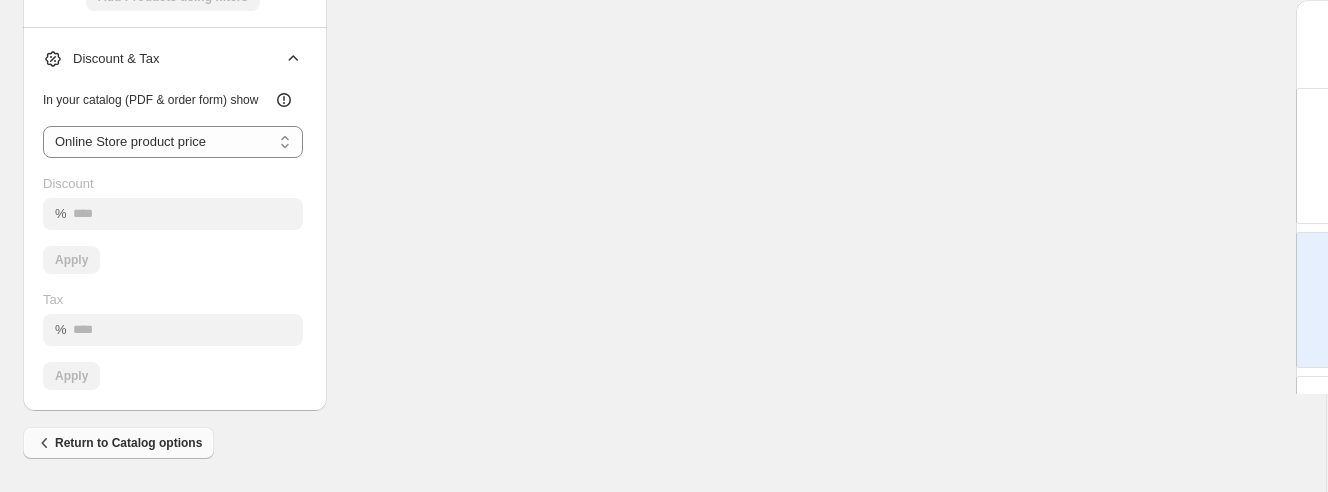 click on "Return to Catalog options" at bounding box center (118, 443) 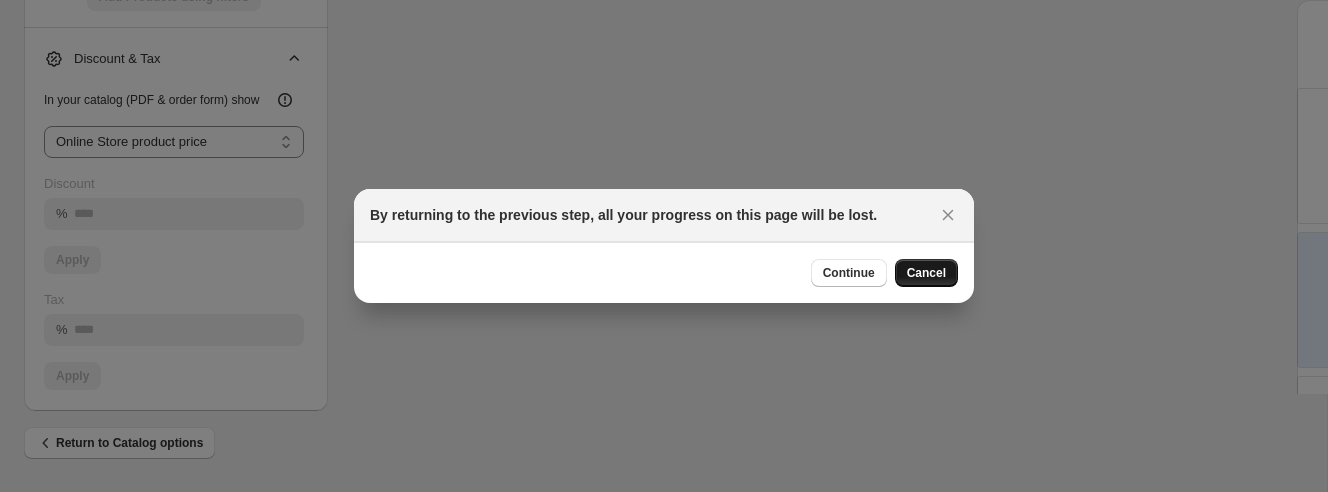 click on "Cancel" at bounding box center [926, 273] 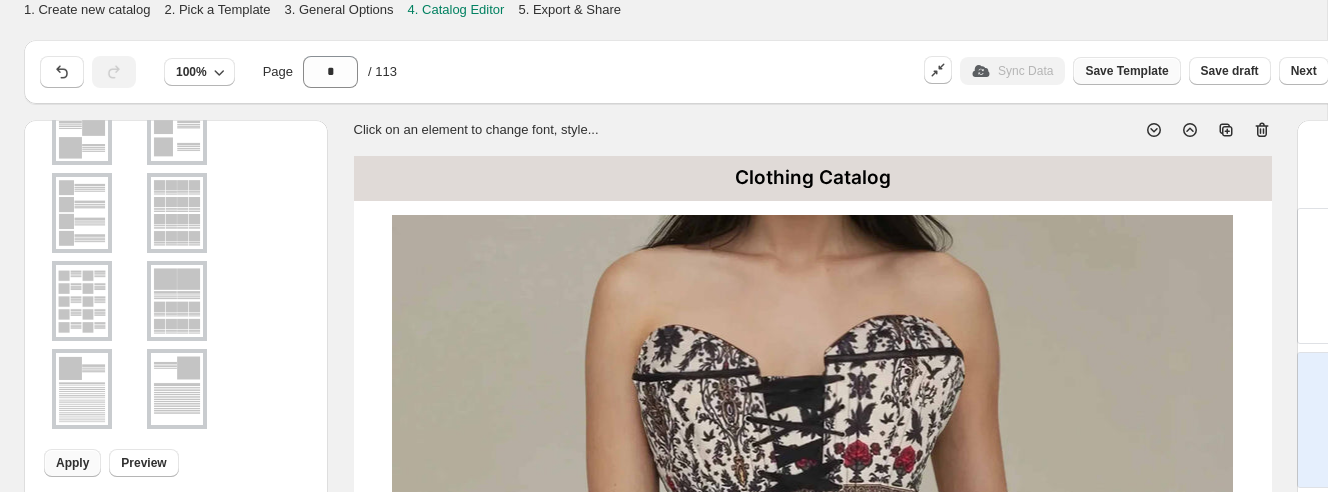 click on "Save Template" at bounding box center (1126, 71) 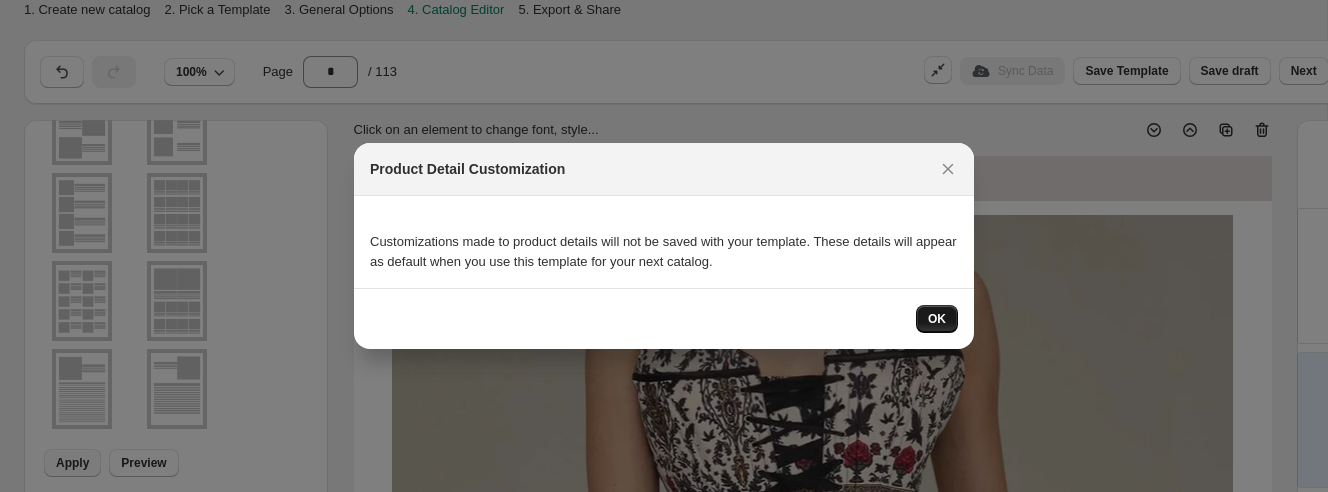 click on "OK" at bounding box center [937, 319] 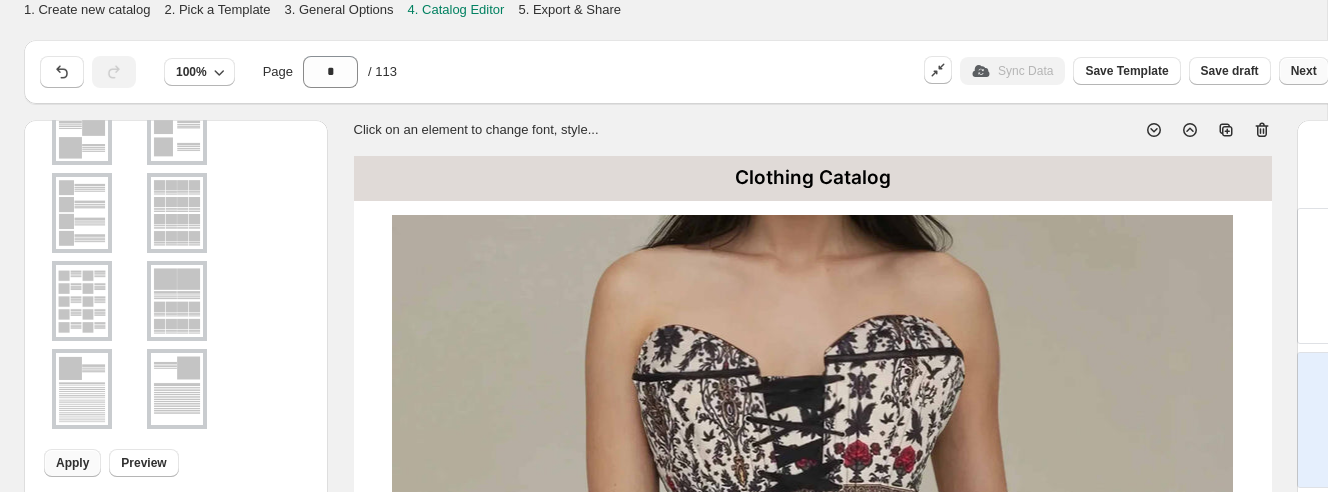 click on "Next" at bounding box center (1304, 71) 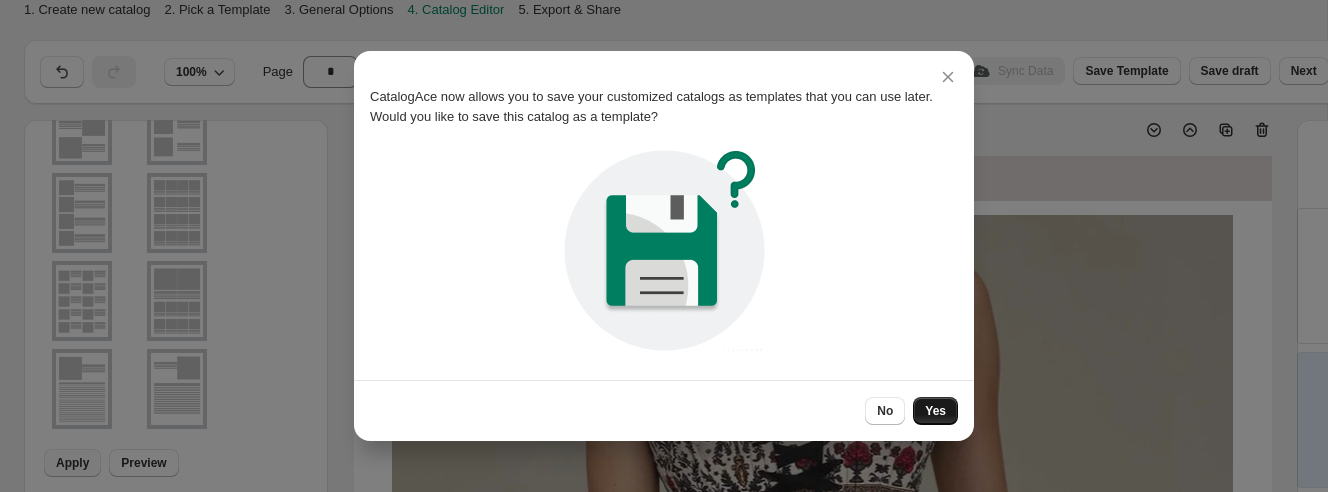click on "Yes" at bounding box center (935, 411) 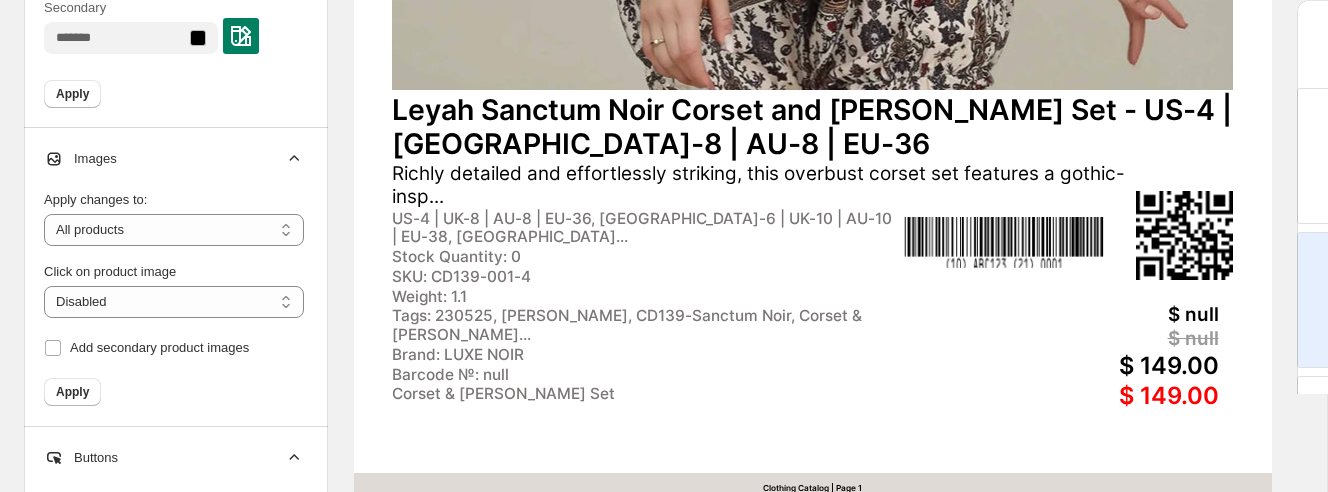 scroll, scrollTop: 1715, scrollLeft: 0, axis: vertical 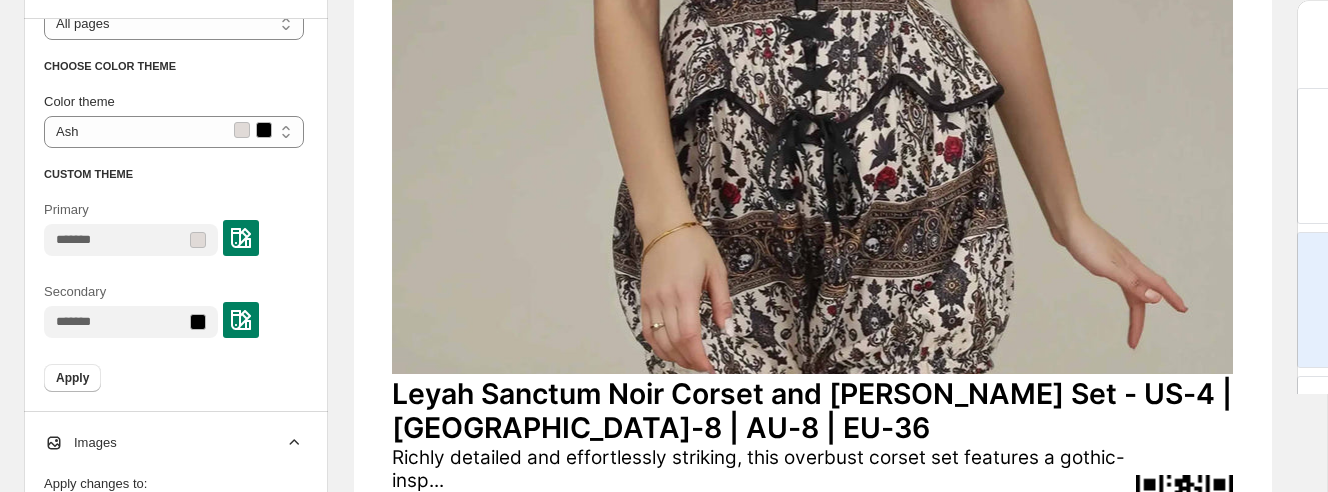 click on "Leyah Sanctum Noir Corset and [PERSON_NAME] Set - US-4 | [GEOGRAPHIC_DATA]-8 | AU-8 | EU-36" at bounding box center (812, 411) 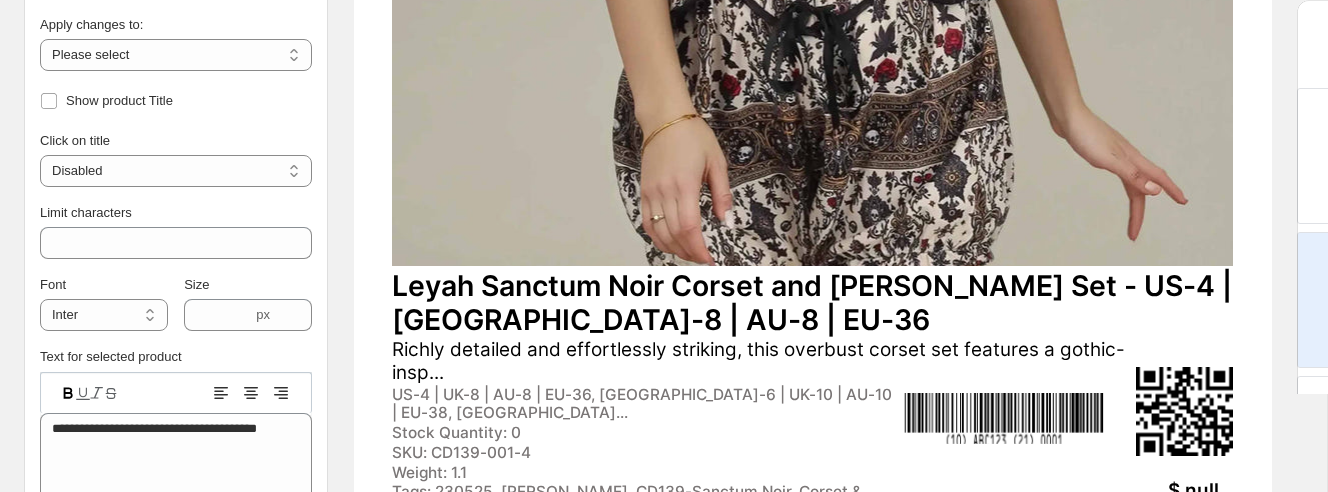 scroll, scrollTop: 667, scrollLeft: 0, axis: vertical 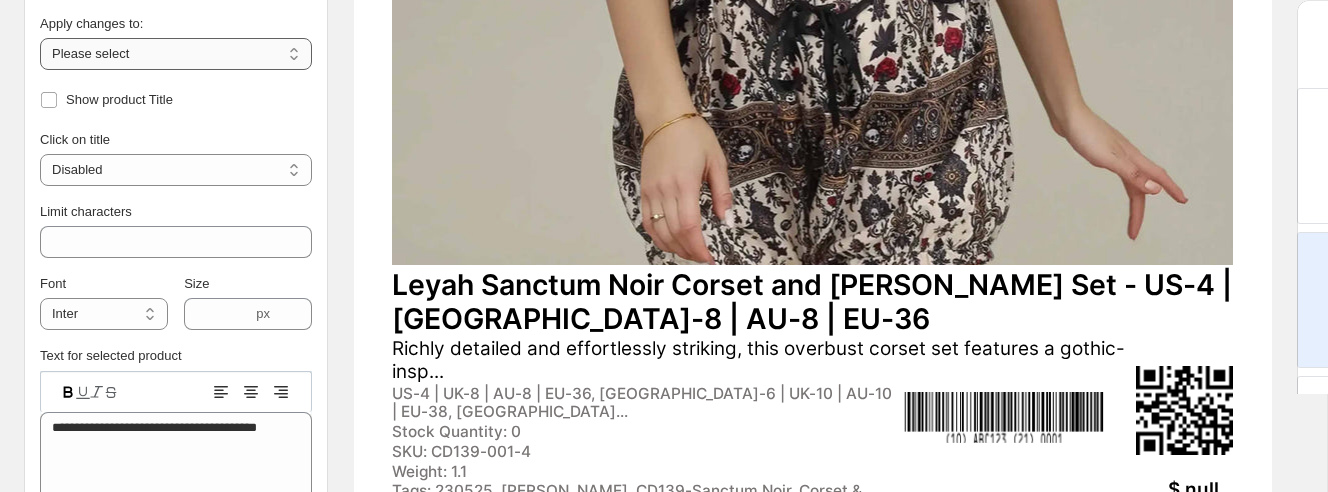click on "**********" at bounding box center [176, 54] 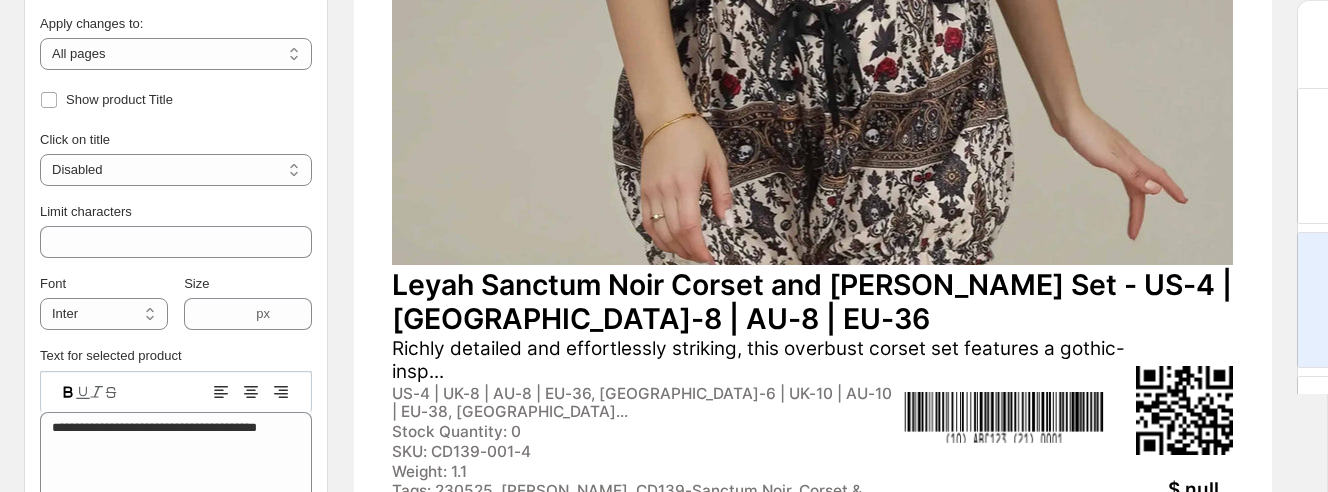 click on "**********" at bounding box center [176, 150] 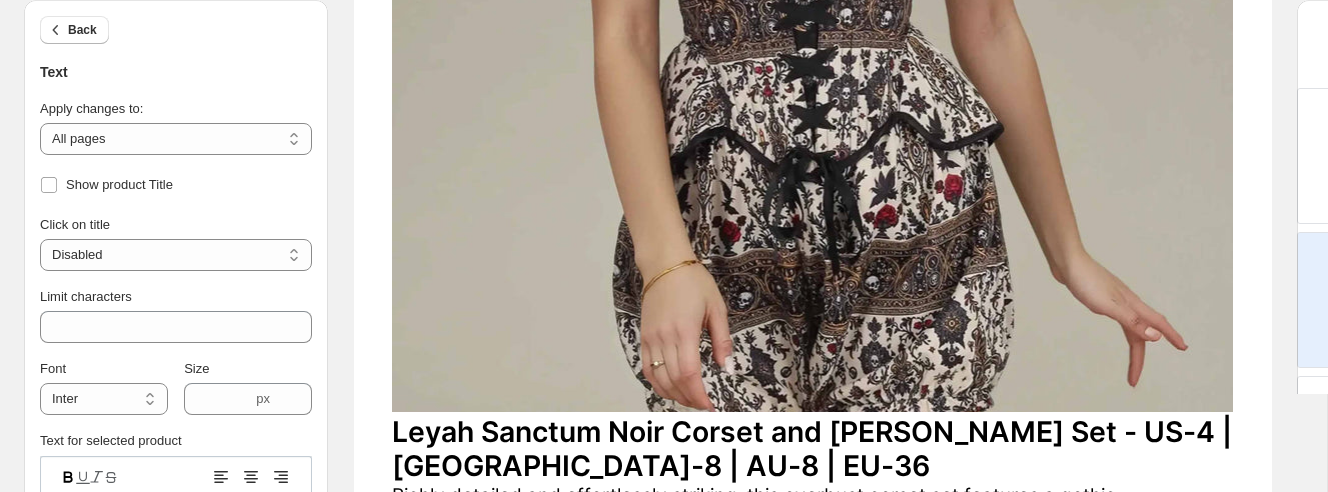 scroll, scrollTop: 0, scrollLeft: 0, axis: both 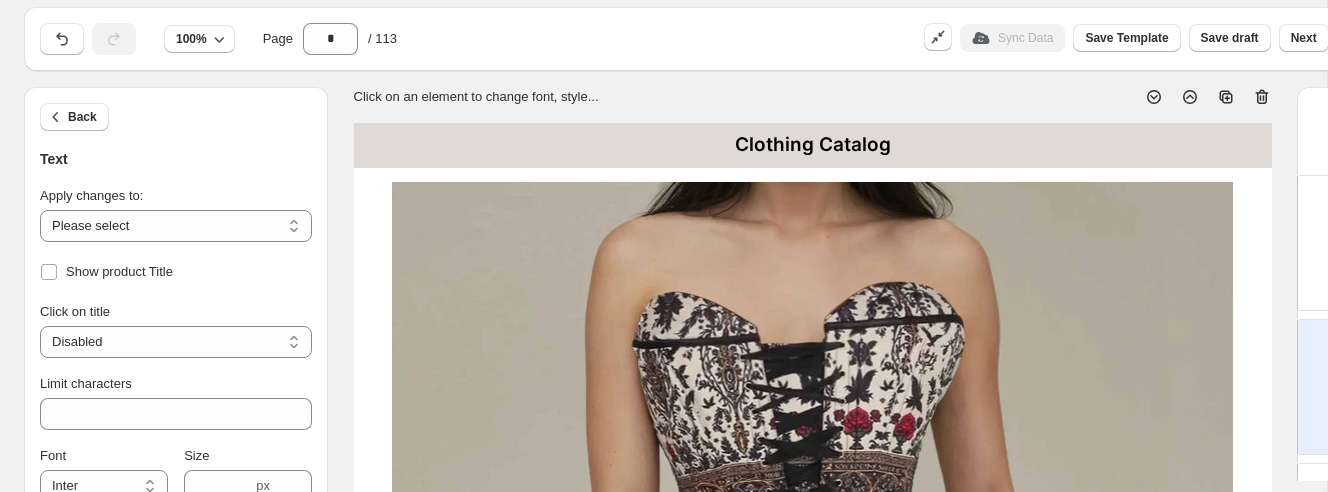 click on "Clothing Catalog" at bounding box center (813, 145) 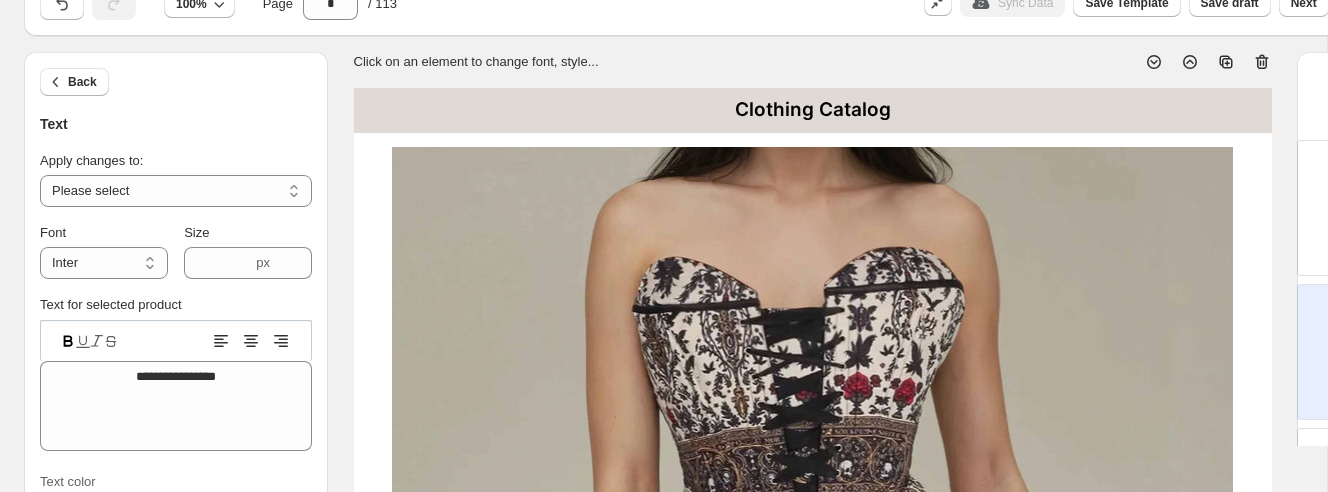 scroll, scrollTop: 70, scrollLeft: 0, axis: vertical 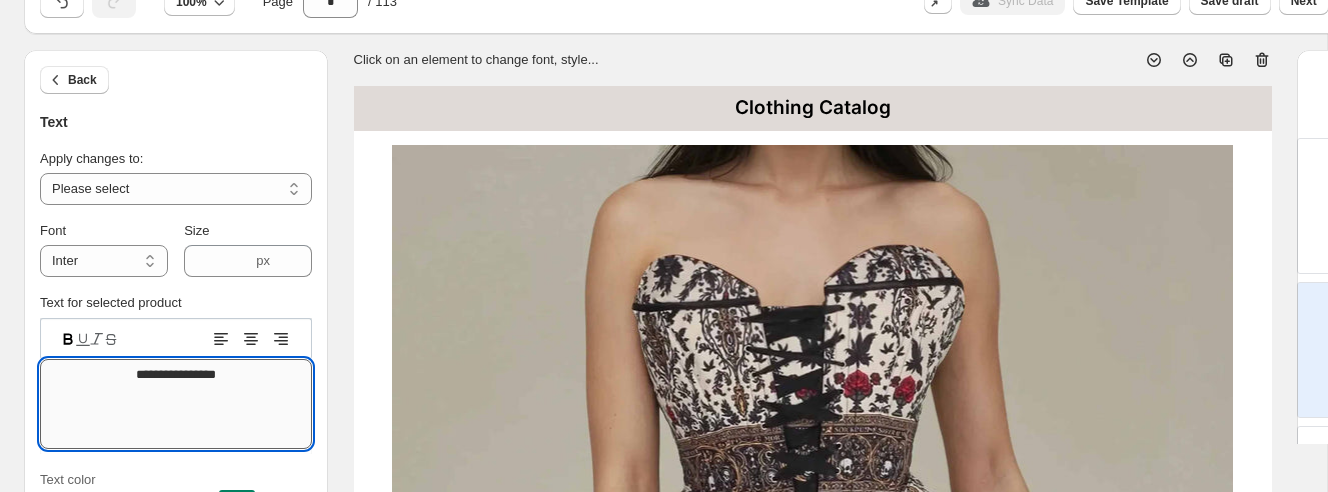 click on "**********" at bounding box center (176, 404) 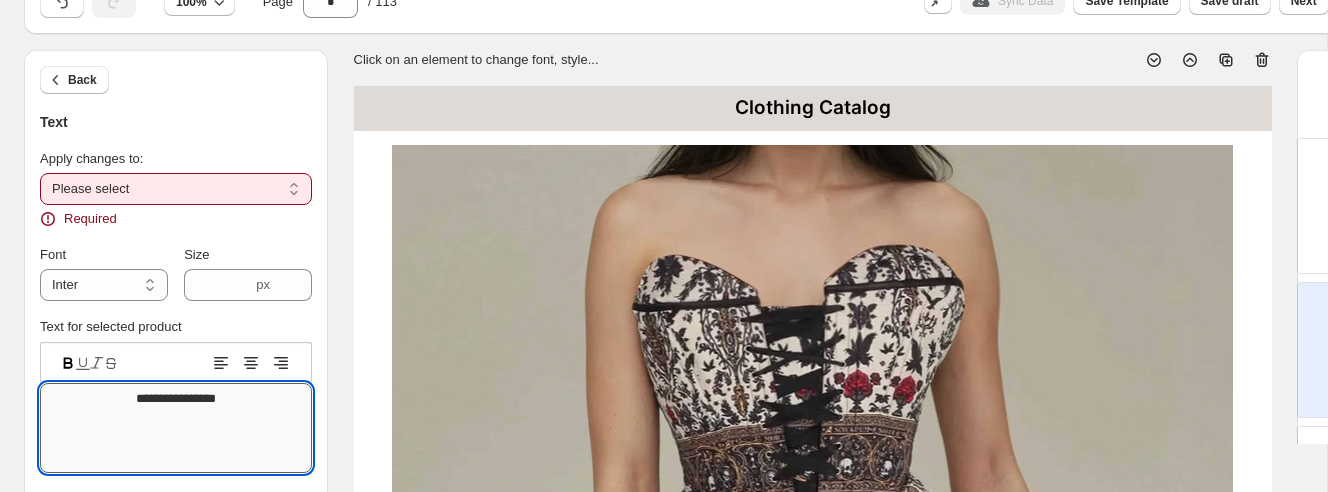 type on "**********" 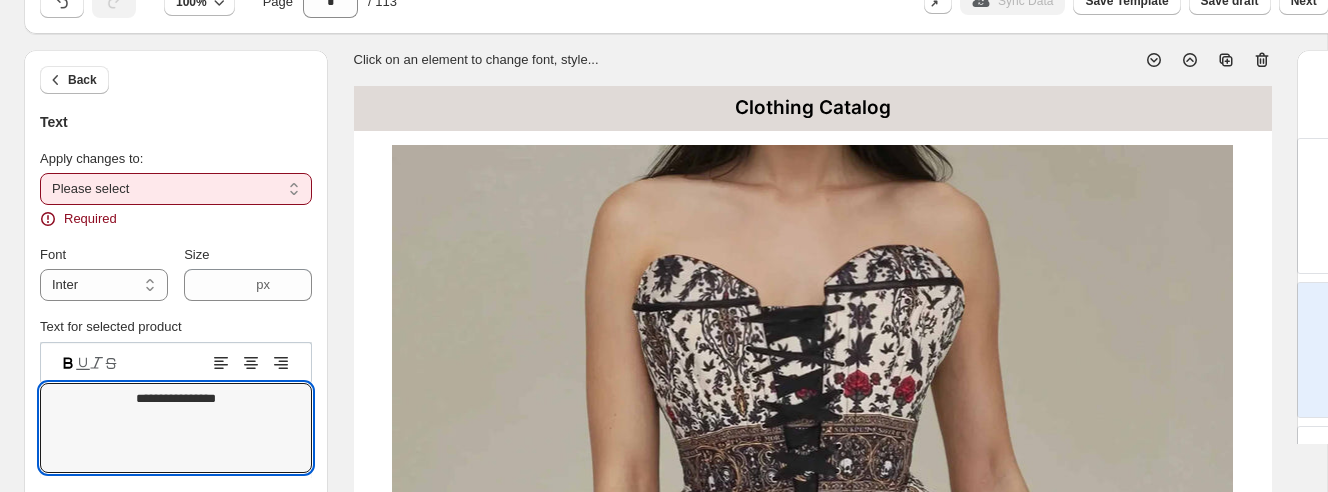 click on "**********" at bounding box center (176, 189) 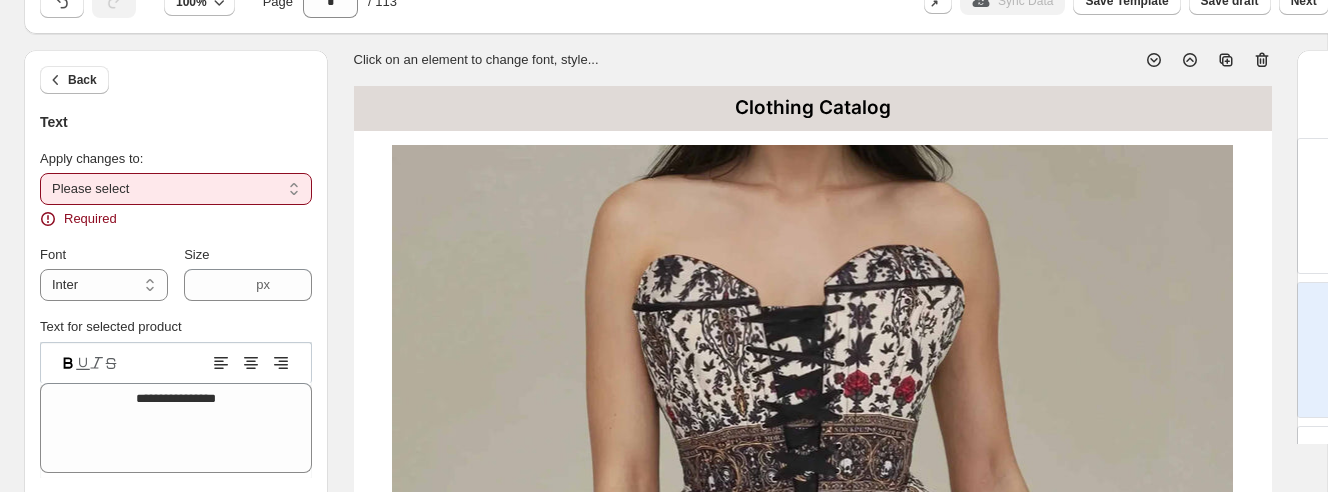 select on "**********" 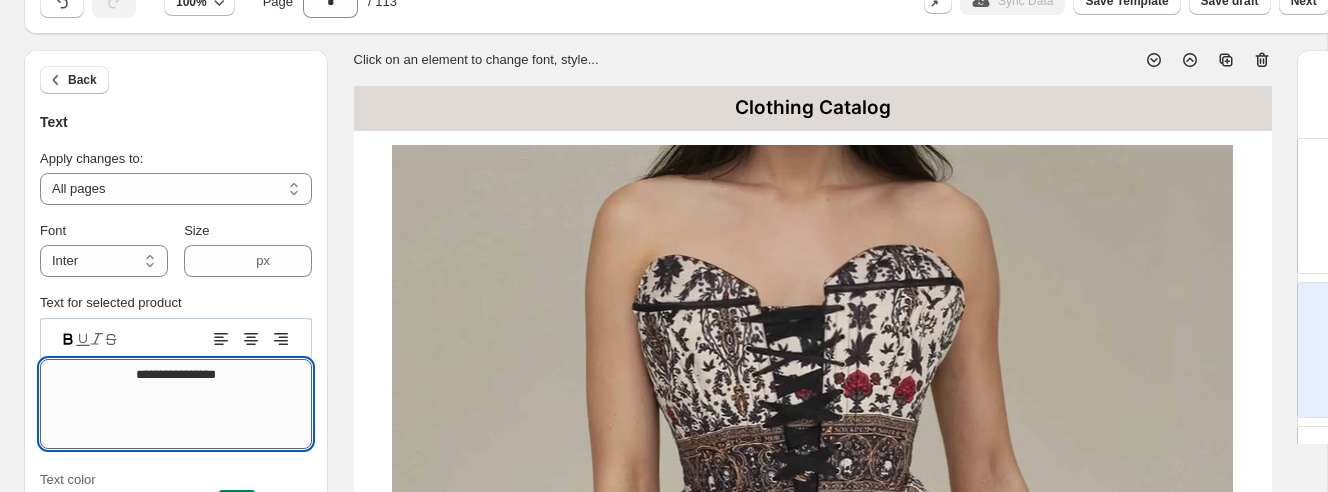 click on "**********" at bounding box center (176, 404) 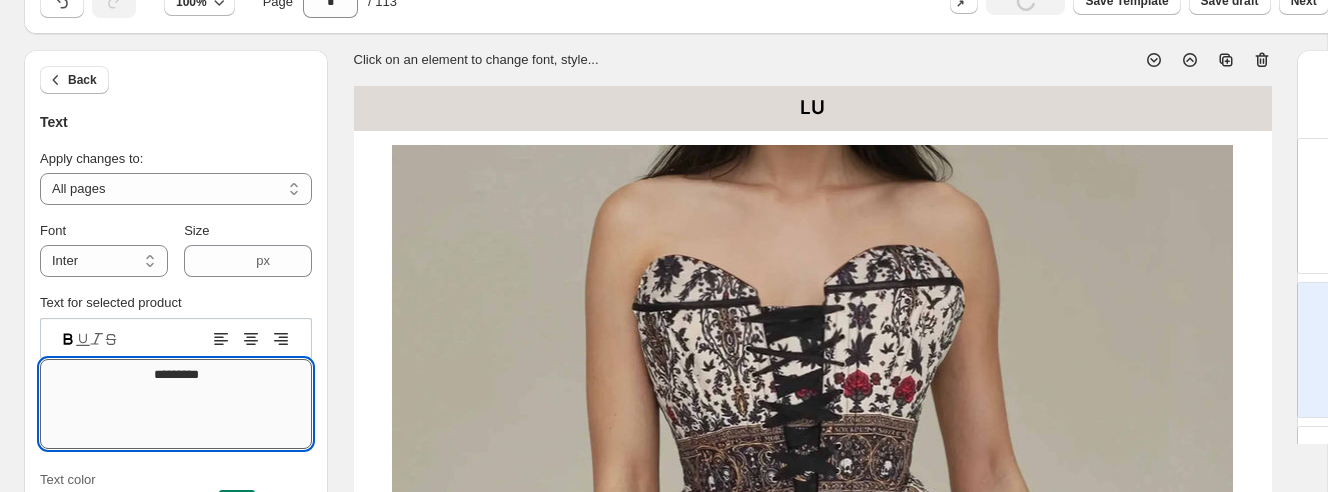 type on "*********" 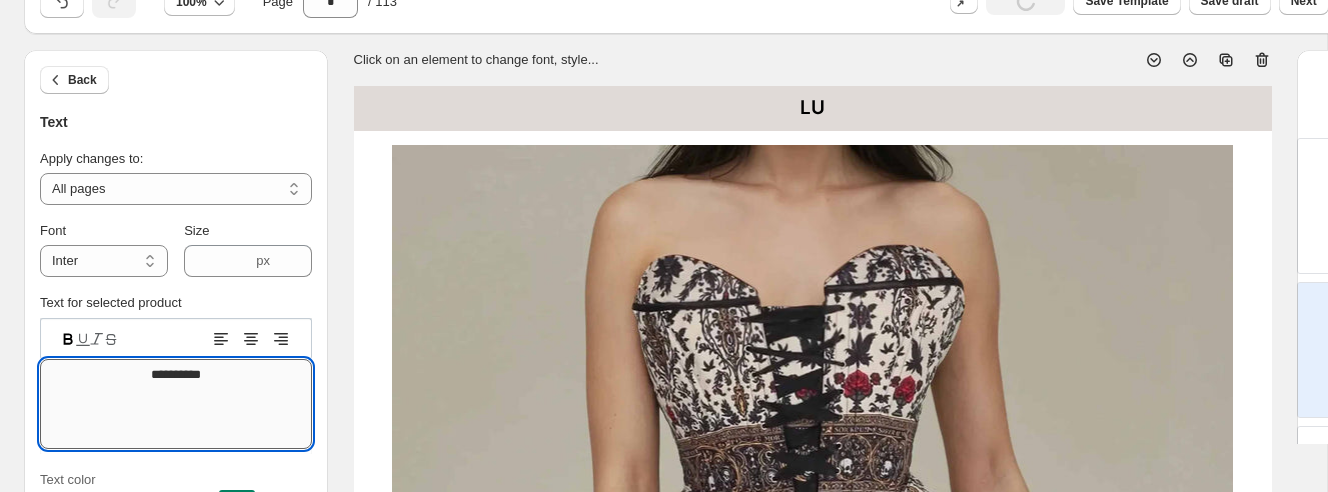 click on "**" at bounding box center (176, 404) 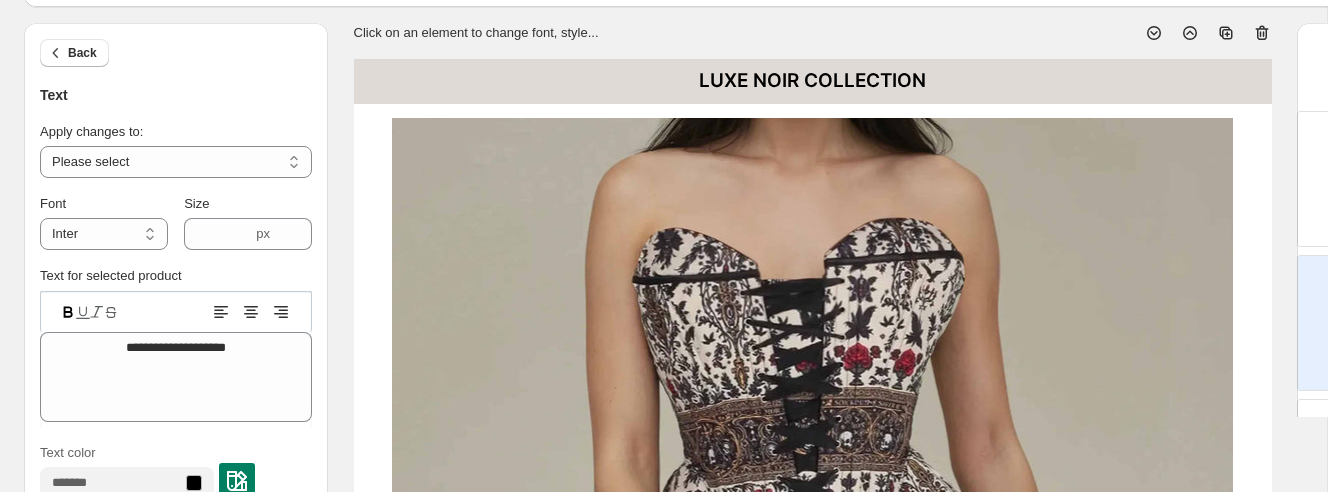scroll, scrollTop: 98, scrollLeft: 0, axis: vertical 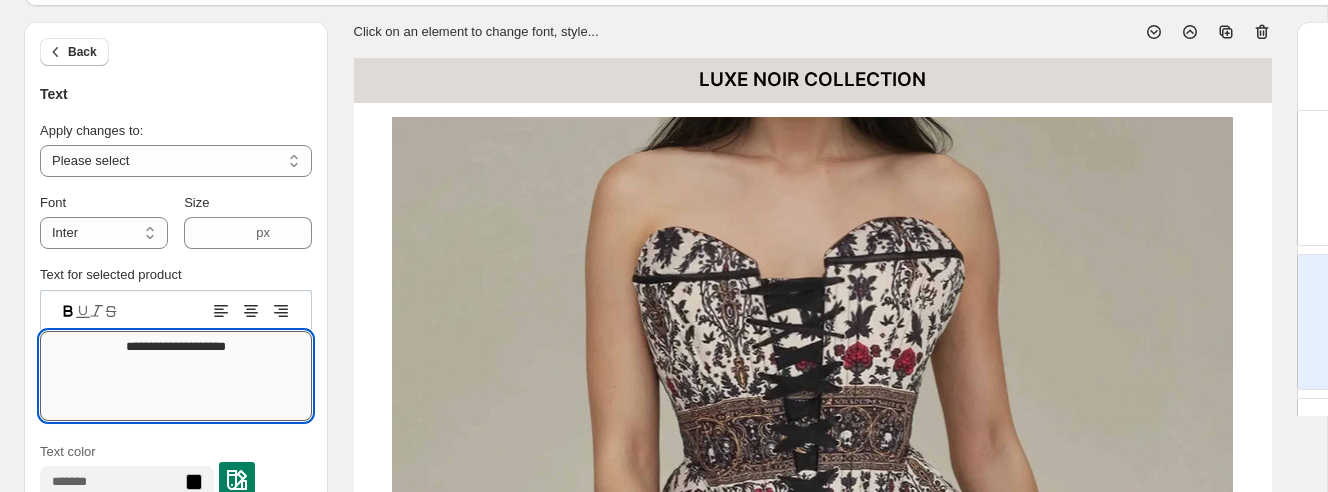 type on "**********" 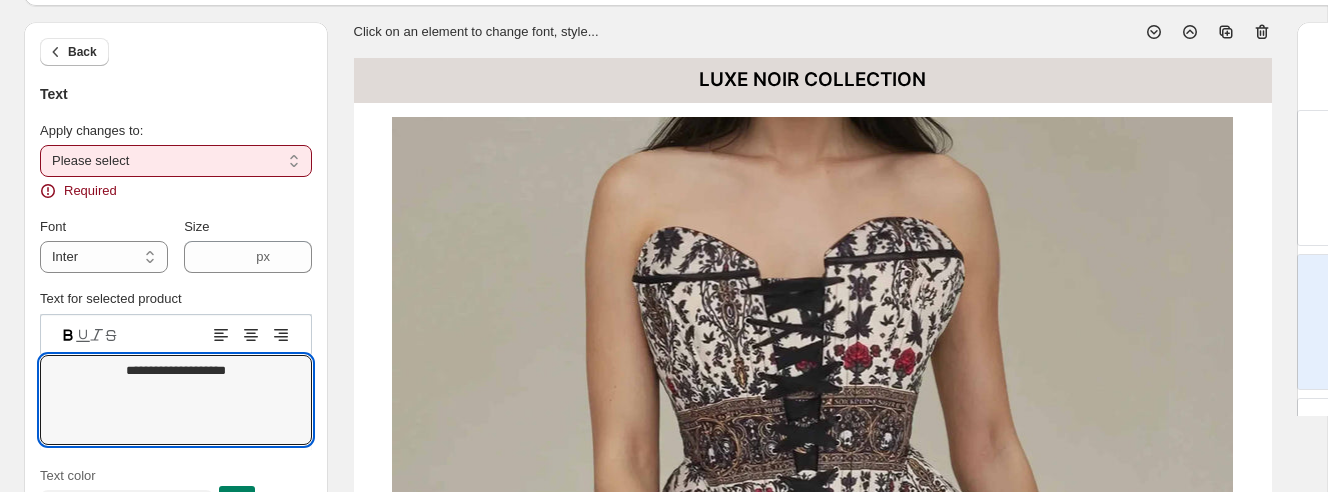 click on "**********" at bounding box center [176, 161] 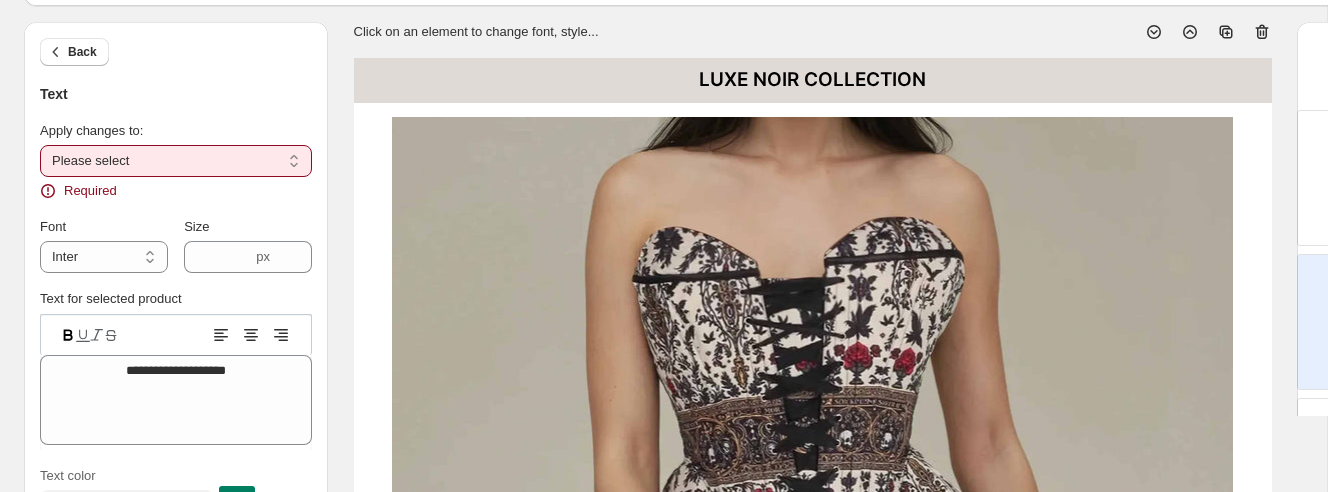 select on "**********" 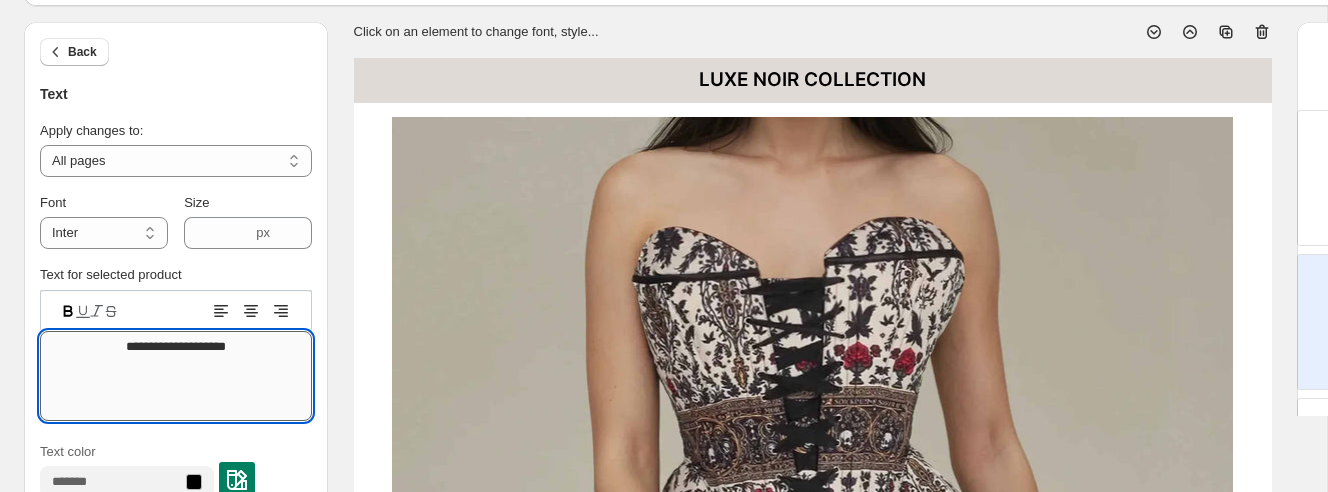 click on "**********" at bounding box center [176, 376] 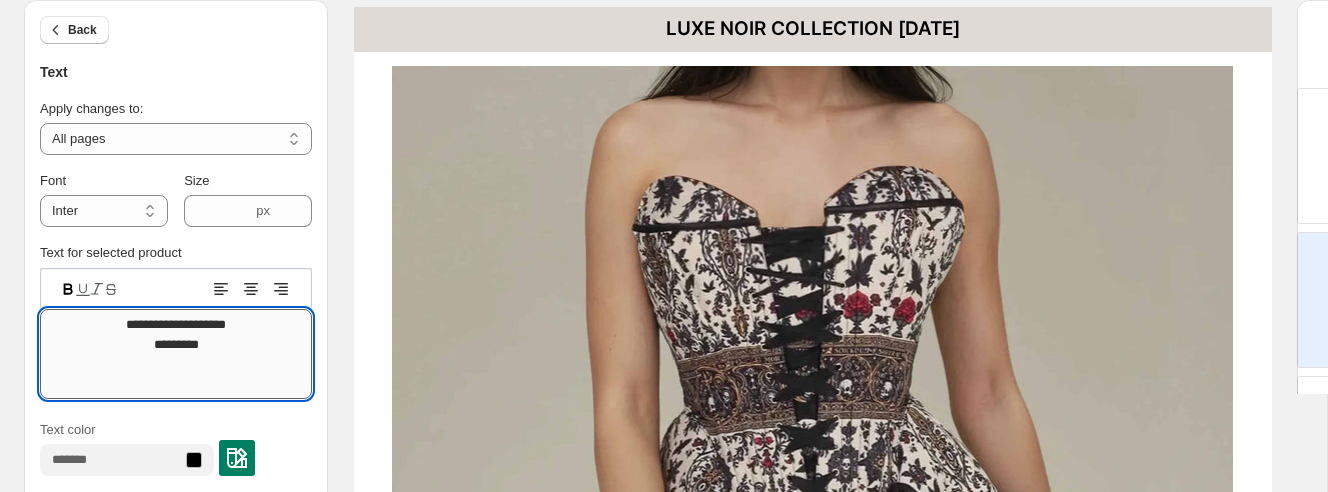 scroll, scrollTop: 0, scrollLeft: 0, axis: both 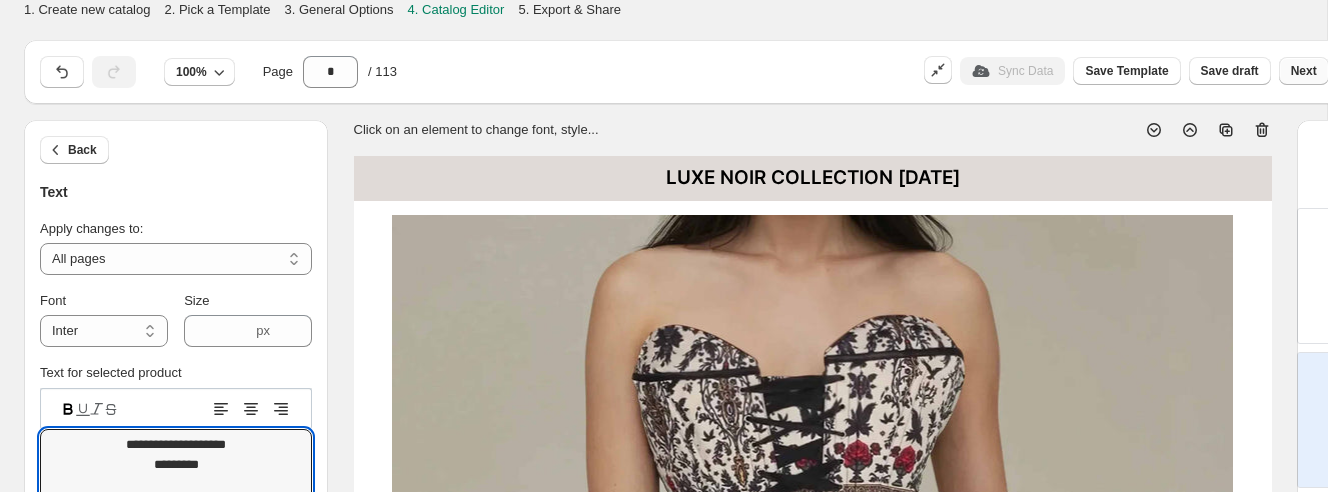 type on "**********" 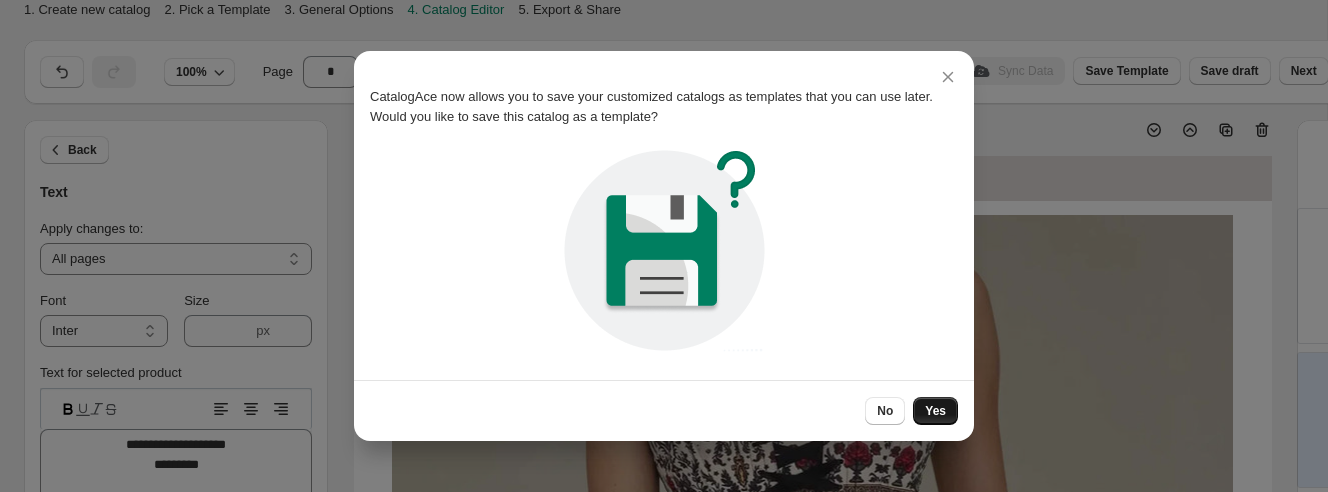 click on "Yes" at bounding box center (935, 411) 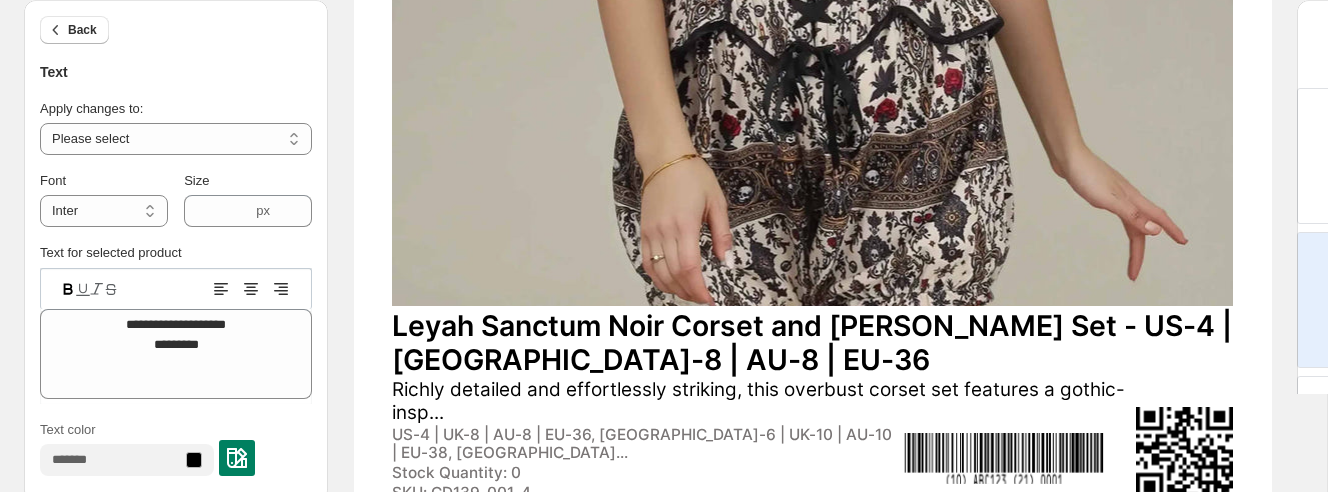 scroll, scrollTop: 864, scrollLeft: 0, axis: vertical 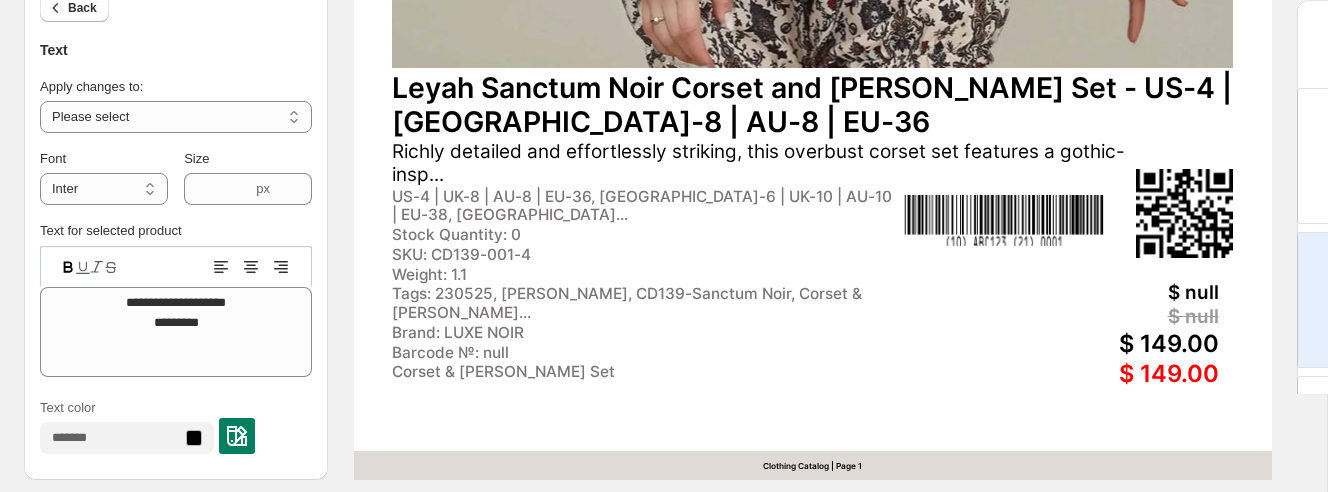 click on "US-4 | UK-8 | AU-8 | EU-36, [GEOGRAPHIC_DATA]-6 | UK-10 | AU-10 | EU-38, [GEOGRAPHIC_DATA]..." at bounding box center (644, 206) 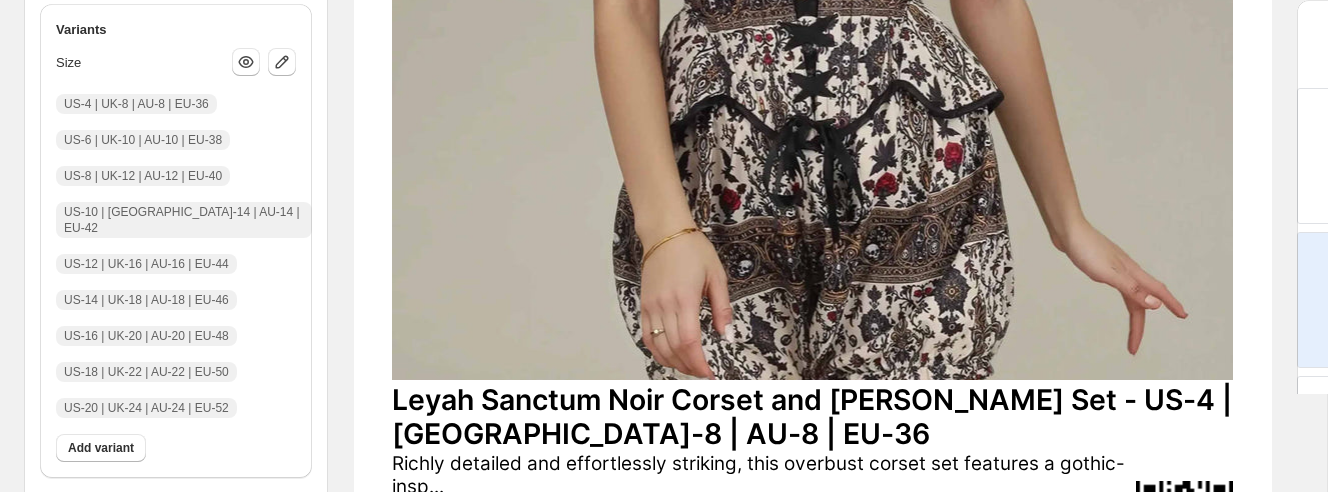 scroll, scrollTop: 538, scrollLeft: 0, axis: vertical 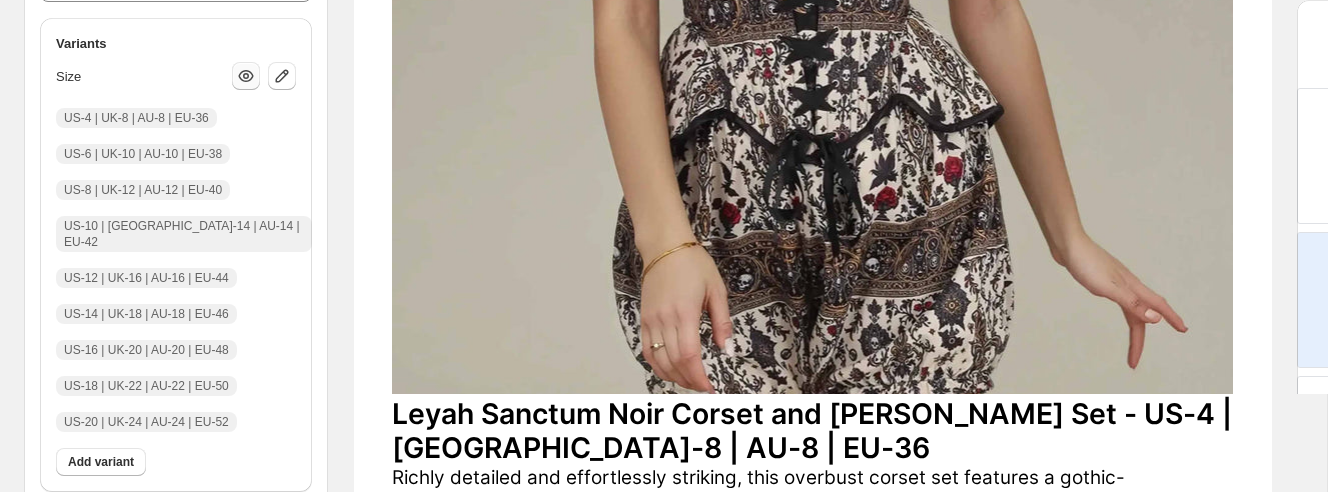 click 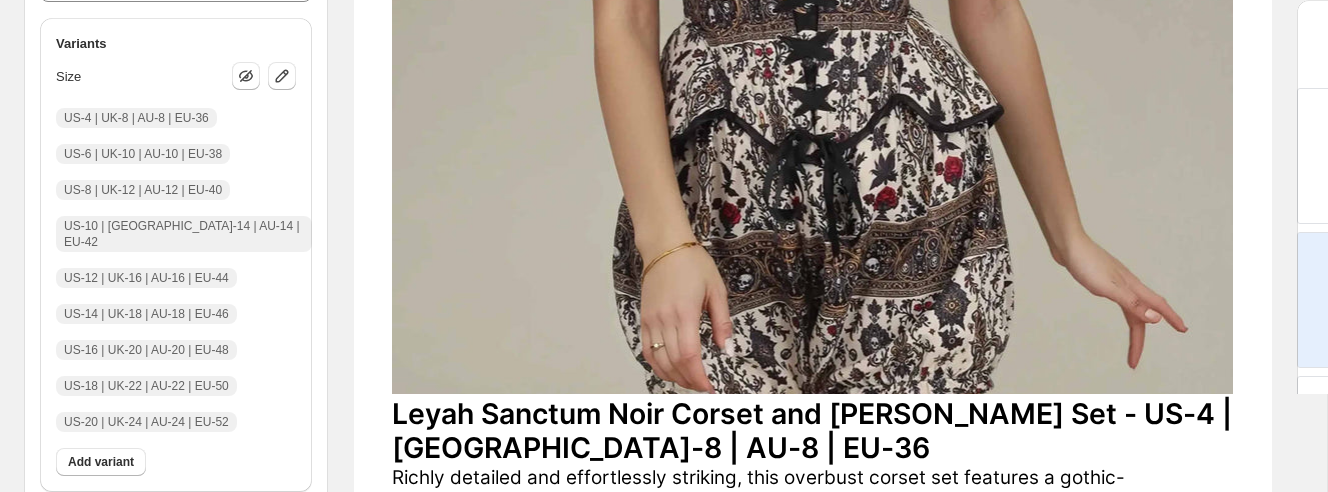 scroll, scrollTop: 361, scrollLeft: 0, axis: vertical 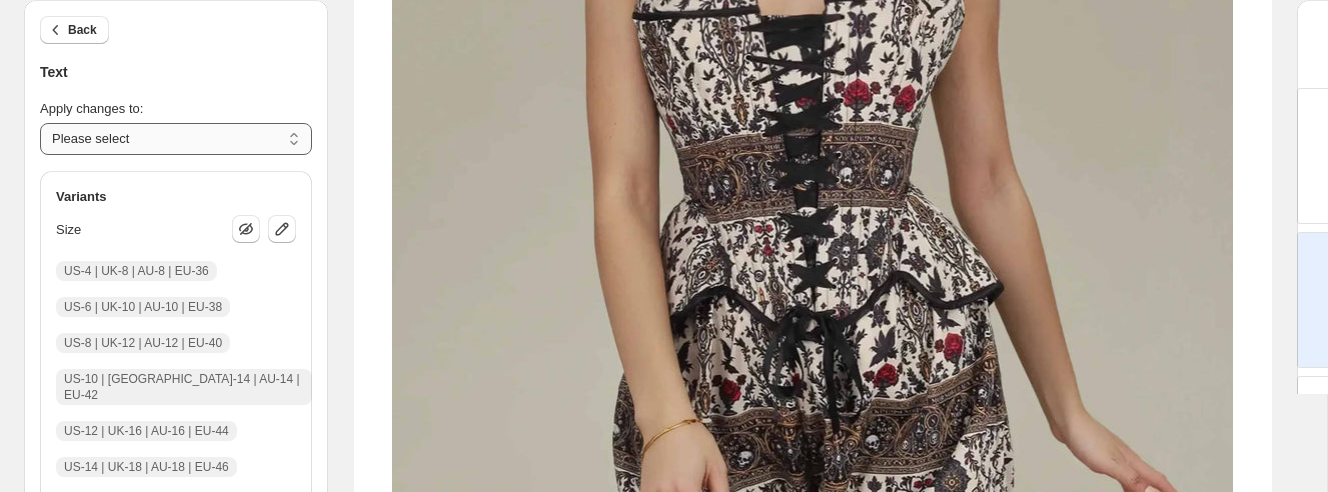 click on "**********" at bounding box center (176, 139) 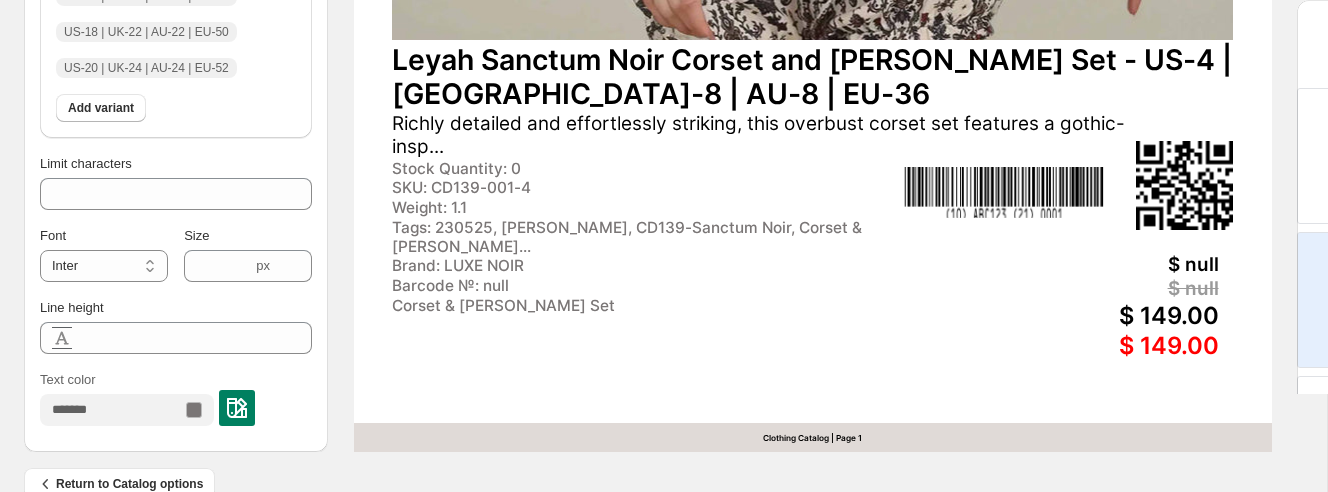 scroll, scrollTop: 933, scrollLeft: 0, axis: vertical 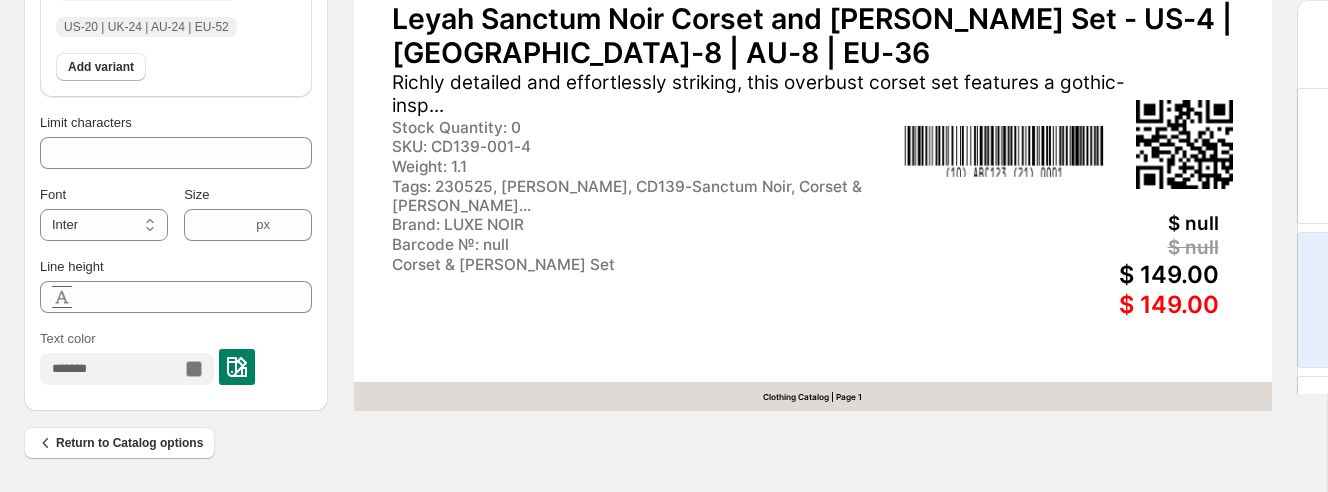 click on "Tags:  230525, [PERSON_NAME], CD139-Sanctum Noir, Corset & [PERSON_NAME]..." at bounding box center (644, 196) 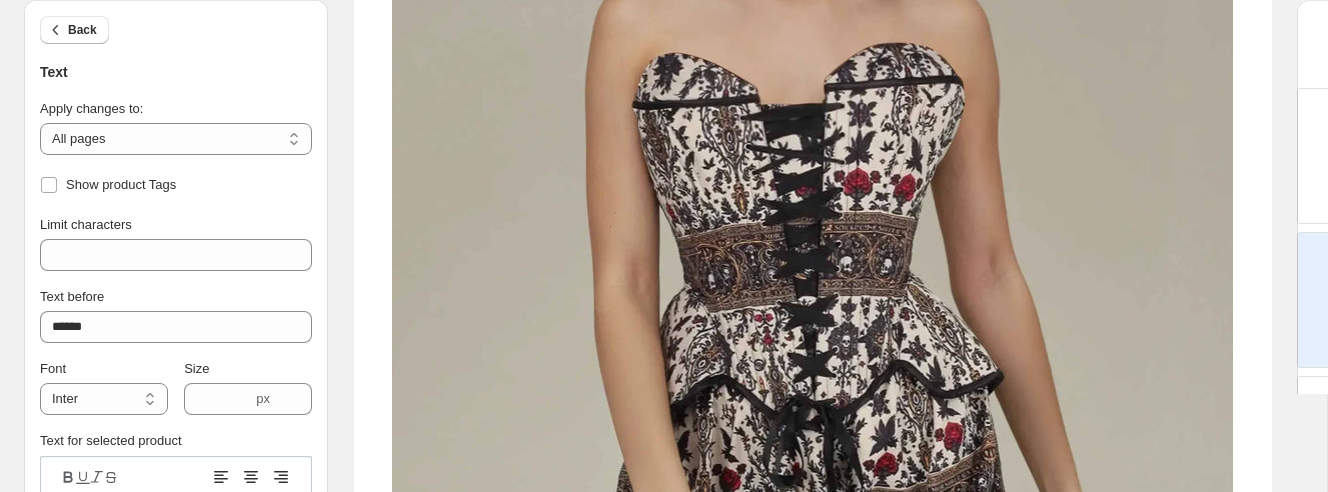 scroll, scrollTop: 268, scrollLeft: 0, axis: vertical 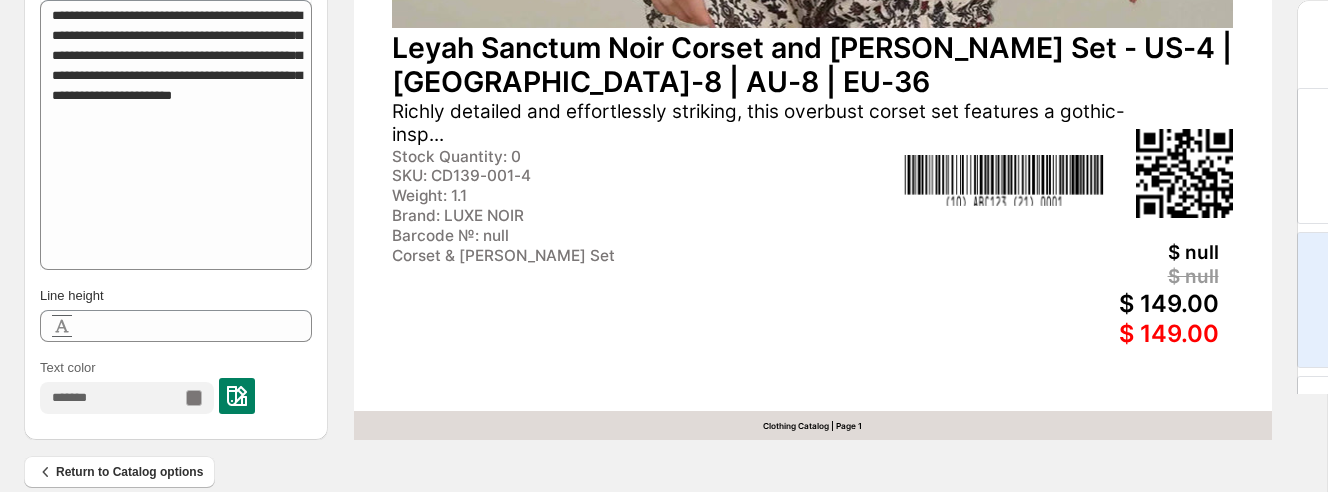 click at bounding box center [1004, 180] 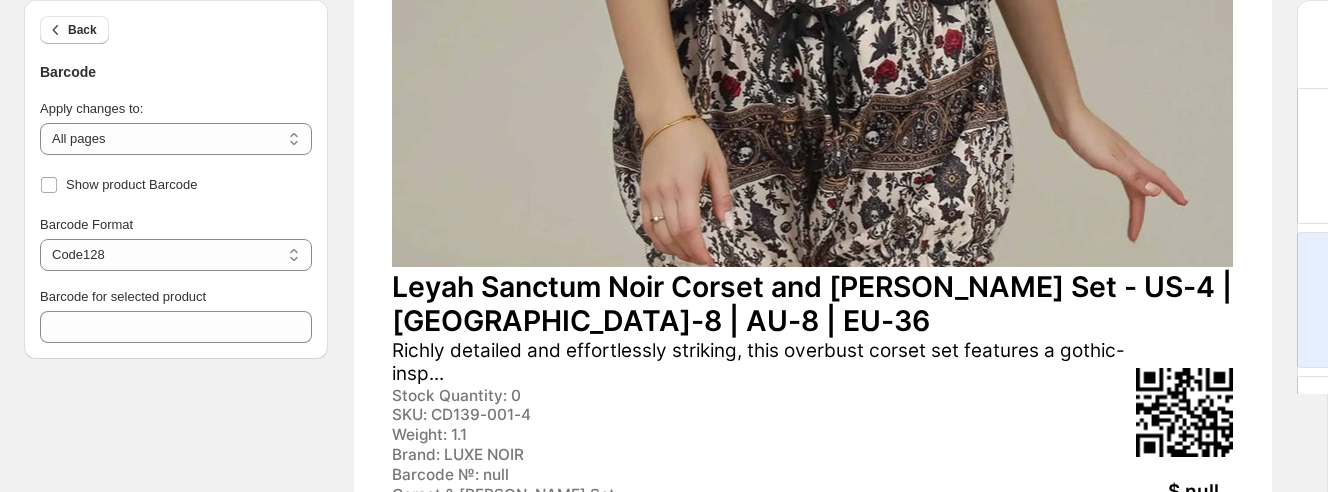 scroll, scrollTop: 807, scrollLeft: 0, axis: vertical 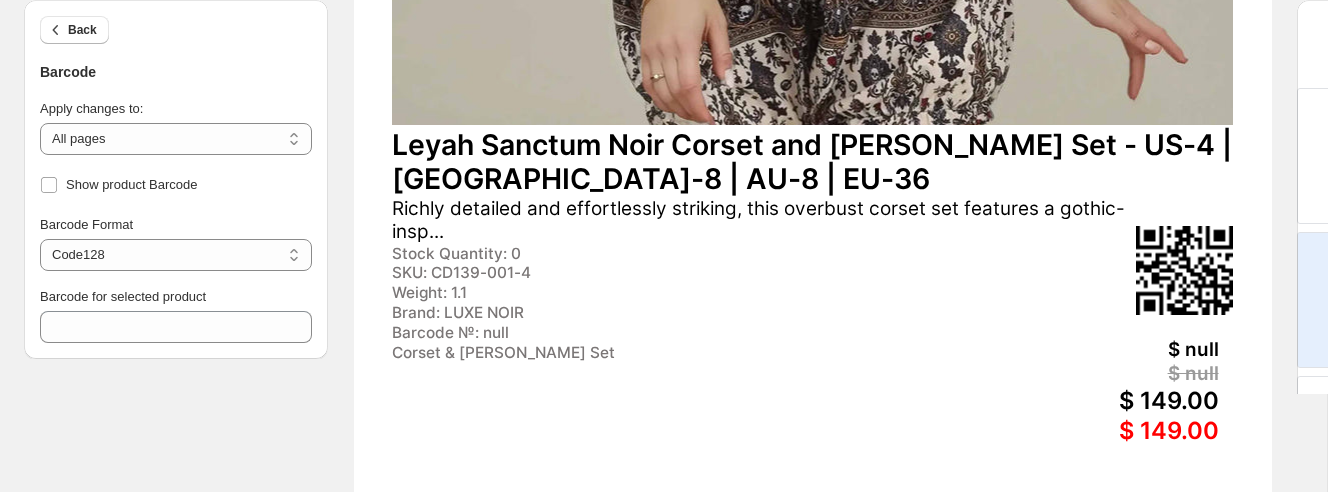 click at bounding box center (1184, 270) 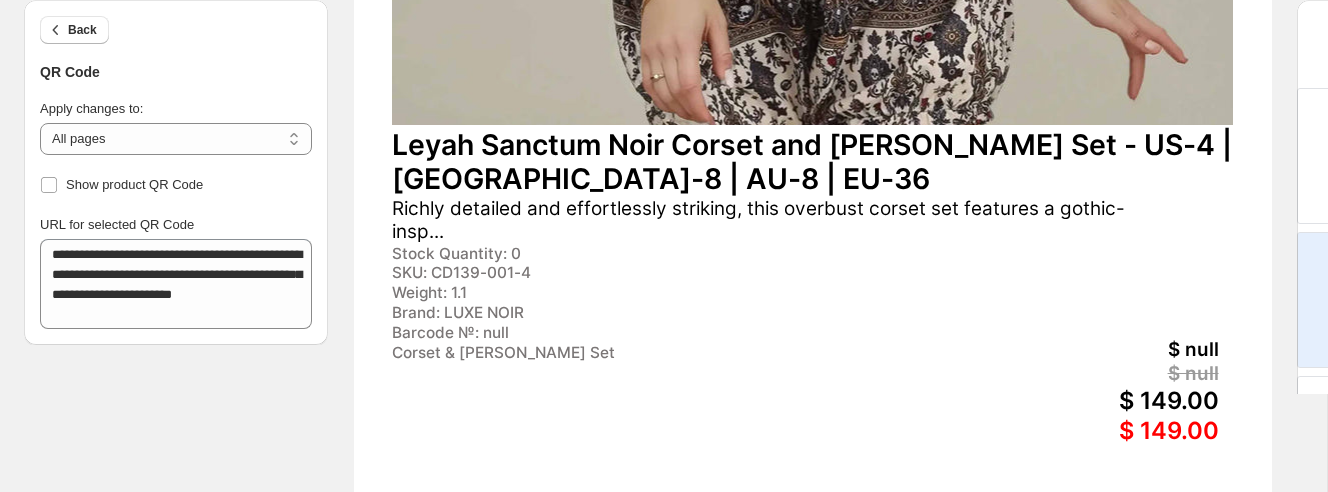 click on "$ null" at bounding box center [1011, 350] 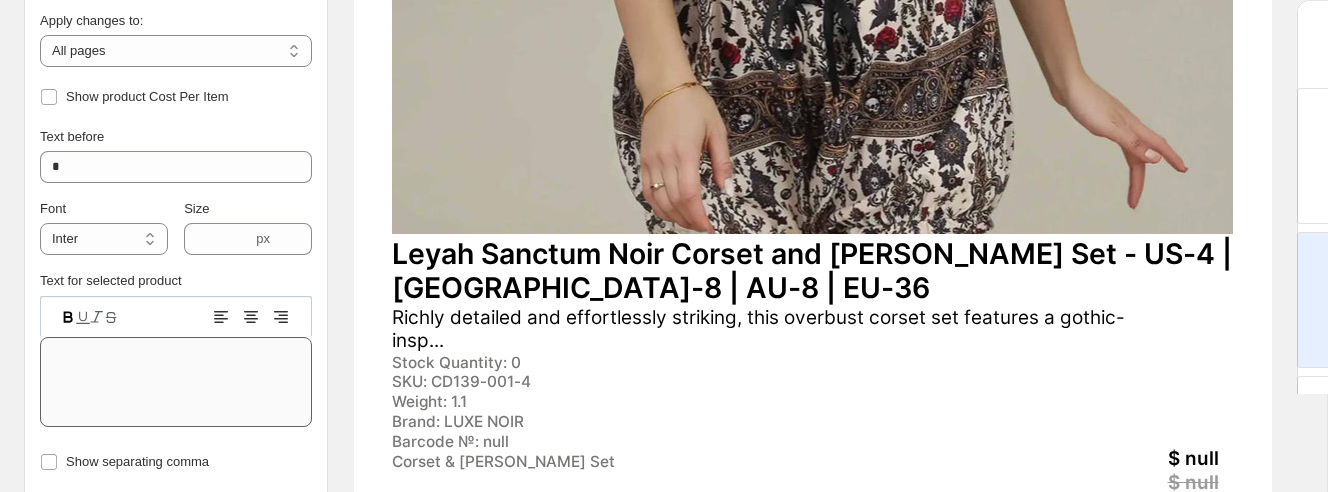 scroll, scrollTop: 679, scrollLeft: 0, axis: vertical 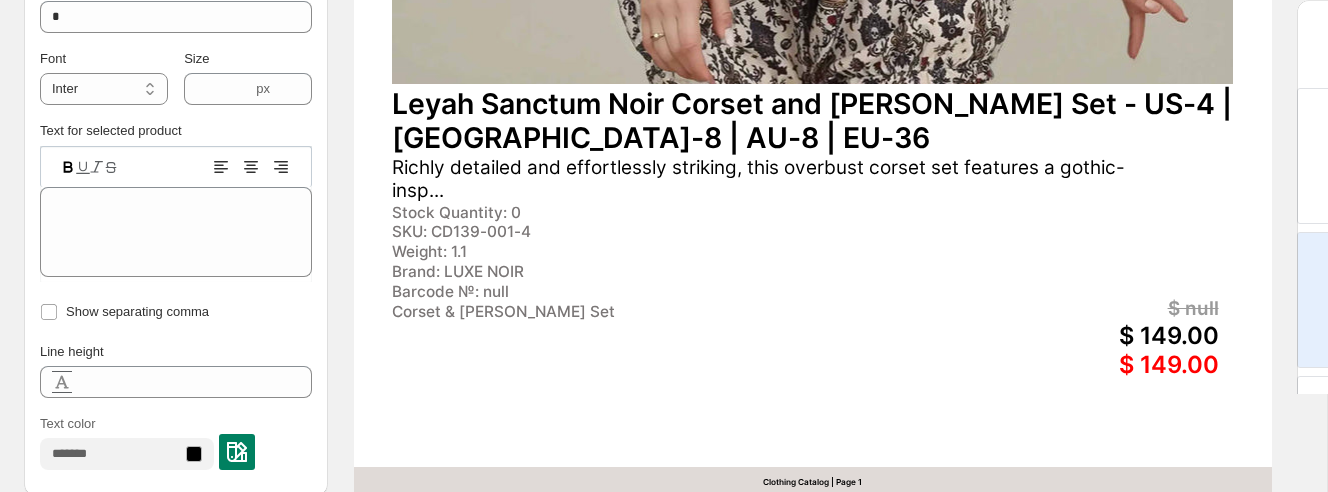 click on "$ null" at bounding box center (1011, 309) 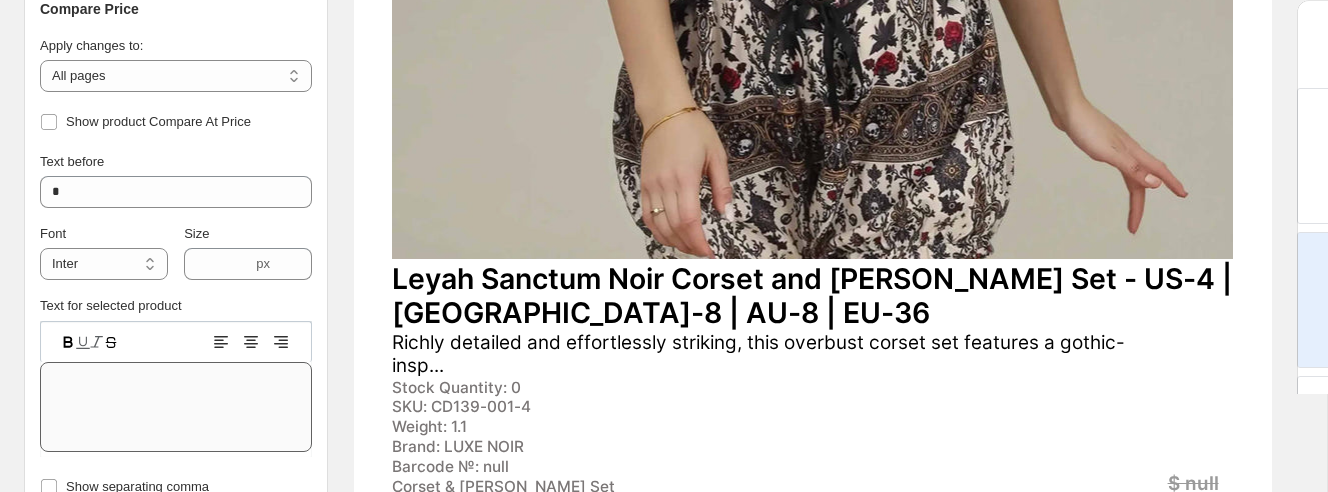 scroll, scrollTop: 661, scrollLeft: 0, axis: vertical 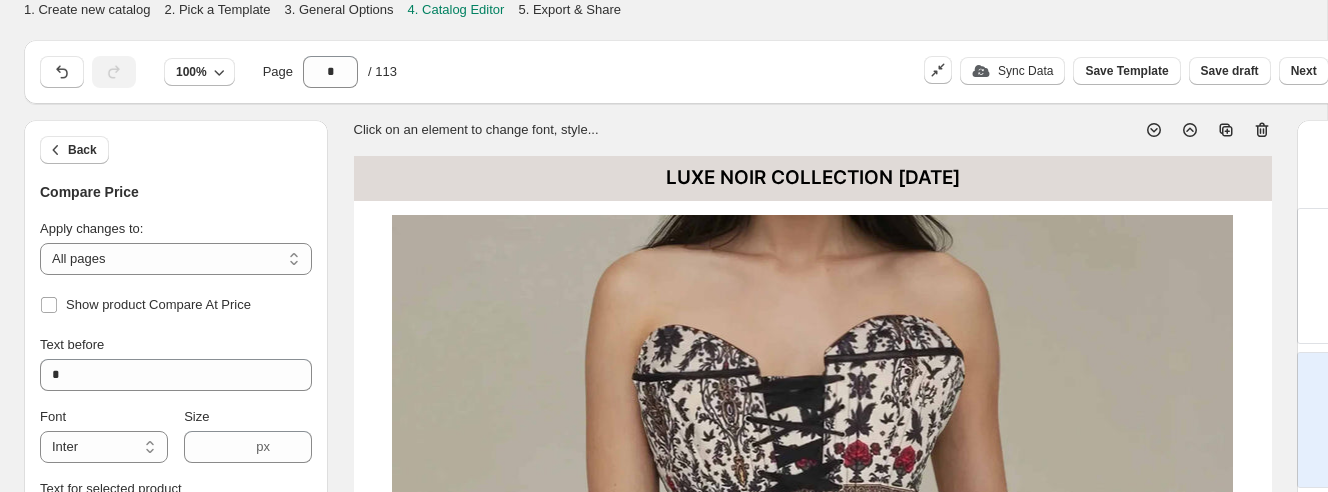 select on "**********" 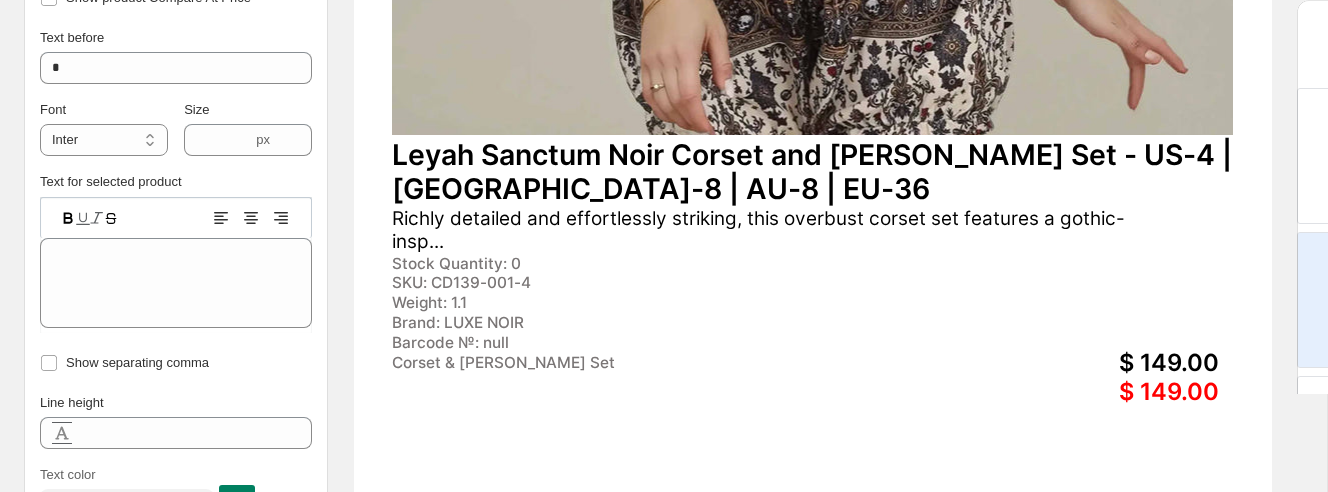 scroll, scrollTop: 933, scrollLeft: 0, axis: vertical 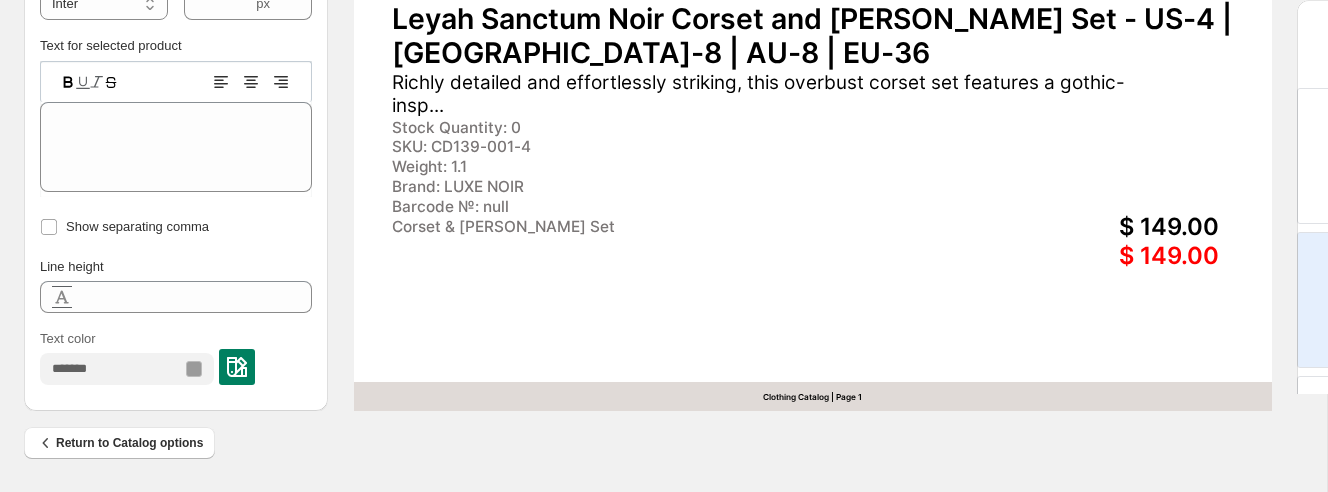click on "$ 149.00" at bounding box center (1011, 256) 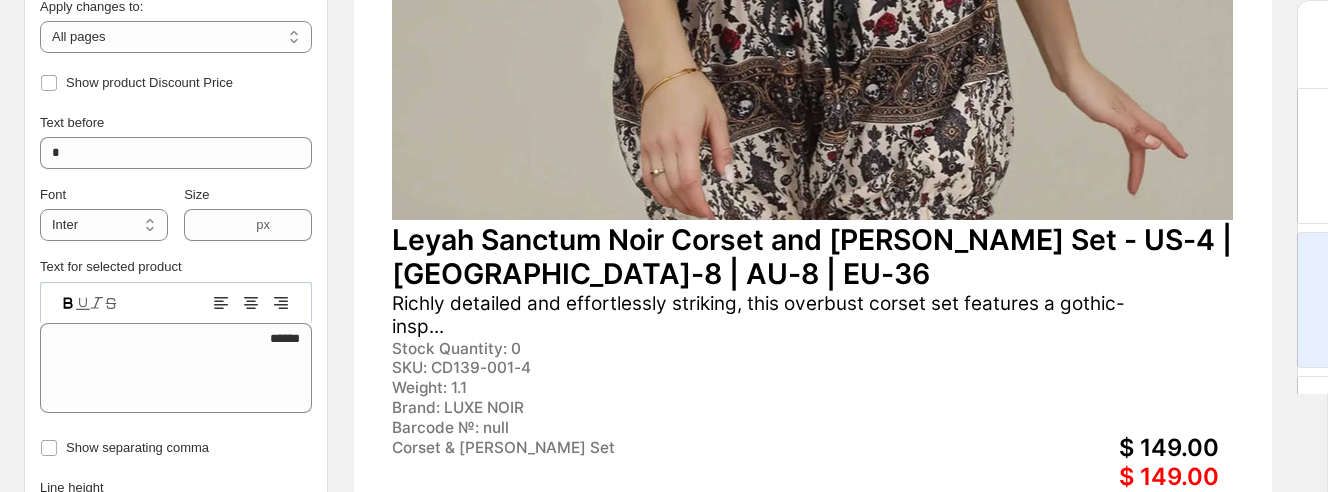scroll, scrollTop: 713, scrollLeft: 0, axis: vertical 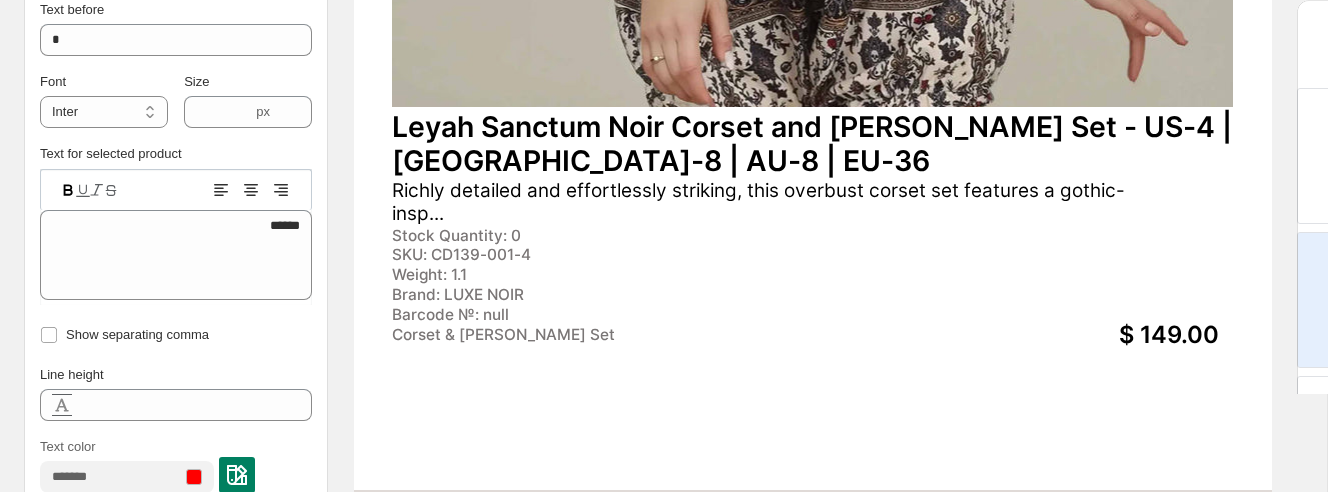 click on "Barcode №:  null" at bounding box center (644, 315) 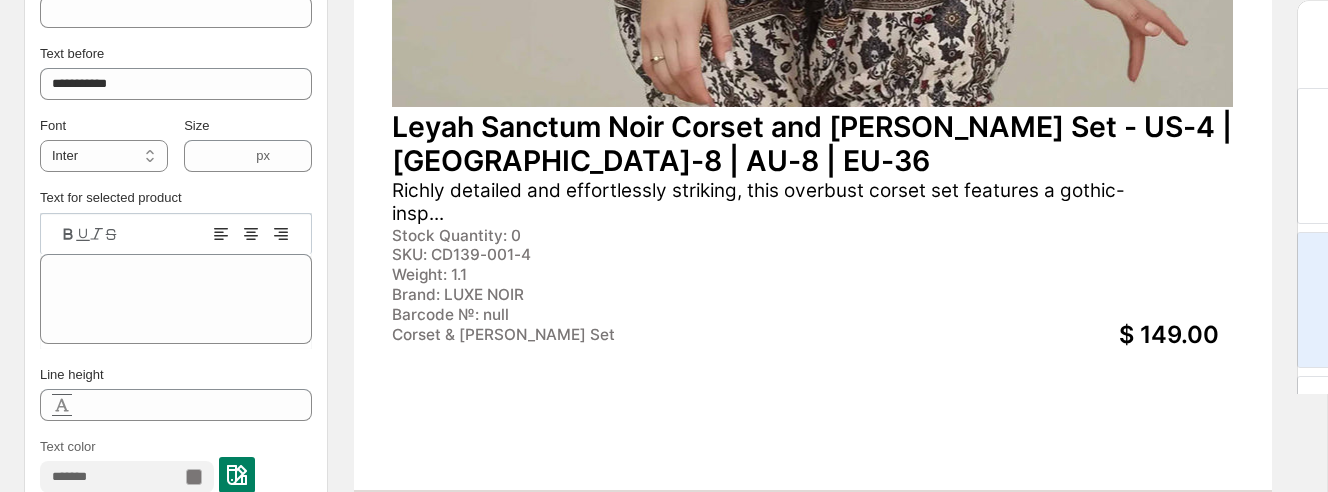scroll, scrollTop: 724, scrollLeft: 0, axis: vertical 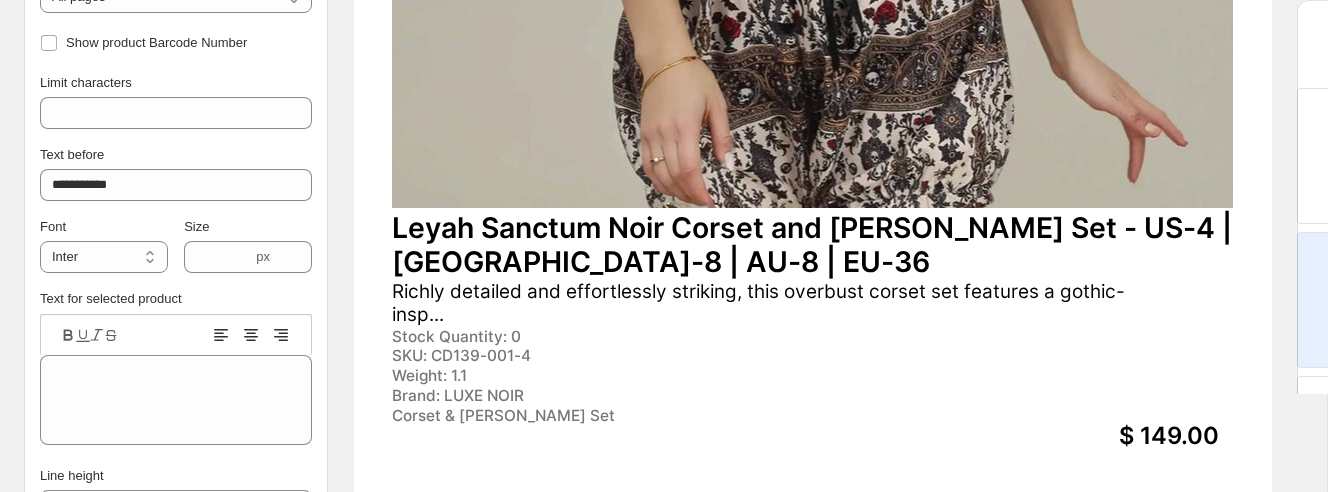 click on "Stock Quantity:  0" at bounding box center [644, 337] 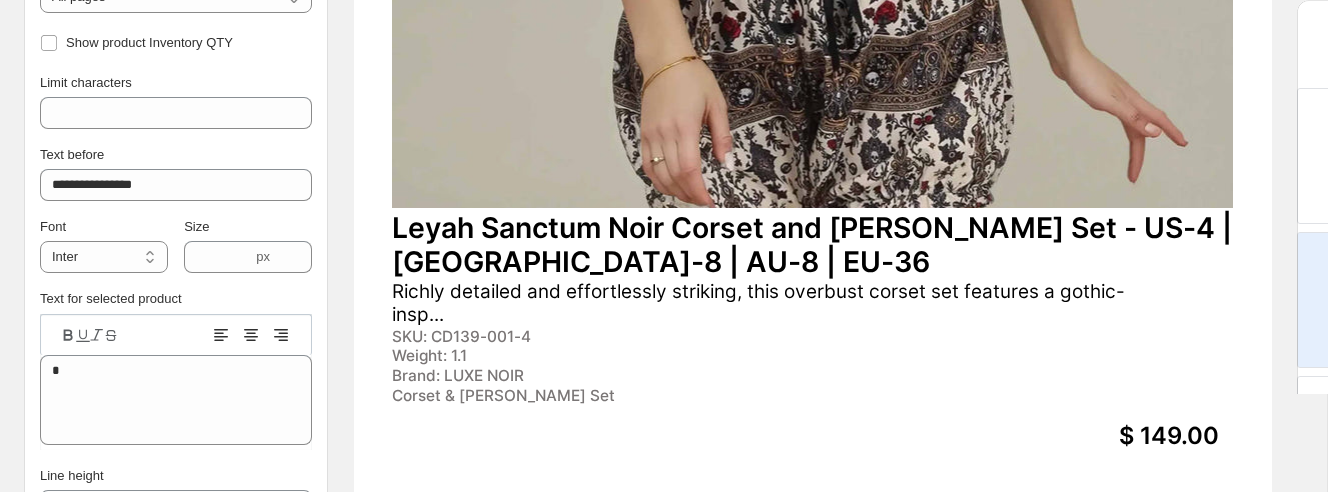 click on "Weight:  1.1" at bounding box center (644, 356) 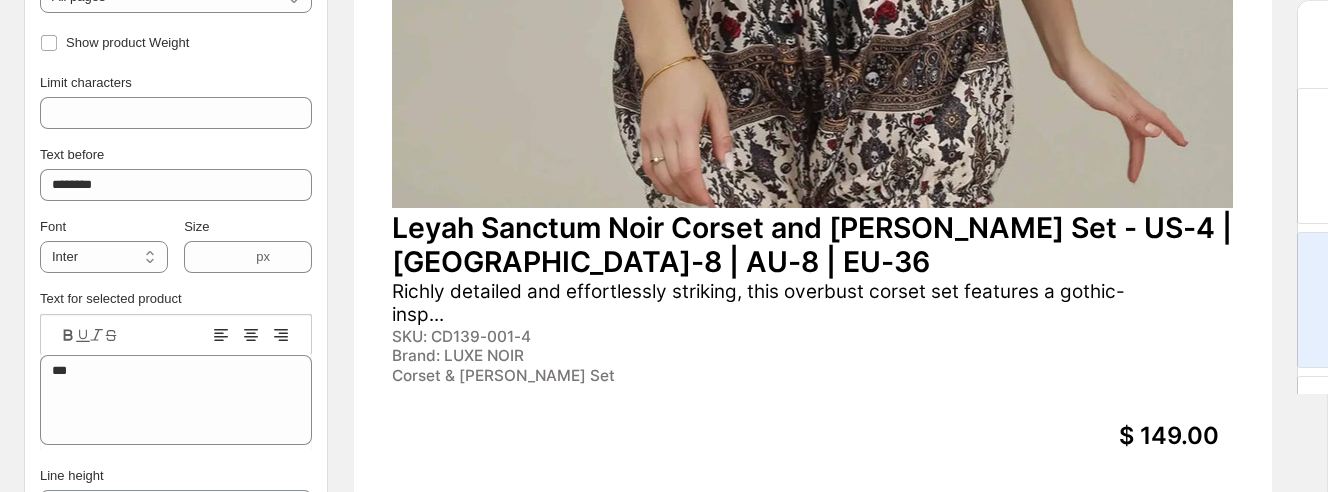 click on "Brand:  LUXE NOIR" at bounding box center (644, 356) 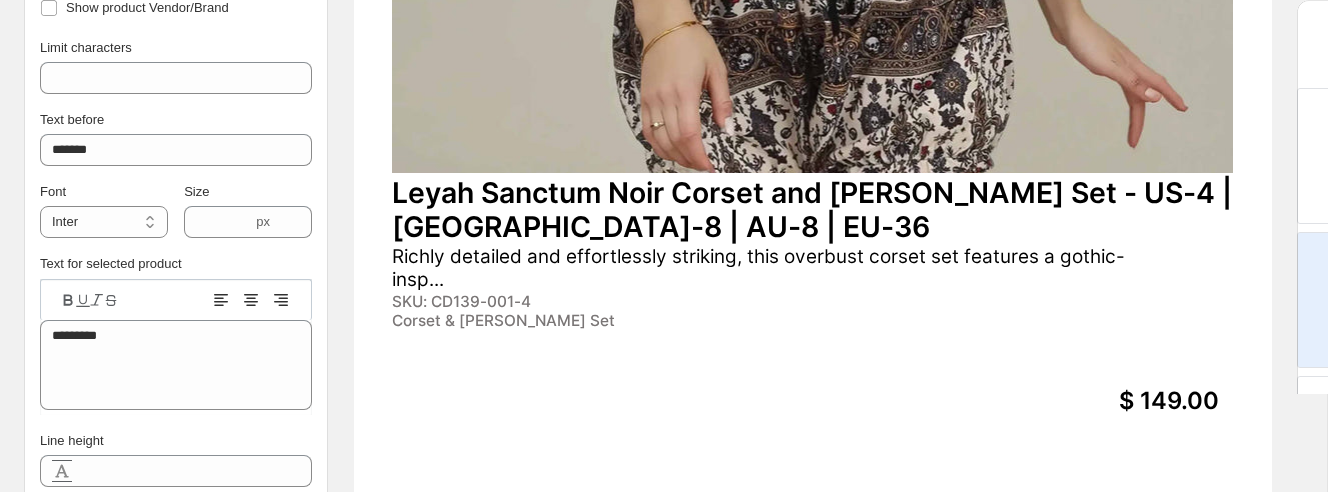 scroll, scrollTop: 751, scrollLeft: 0, axis: vertical 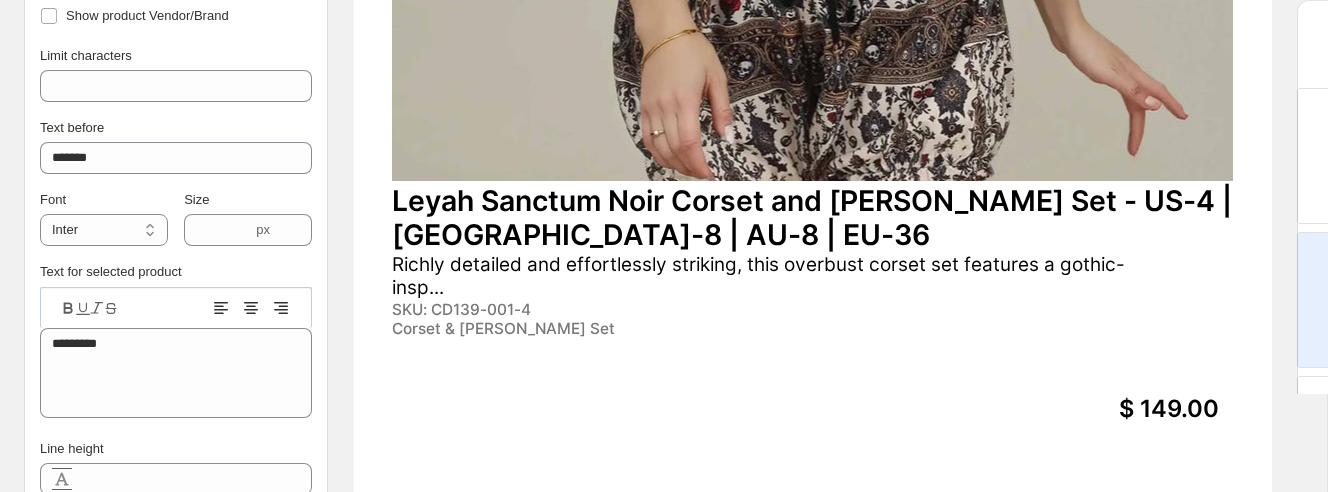 click on "Leyah Sanctum Noir Corset and [PERSON_NAME] Set - US-4 | [GEOGRAPHIC_DATA]-8 | AU-8 | EU-36" at bounding box center (812, 218) 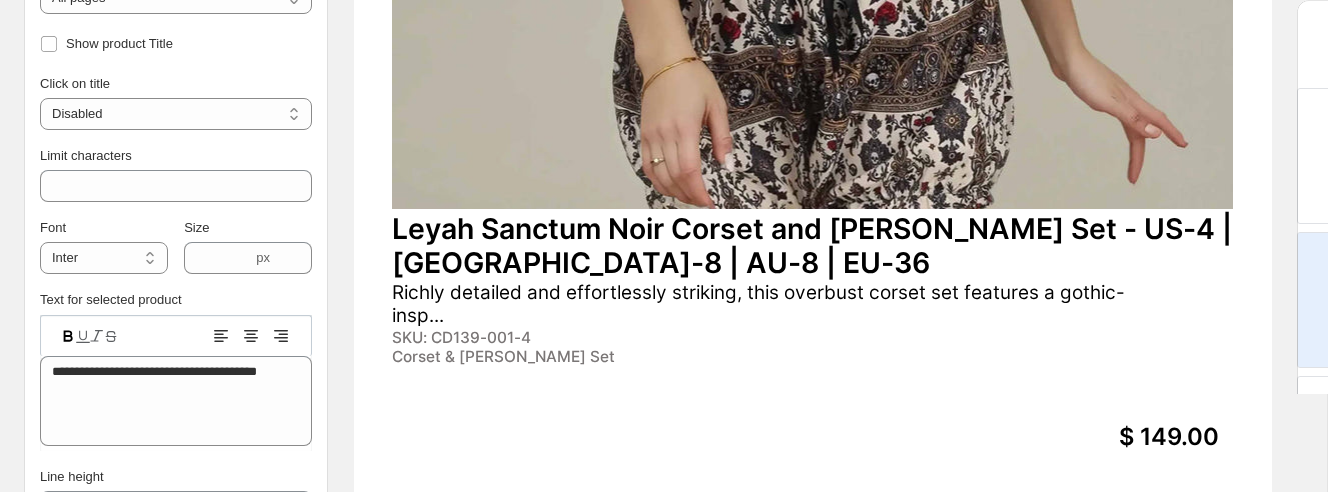 scroll, scrollTop: 728, scrollLeft: 0, axis: vertical 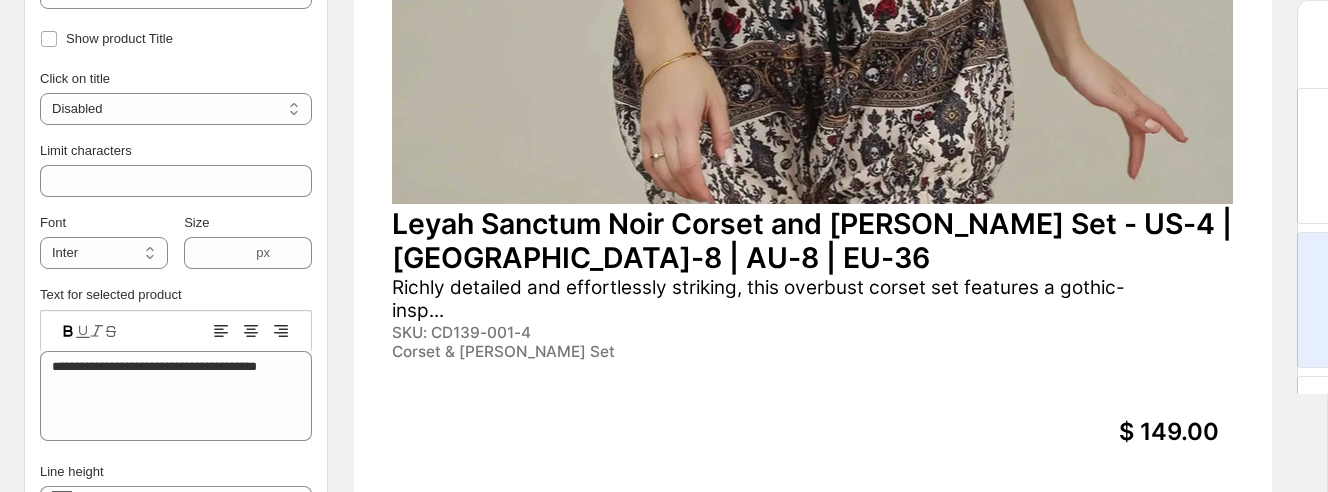click on "Leyah Sanctum Noir Corset and [PERSON_NAME] Set - US-4 | [GEOGRAPHIC_DATA]-8 | AU-8 | EU-36" at bounding box center [812, 241] 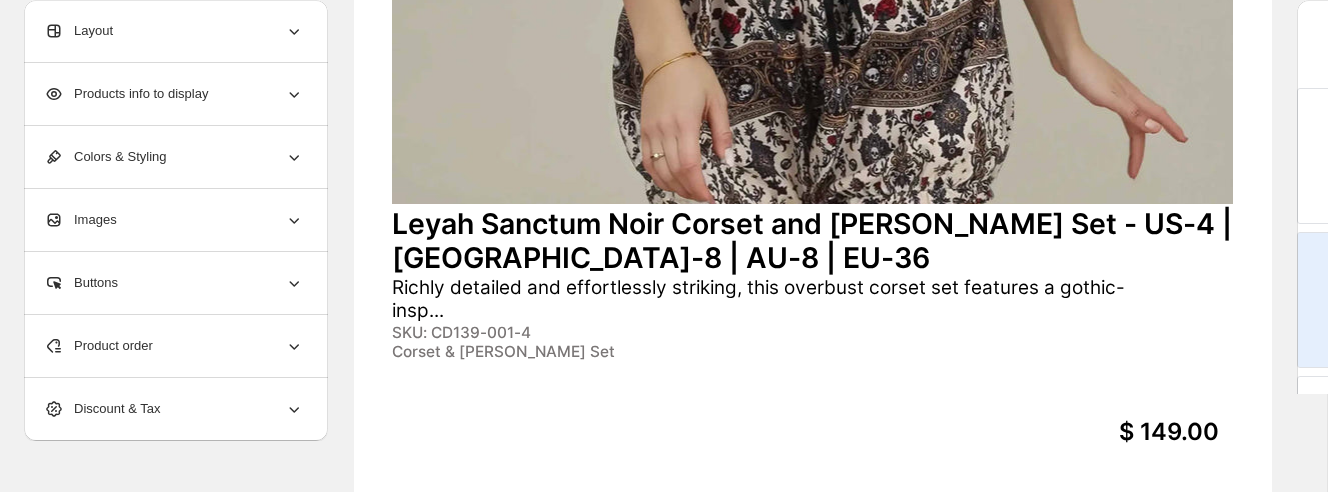 click 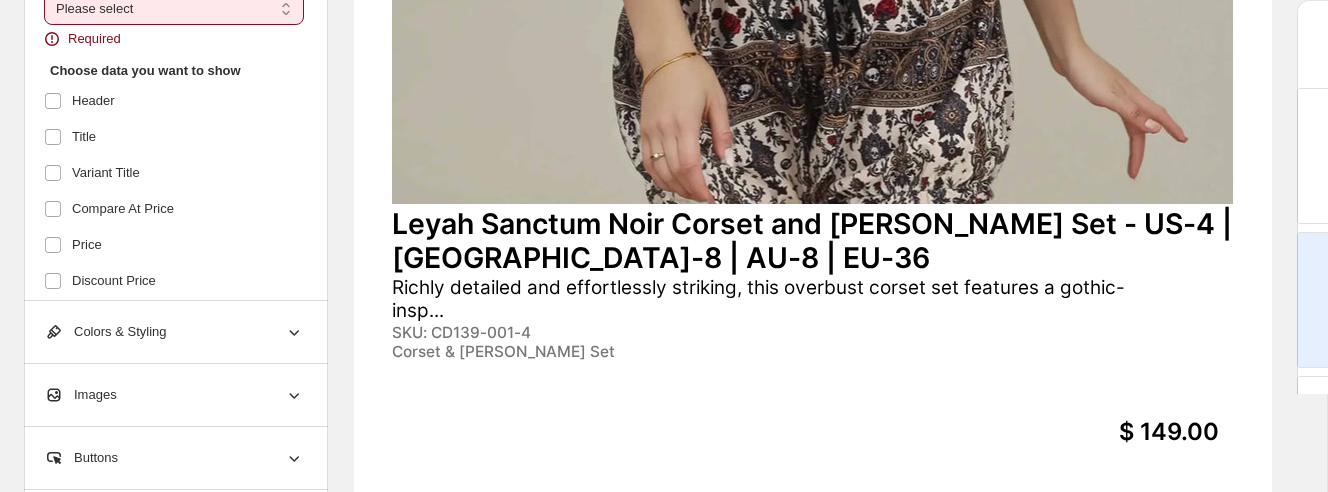 click on "**********" at bounding box center (174, 9) 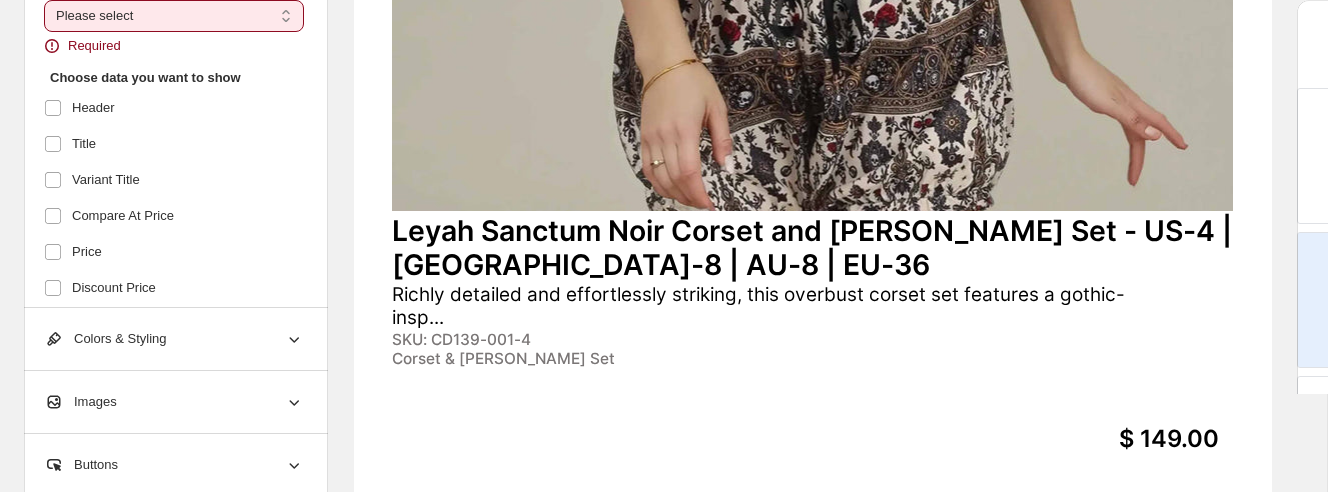 select on "*********" 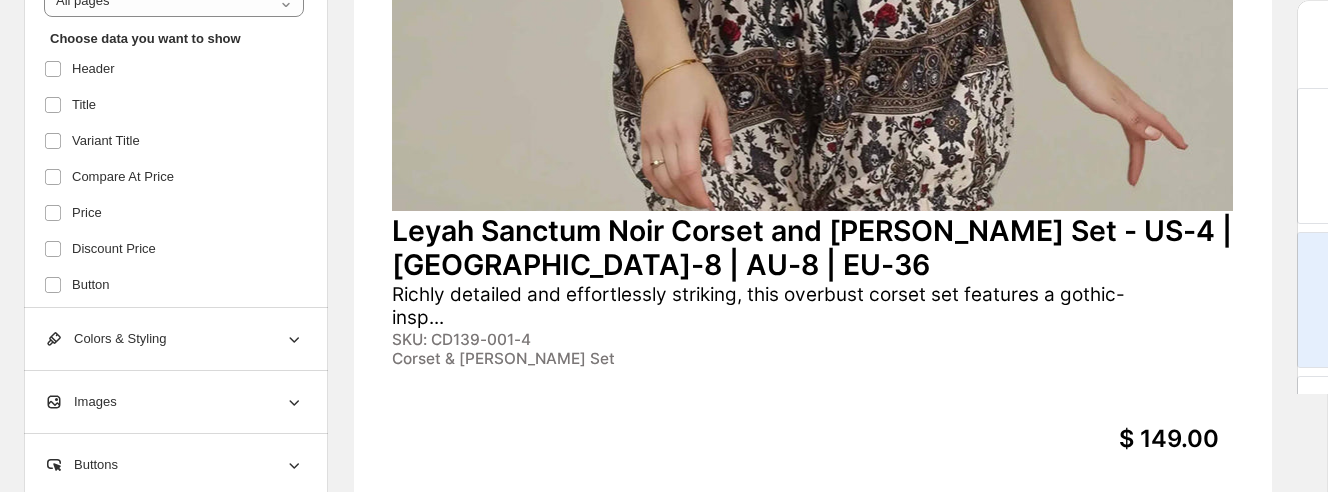 scroll, scrollTop: 12, scrollLeft: 0, axis: vertical 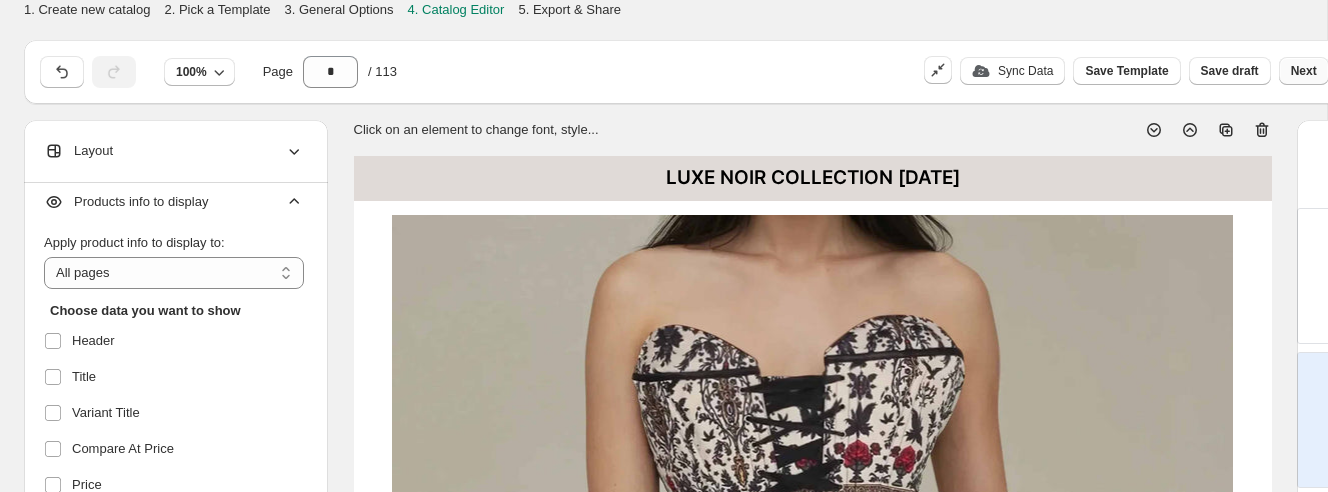 click on "Next" at bounding box center (1304, 71) 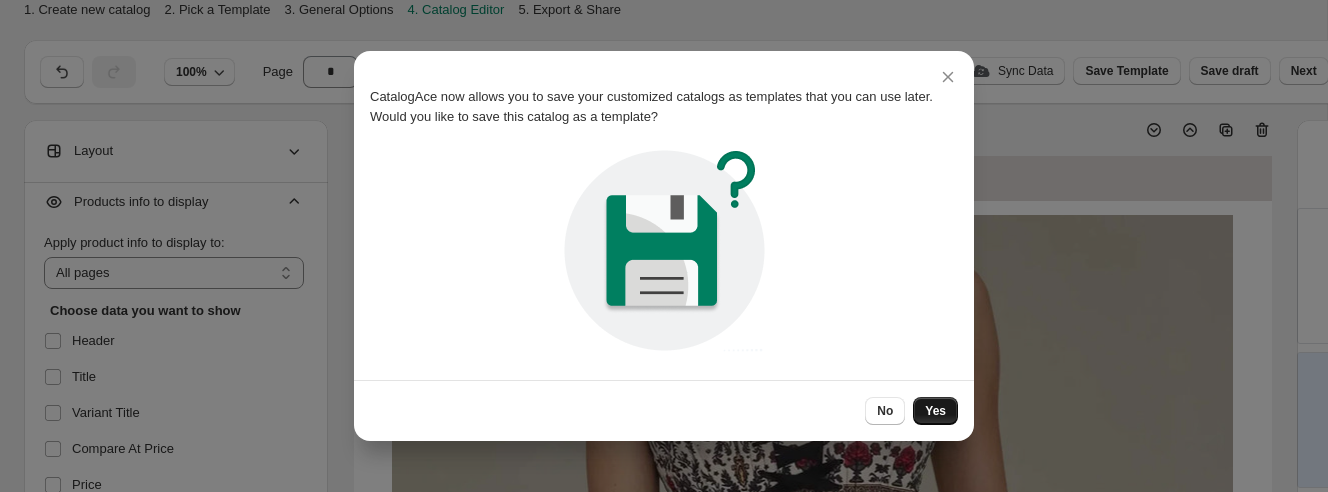 click on "Yes" at bounding box center [935, 411] 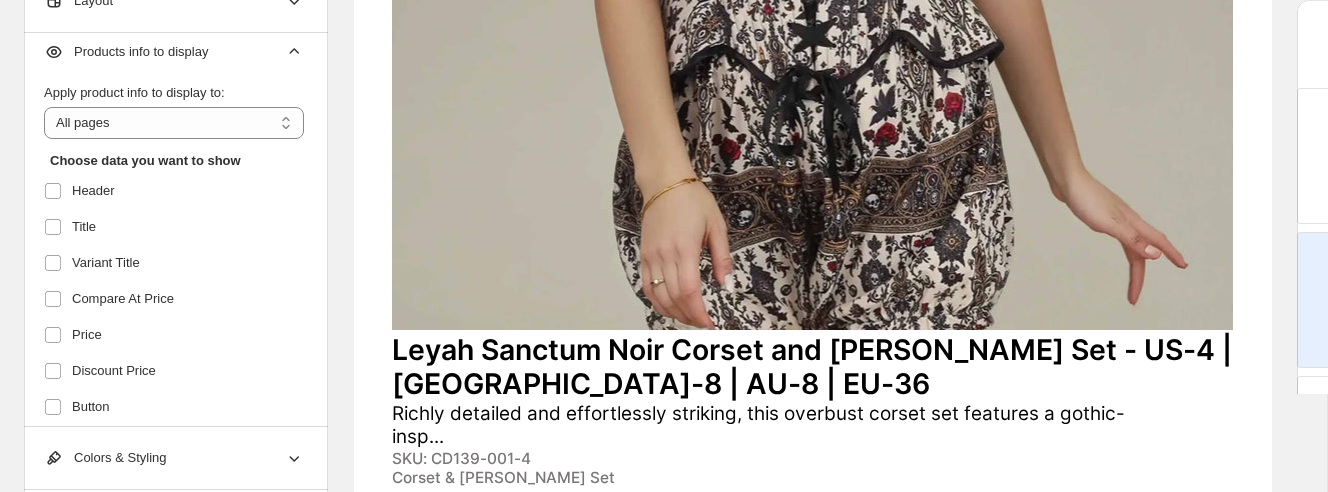 scroll, scrollTop: 933, scrollLeft: 0, axis: vertical 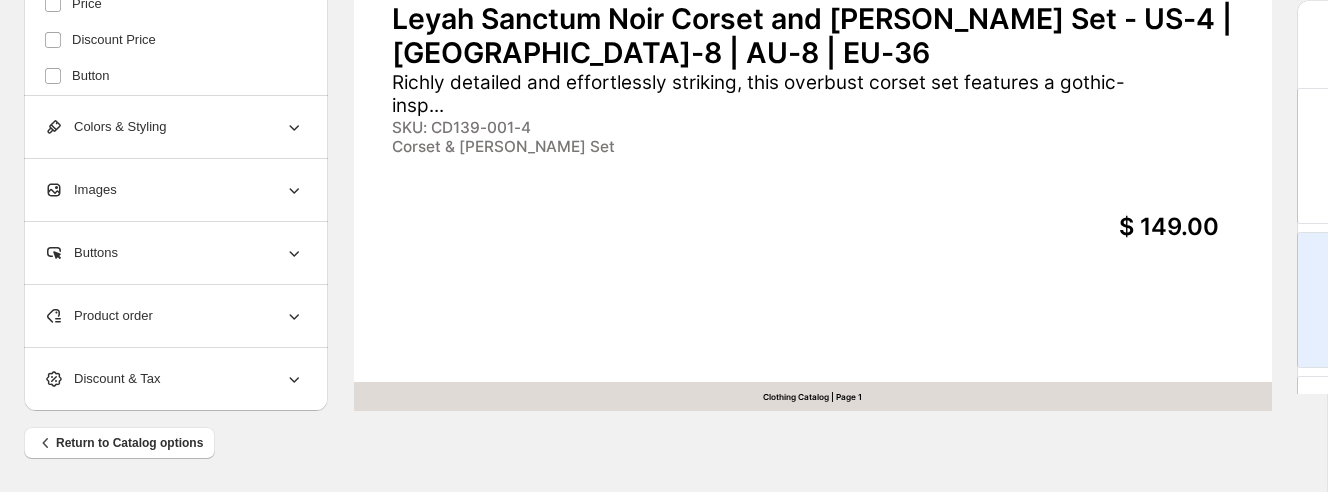 click on "Clothing Catalog | Page 1" at bounding box center [813, 396] 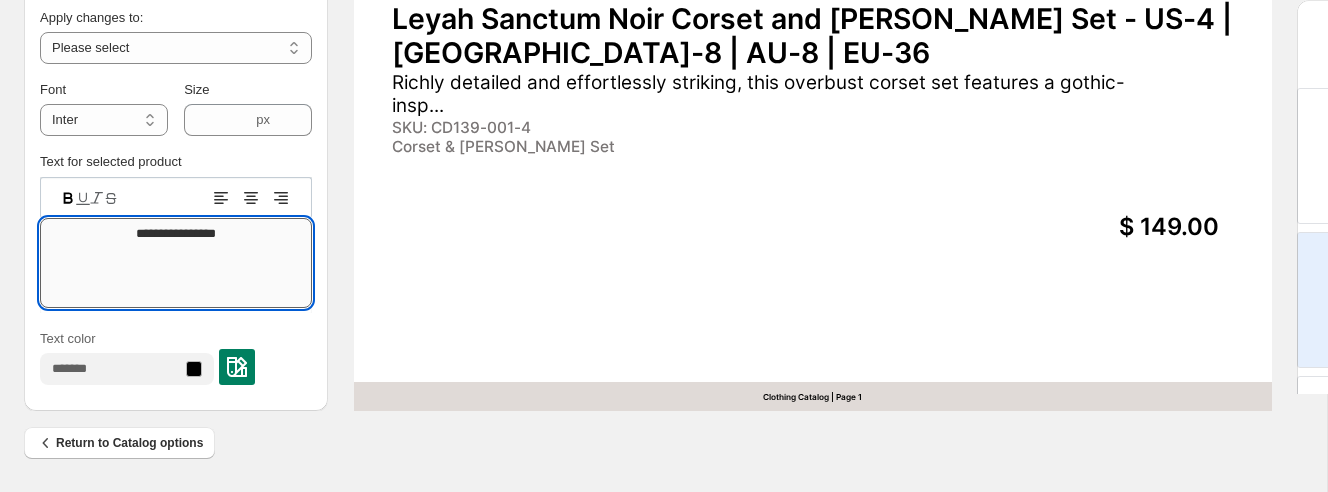 drag, startPoint x: 177, startPoint y: 236, endPoint x: 105, endPoint y: 228, distance: 72.443085 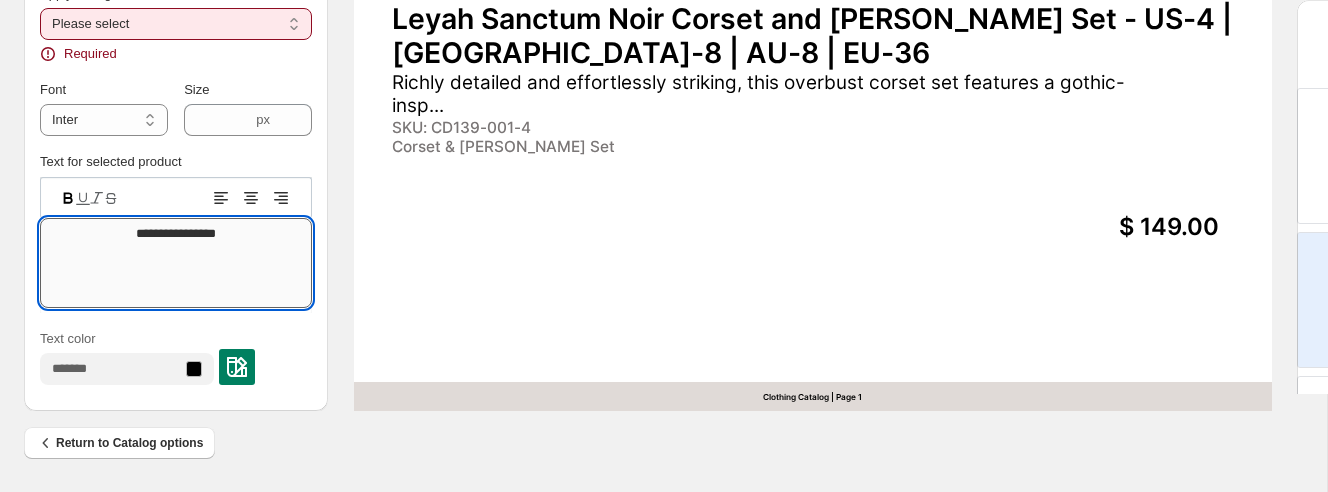 type on "**********" 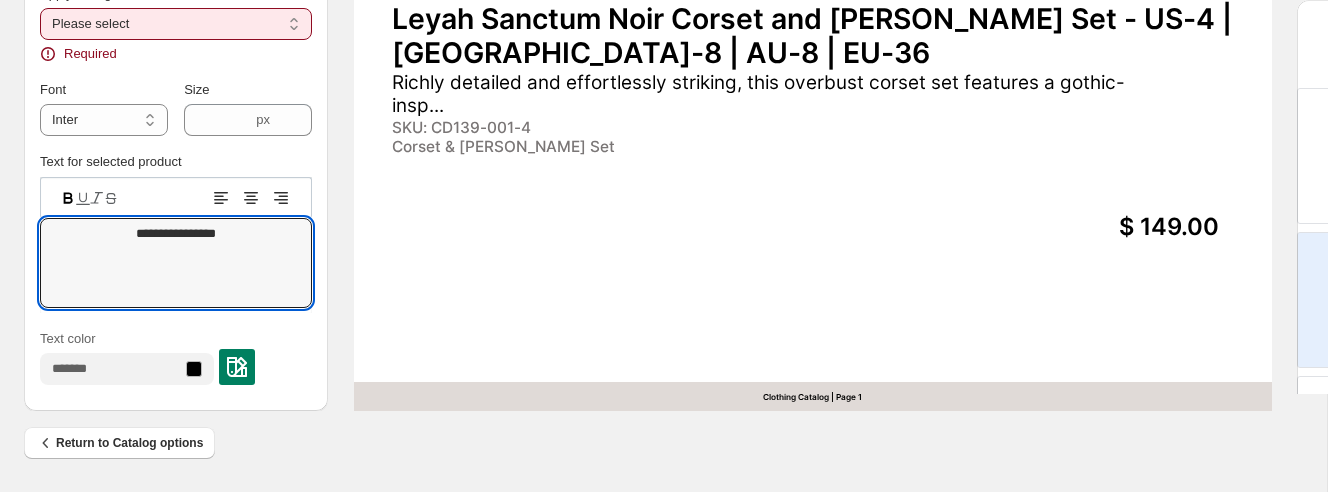 click on "**********" at bounding box center (176, 24) 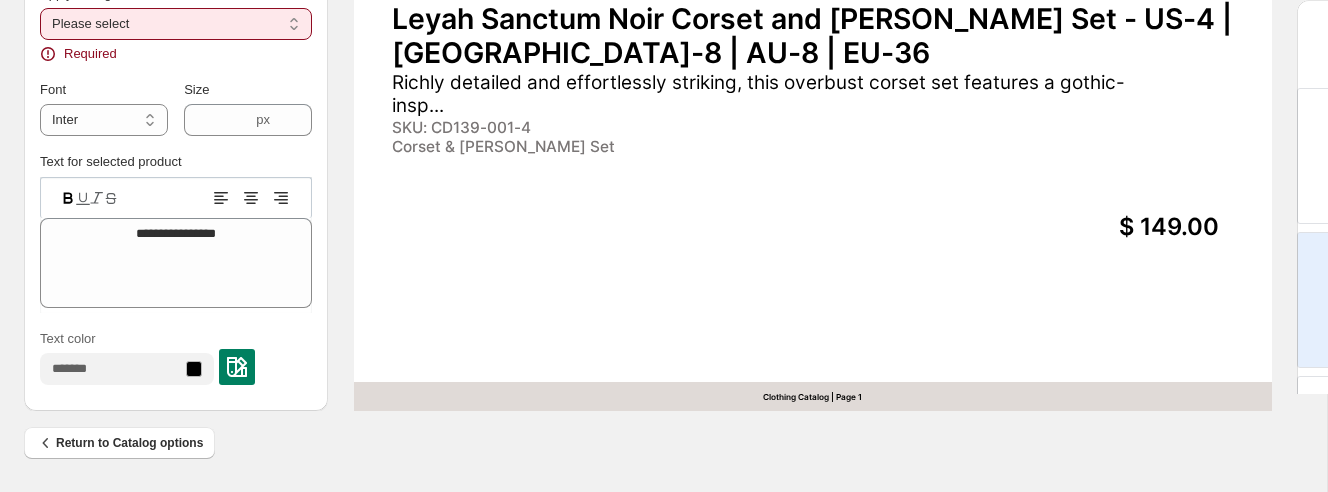 select on "**********" 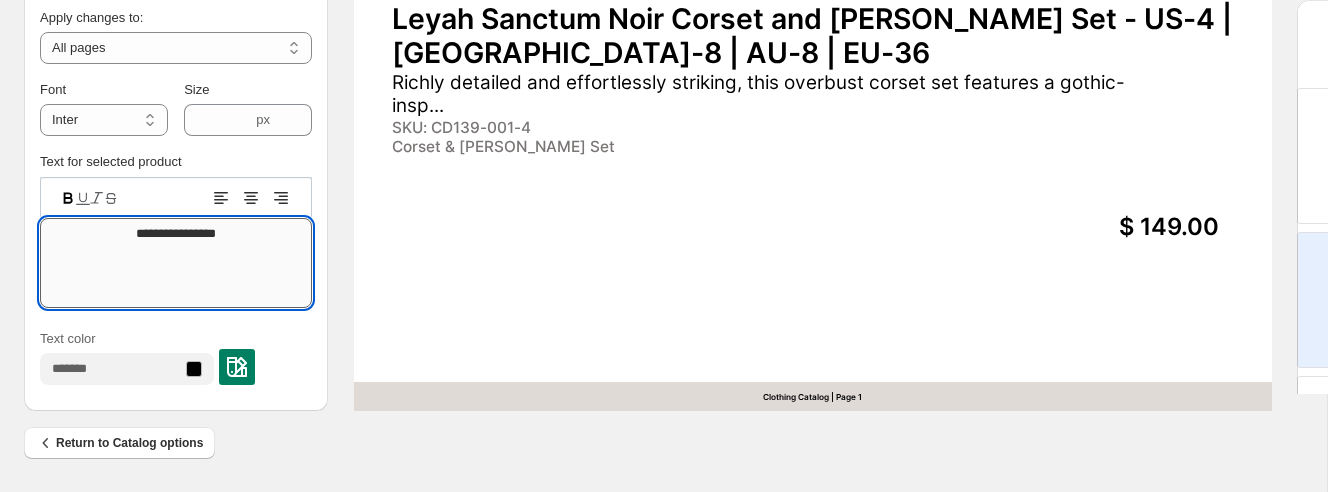 click on "**********" at bounding box center [176, 263] 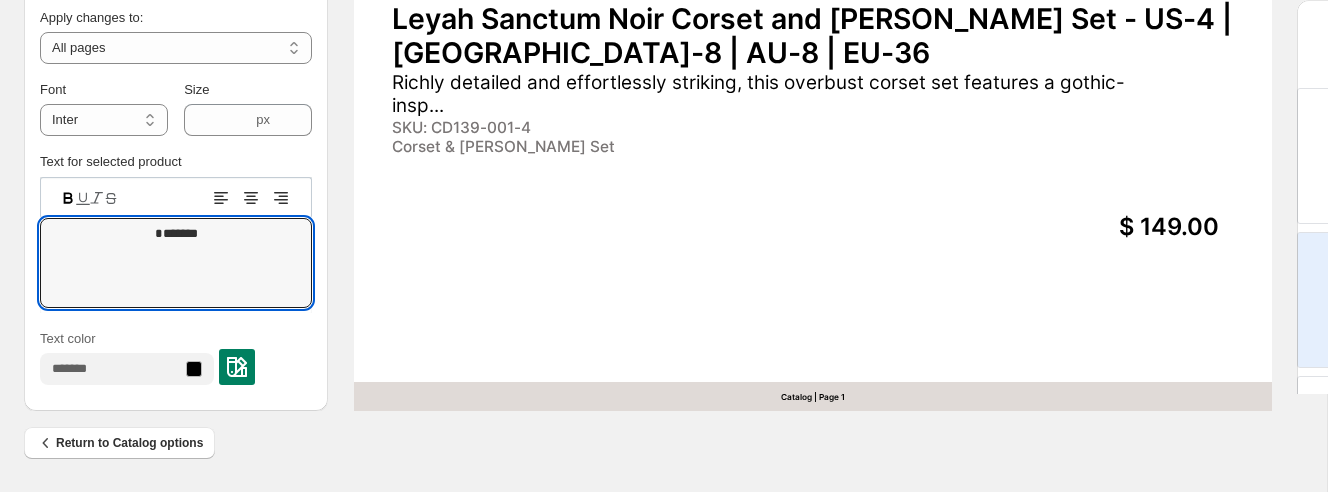 type on "*******" 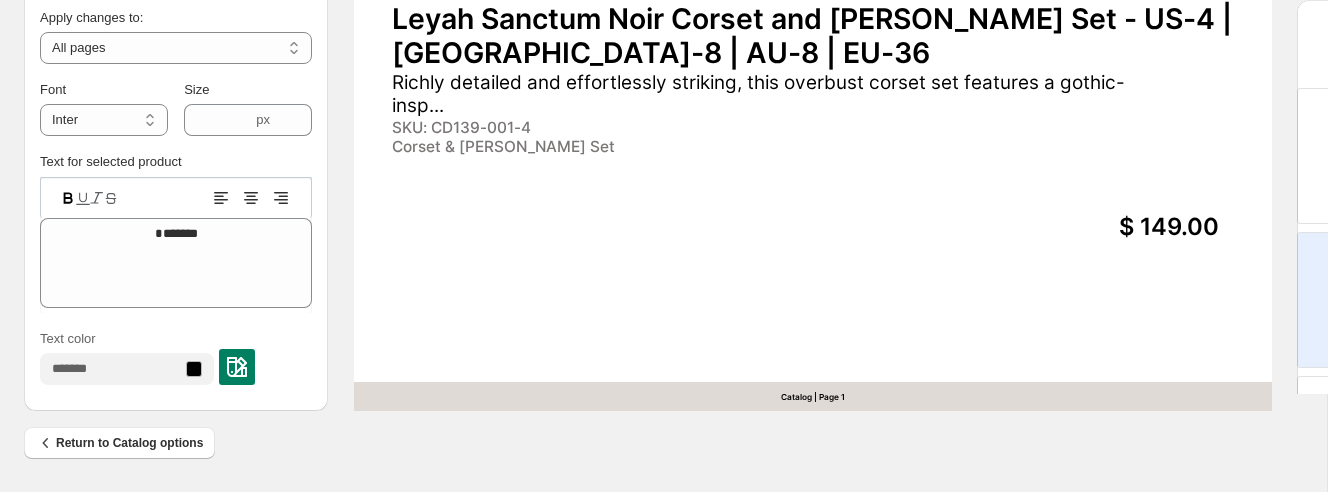 click on "Text color" at bounding box center [176, 357] 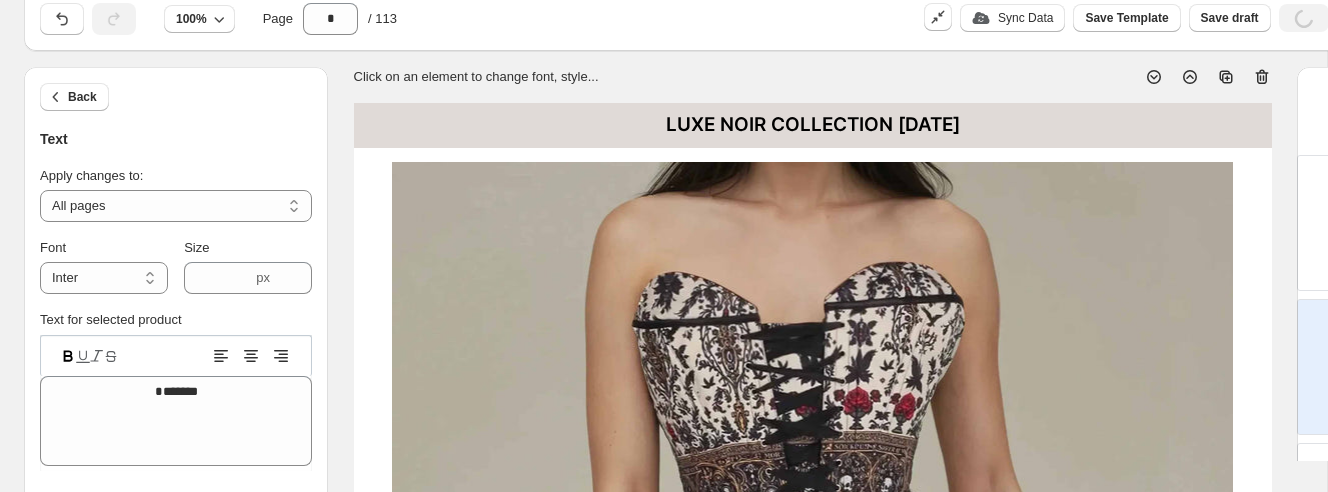 scroll, scrollTop: 0, scrollLeft: 0, axis: both 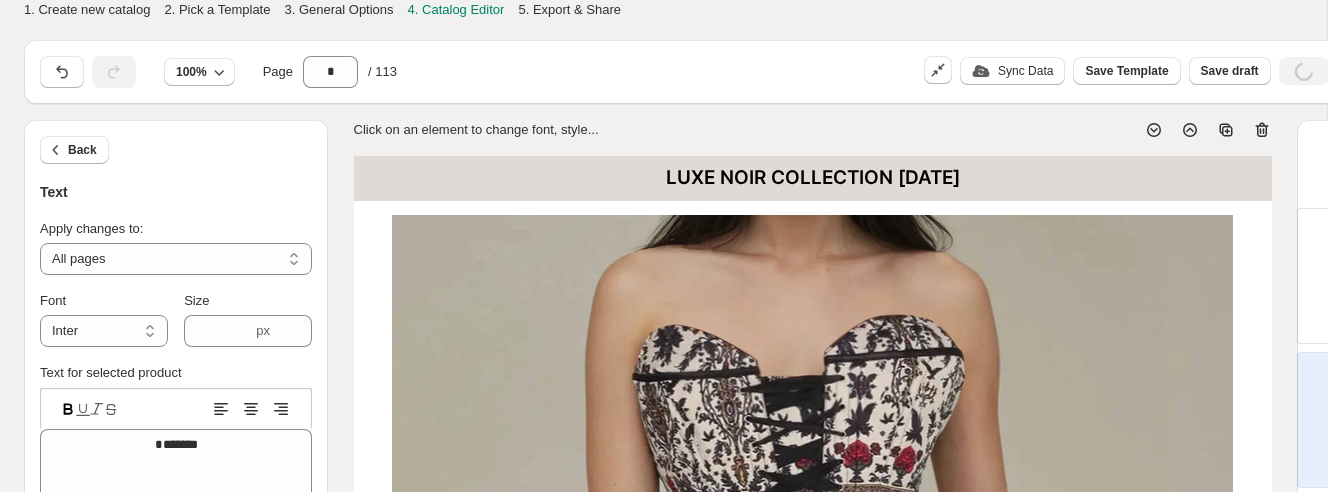 click at bounding box center [812, 573] 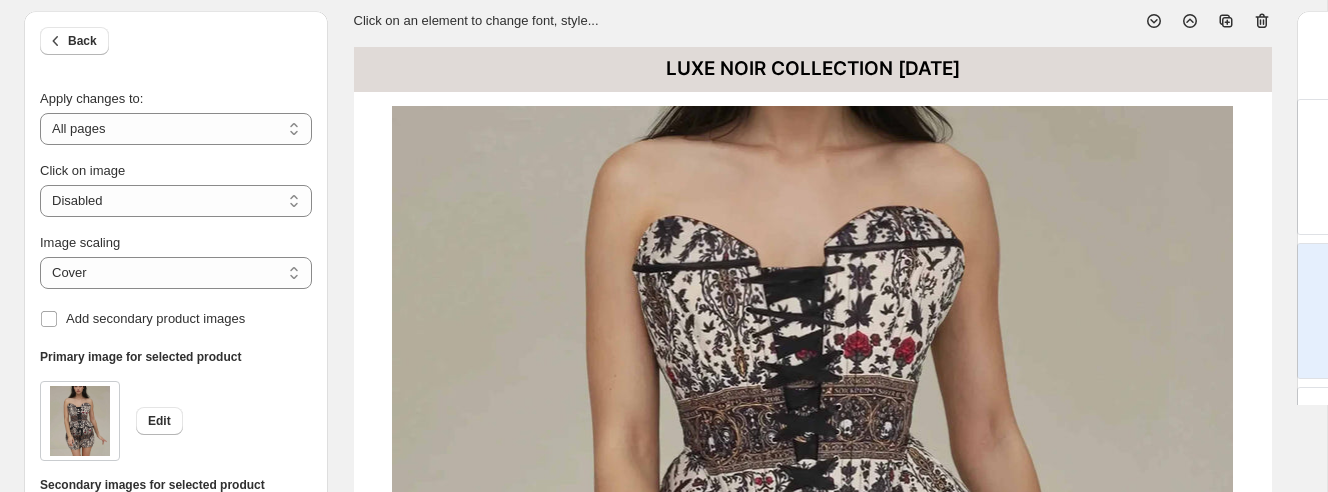 scroll, scrollTop: 111, scrollLeft: 0, axis: vertical 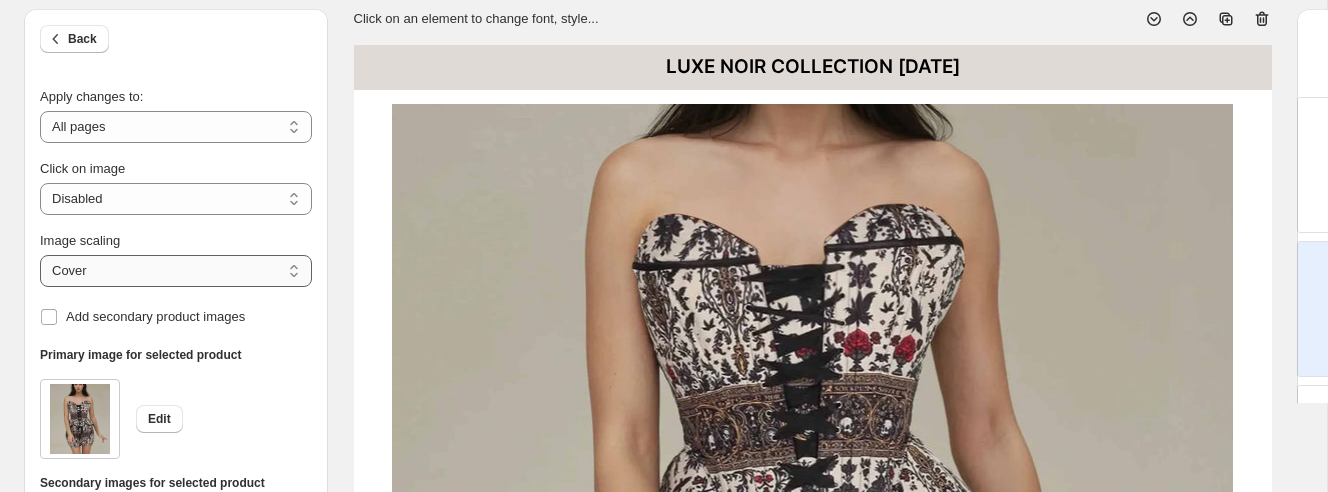 click on "***** *******" at bounding box center [176, 271] 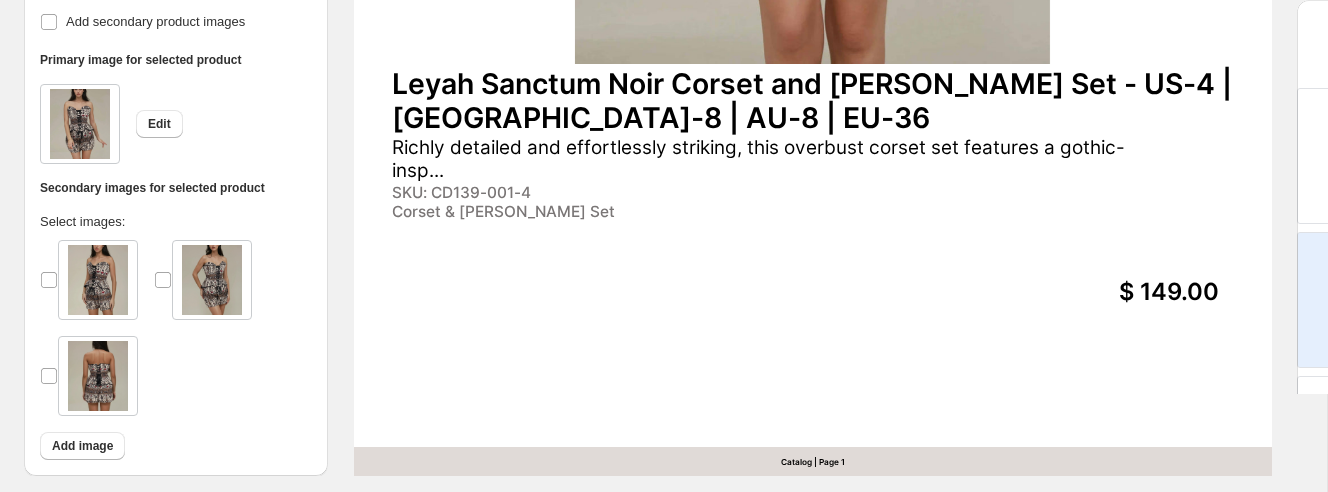 scroll, scrollTop: 857, scrollLeft: 0, axis: vertical 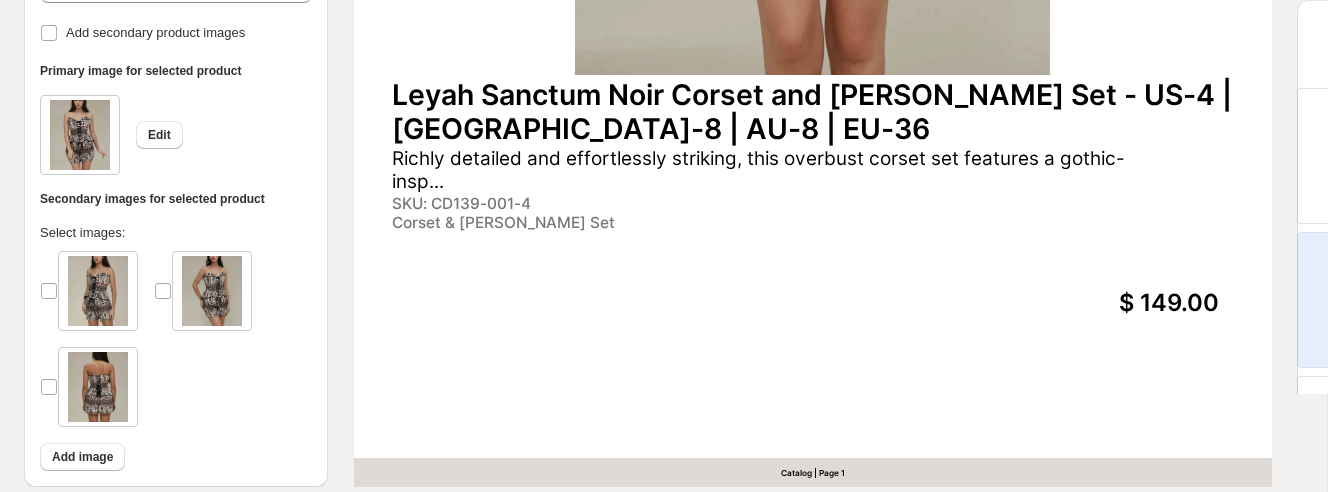 click on "$ 149.00" at bounding box center [1011, 303] 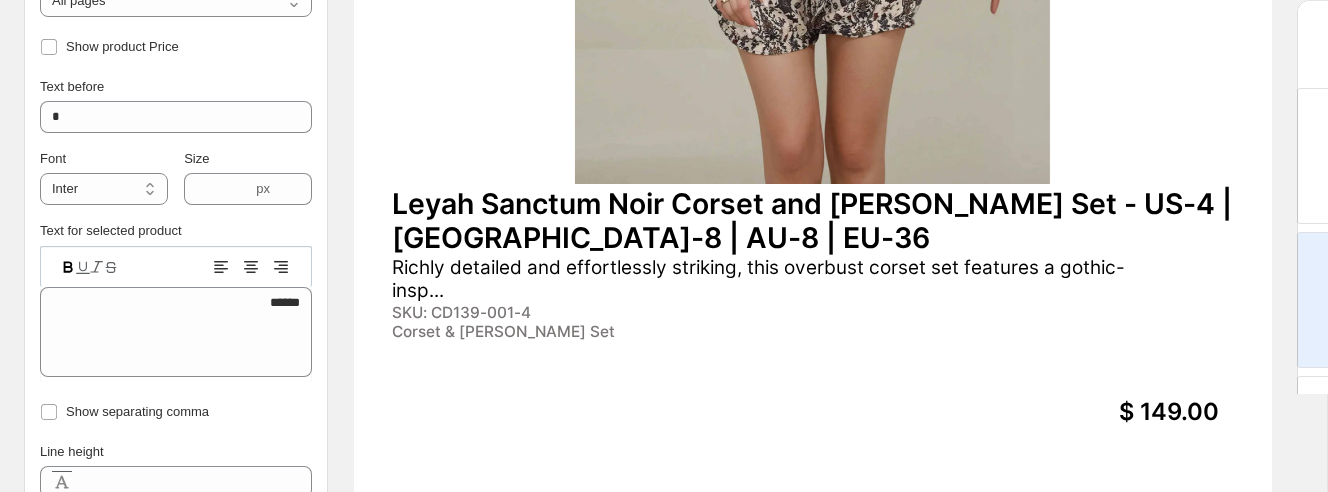 scroll, scrollTop: 474, scrollLeft: 0, axis: vertical 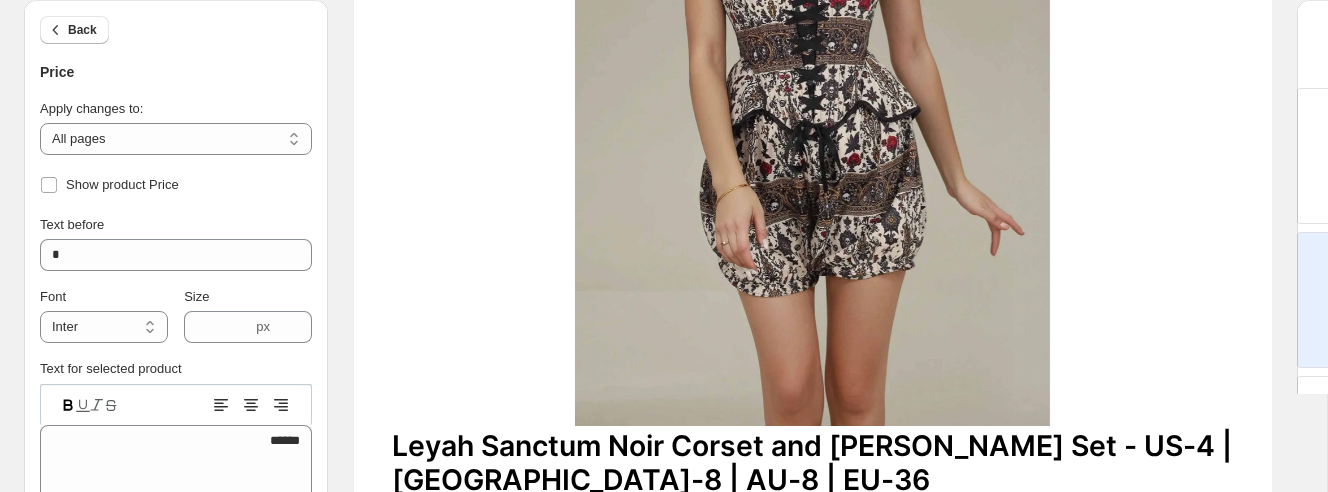 click at bounding box center [812, 67] 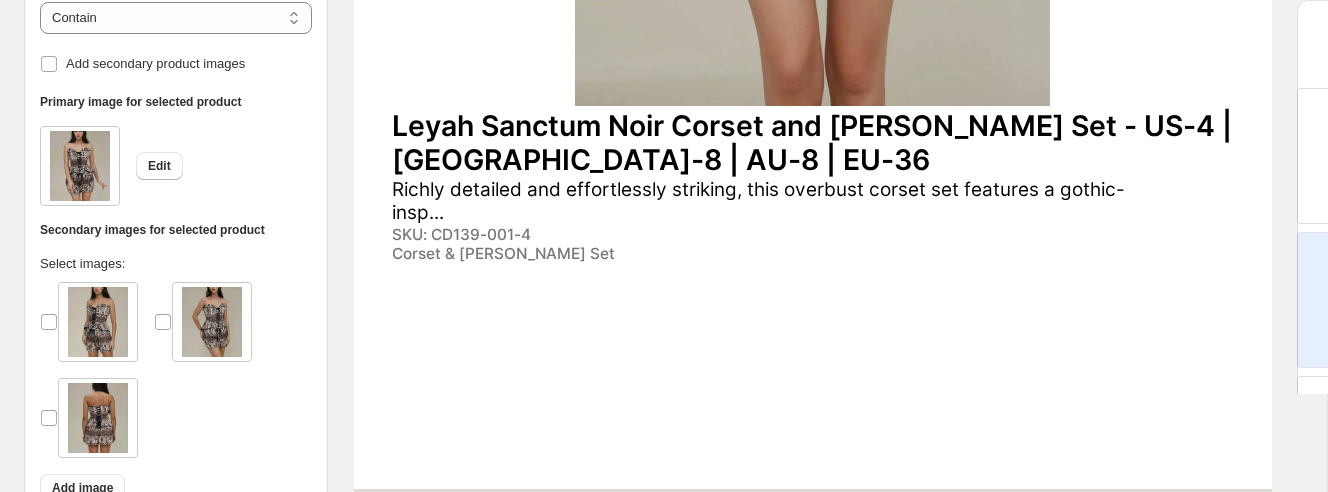 scroll, scrollTop: 827, scrollLeft: 0, axis: vertical 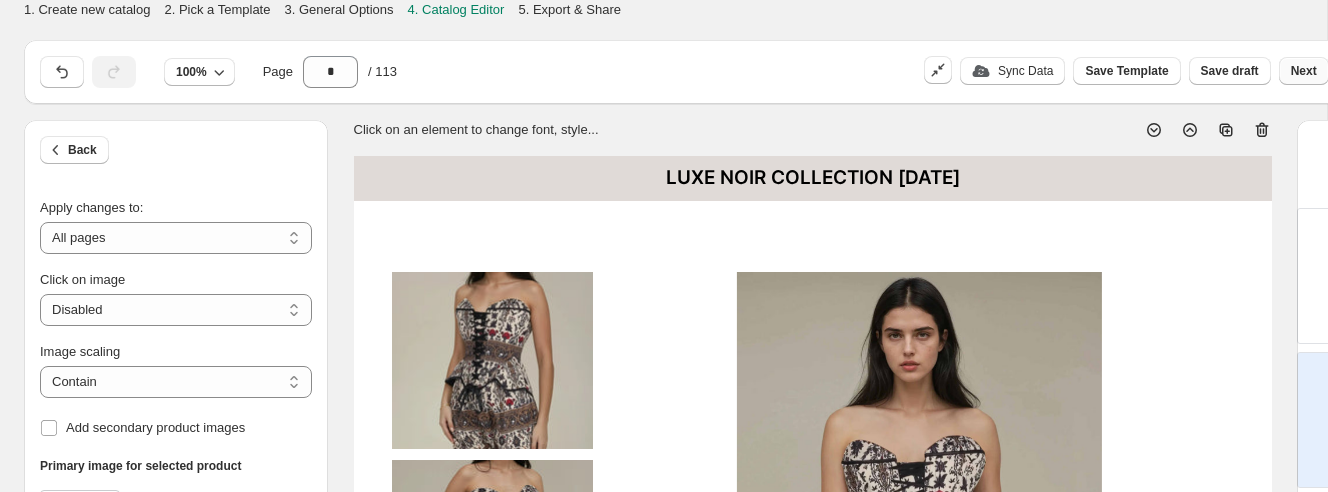 click on "Next" at bounding box center [1304, 71] 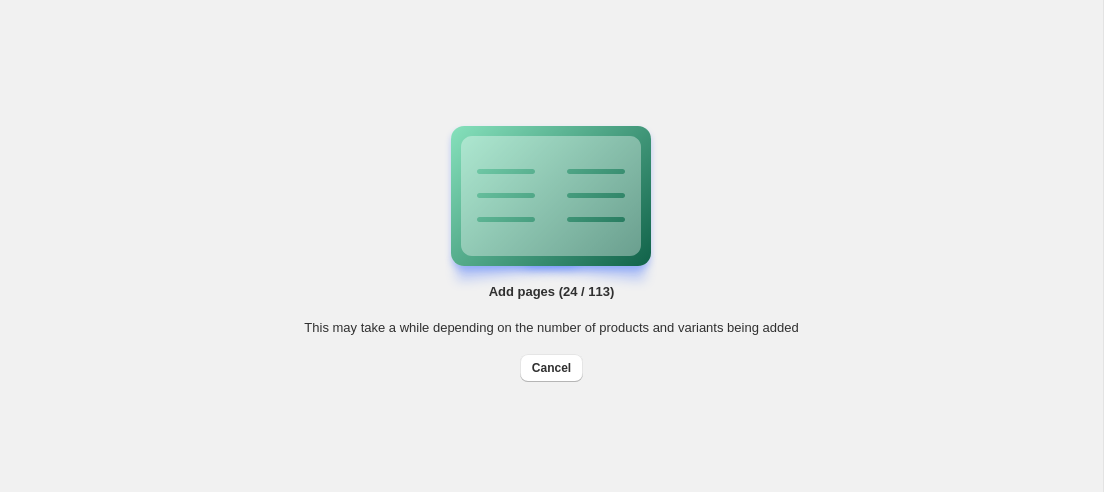 click on "Add pages (24 / 113) This may take a while depending on the number of products and variants being added Cancel" at bounding box center (551, 246) 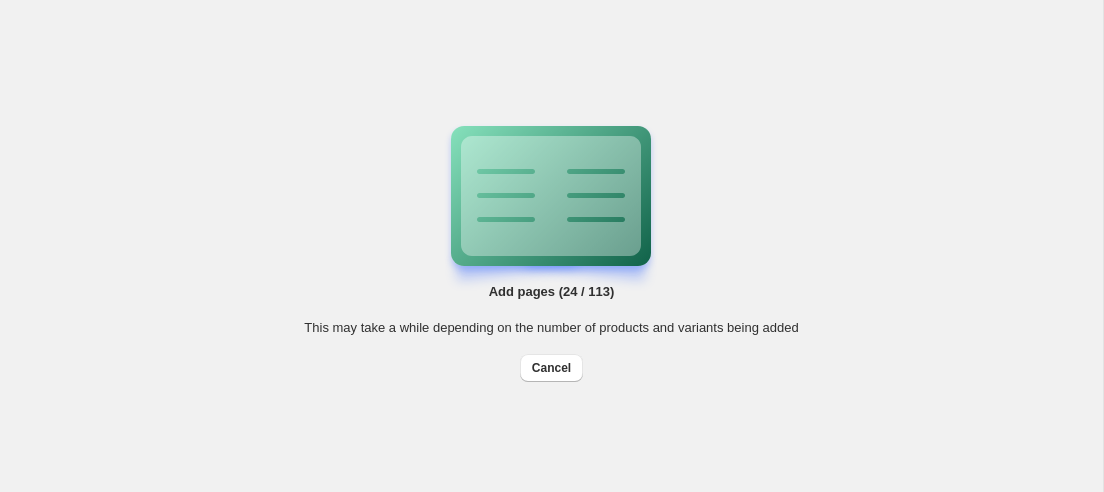 click on "Add pages (24 / 113) This may take a while depending on the number of products and variants being added Cancel" at bounding box center [552, 246] 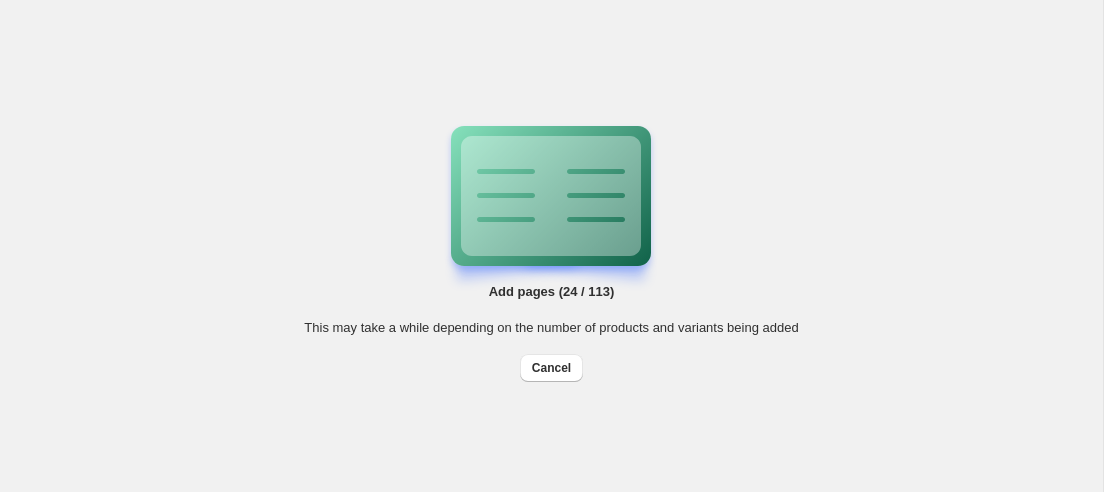 click on "Add pages (24 / 113) This may take a while depending on the number of products and variants being added Cancel Billing Help Center Get Support Suggestion box" at bounding box center [551, 246] 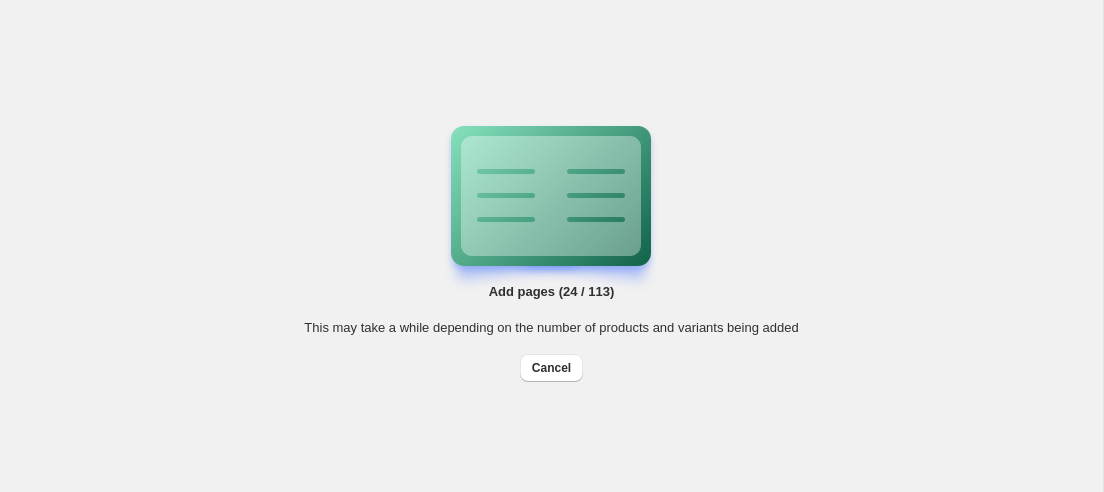click on "Add pages (24 / 113) This may take a while depending on the number of products and variants being added Cancel" at bounding box center (551, 246) 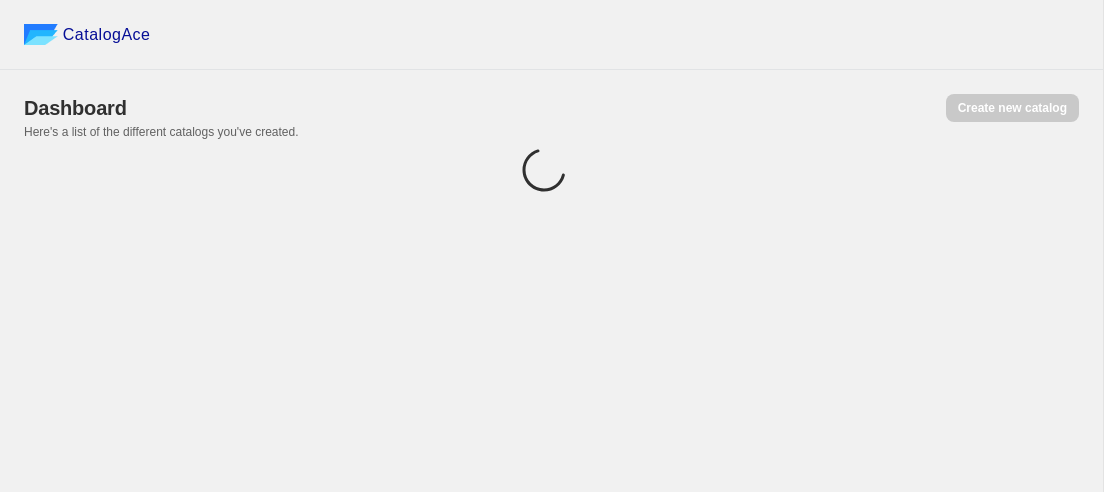 scroll, scrollTop: 0, scrollLeft: 0, axis: both 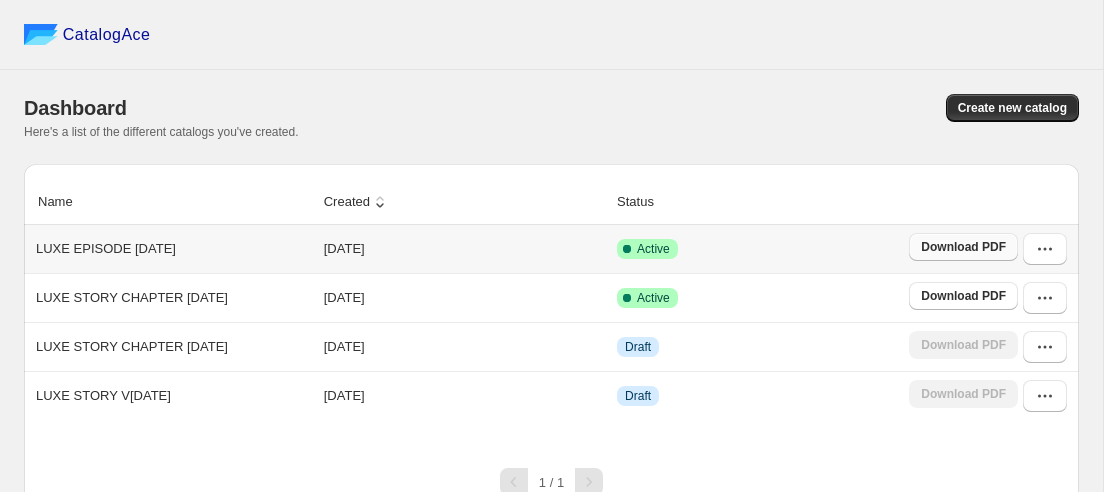 click on "Download PDF" at bounding box center [963, 247] 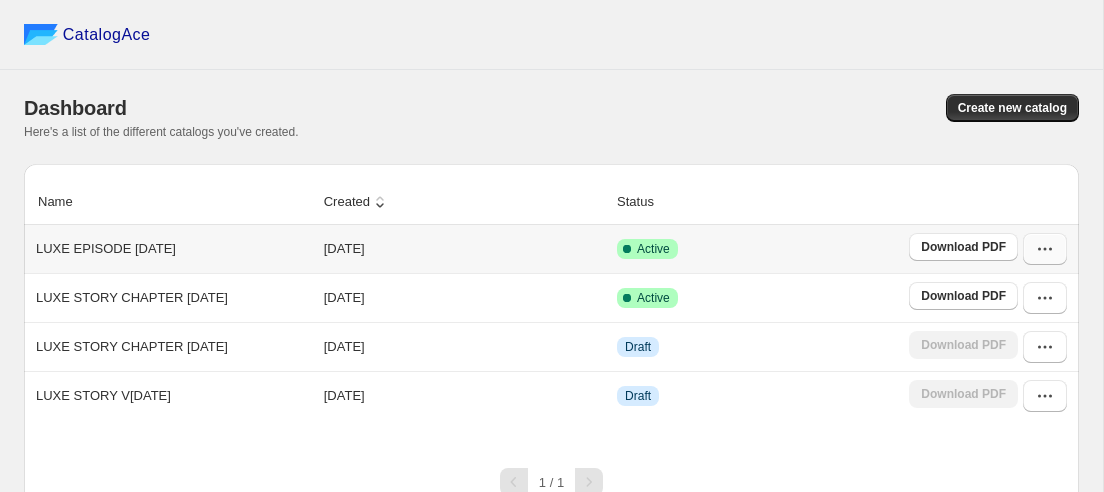 click 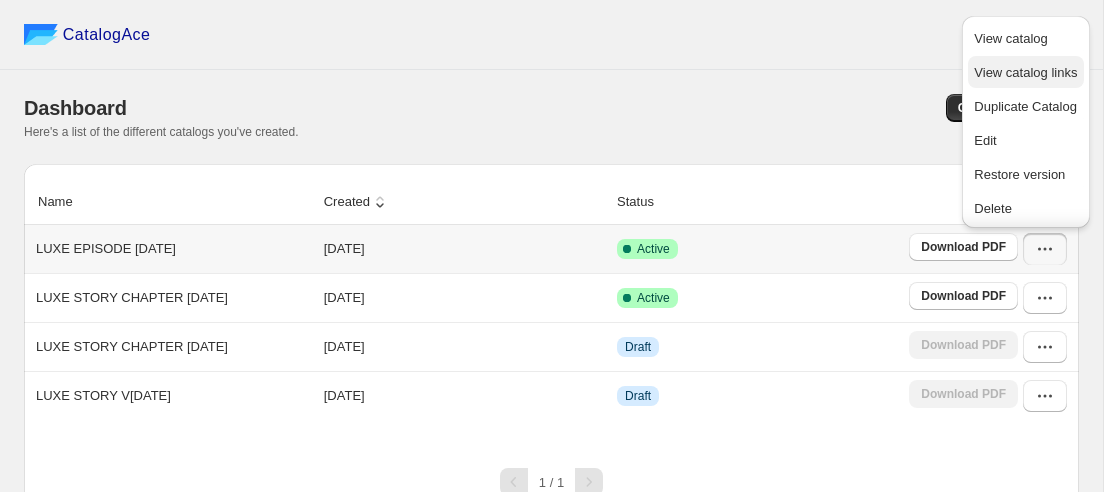 click on "View catalog links" at bounding box center (1025, 72) 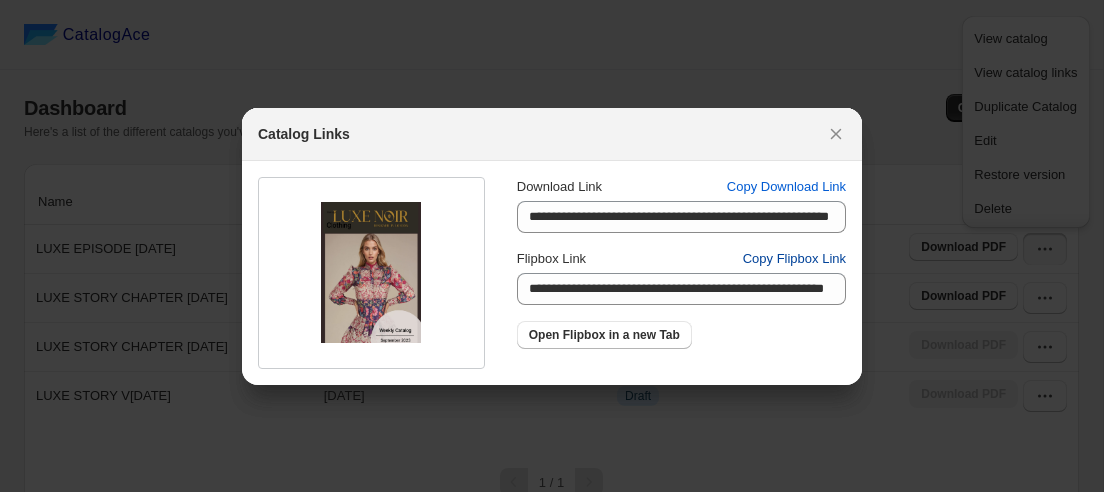 click on "Copy Flipbox Link" at bounding box center [794, 259] 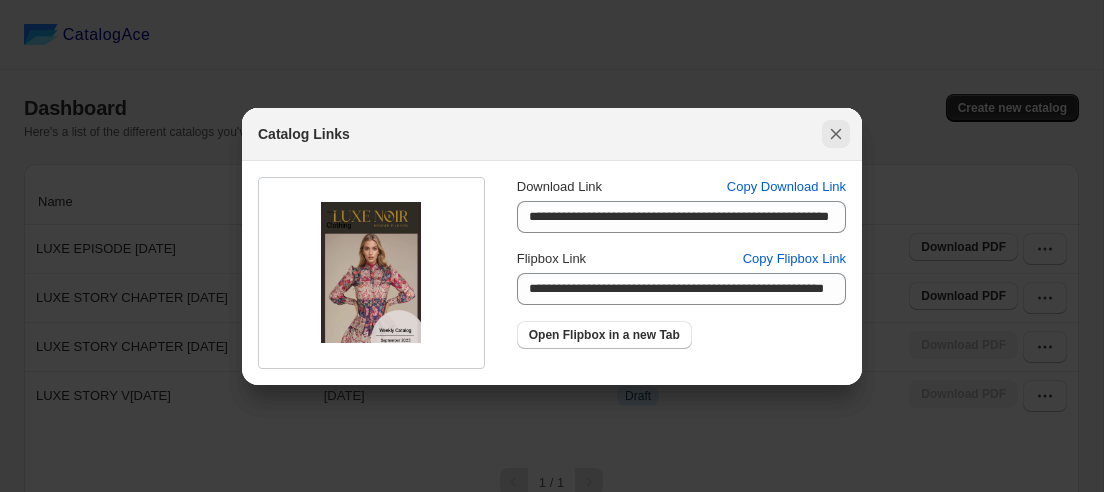 click 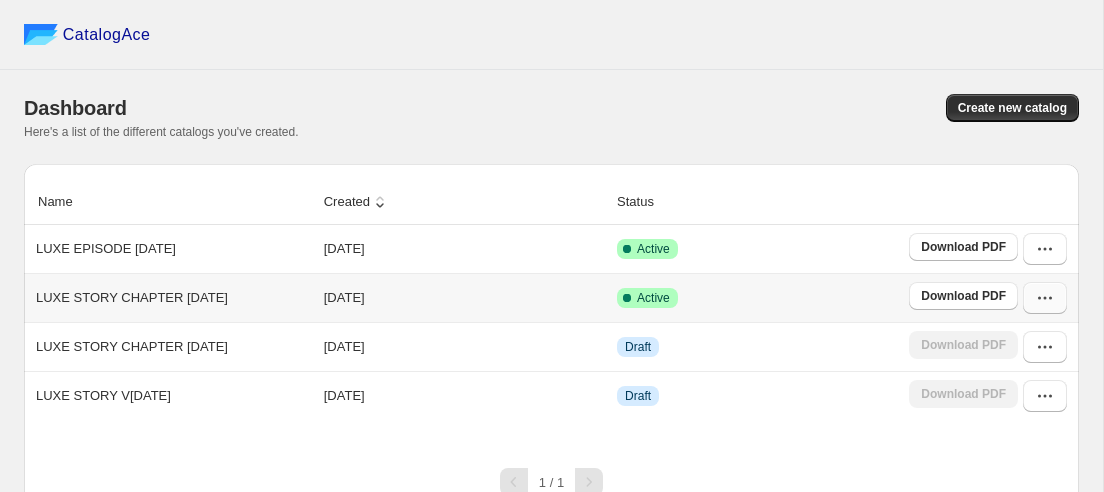 click 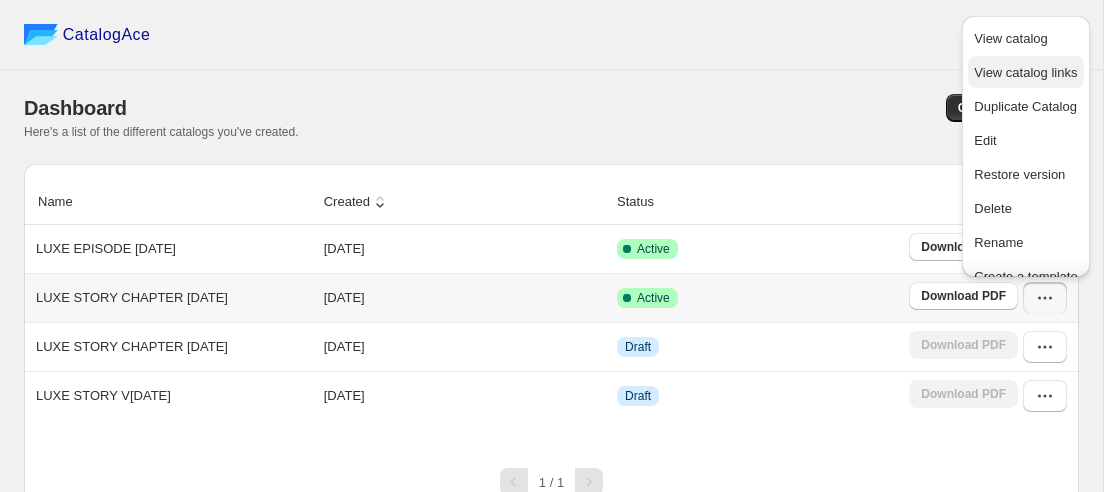 click on "View catalog links" at bounding box center [1025, 72] 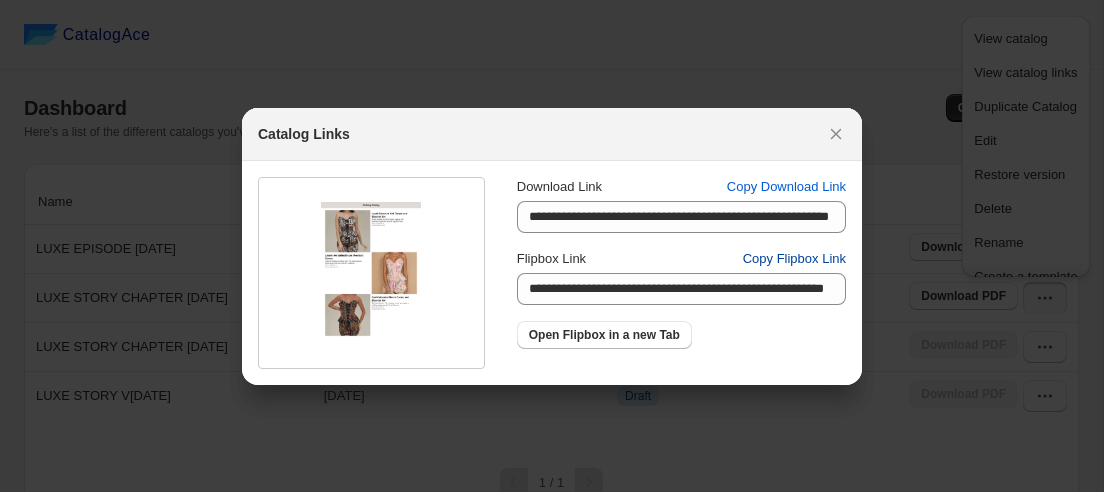 click on "Copy Flipbox Link" at bounding box center [794, 259] 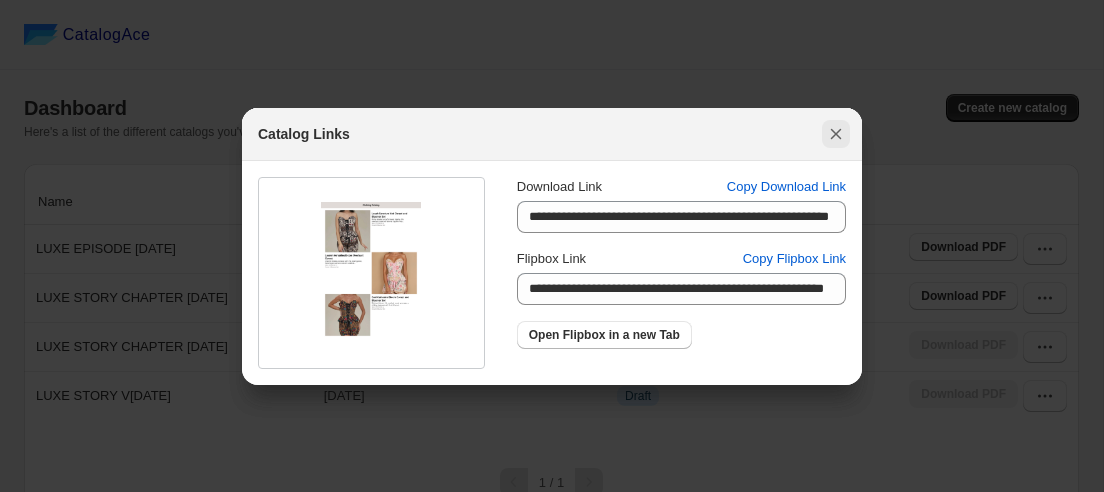 click 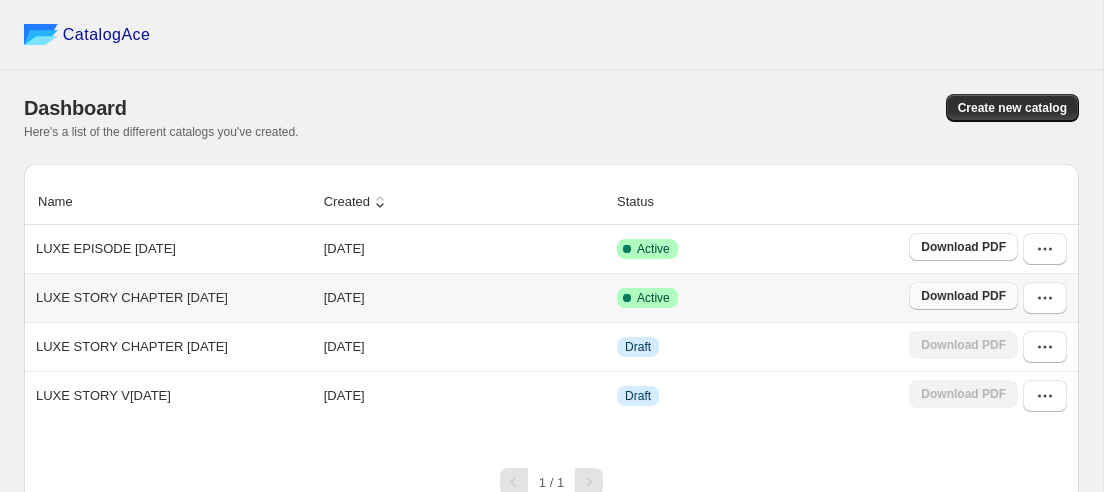 click on "Download PDF" at bounding box center [963, 296] 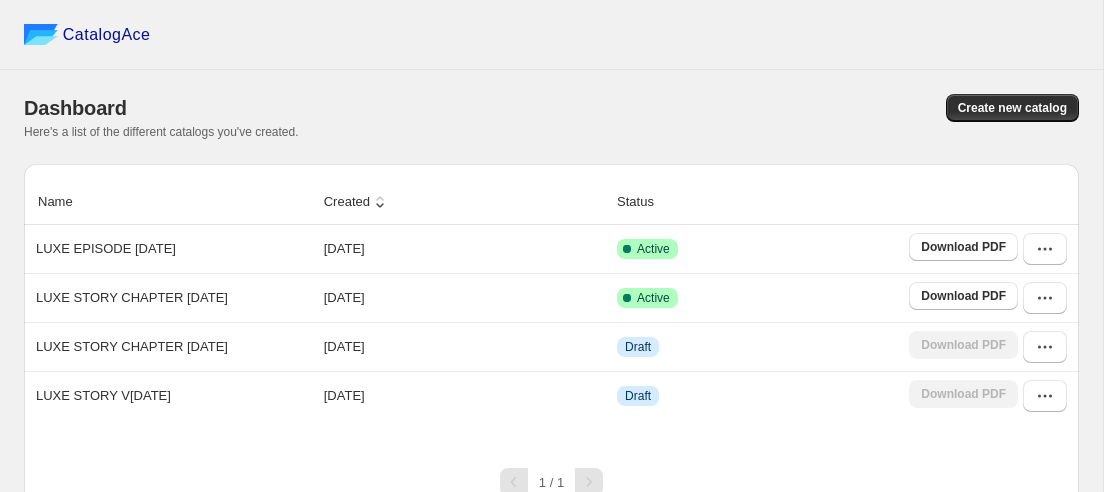 click on "CatalogAce" at bounding box center (551, 35) 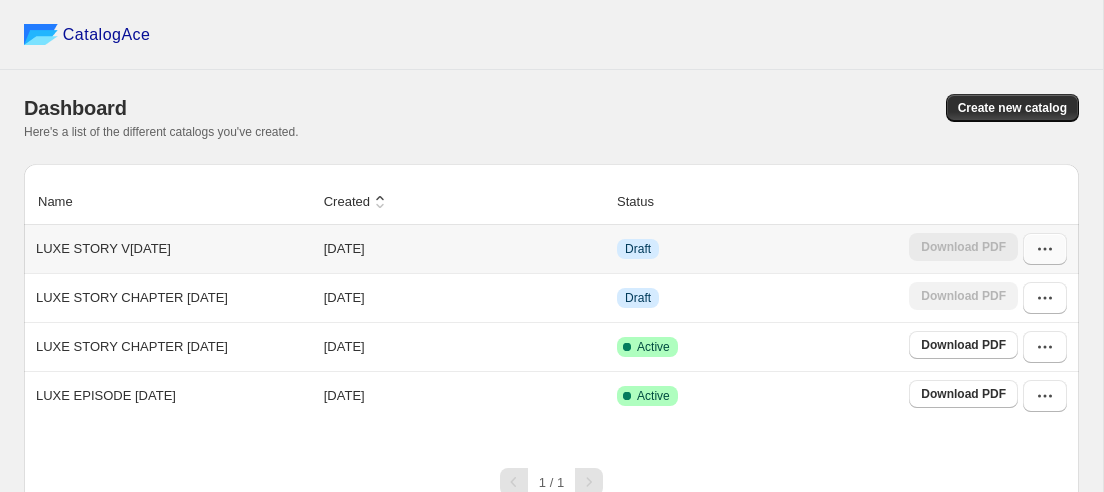 click 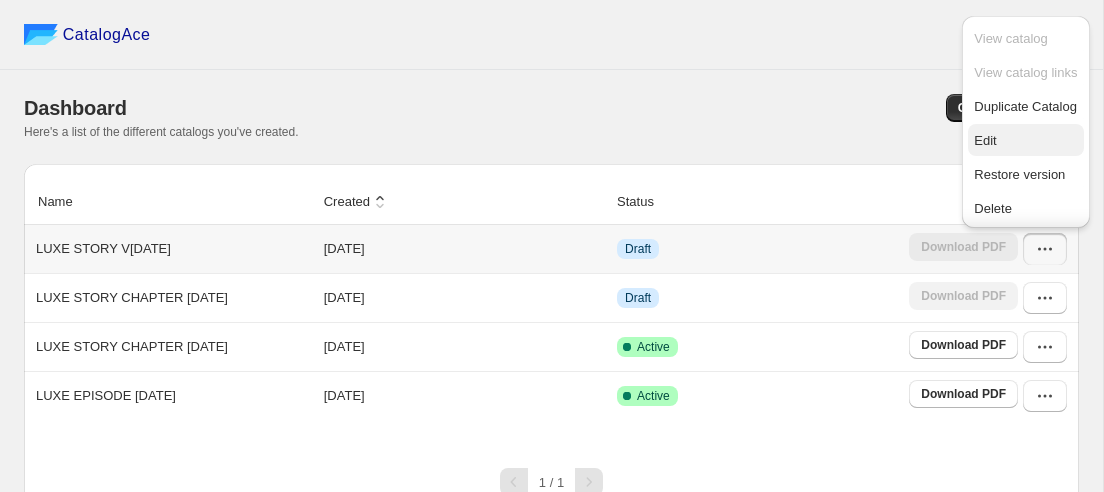 click on "Edit" at bounding box center [985, 140] 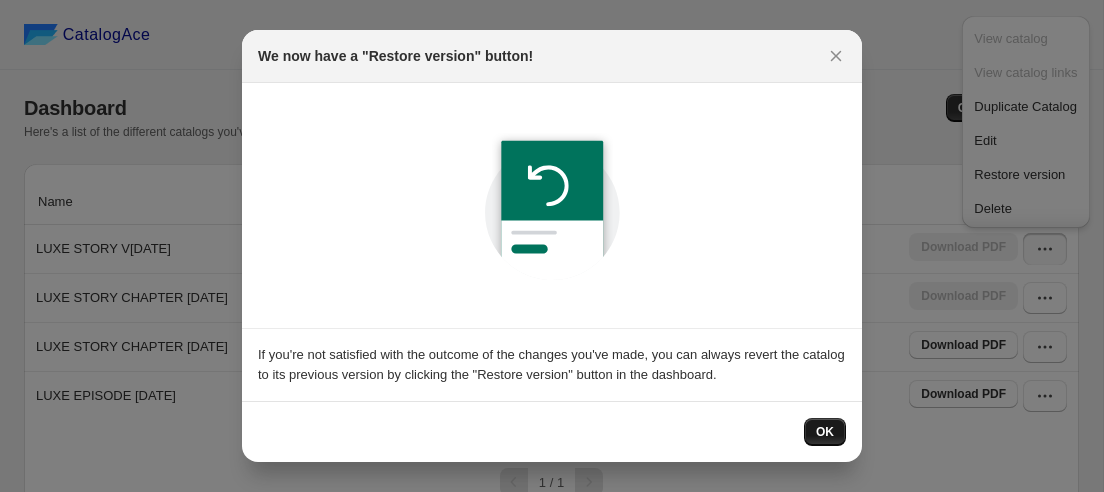 click on "OK" at bounding box center (825, 432) 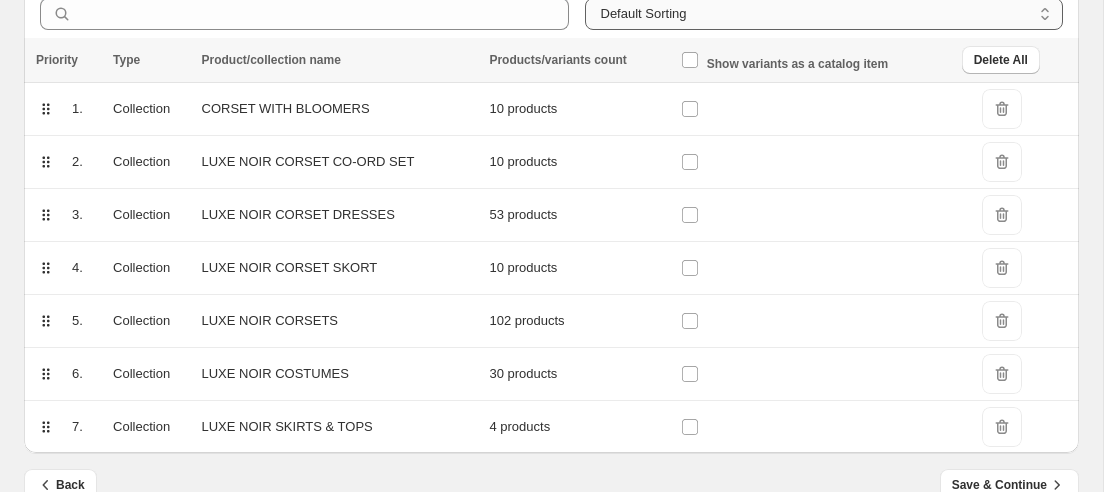 scroll, scrollTop: 326, scrollLeft: 0, axis: vertical 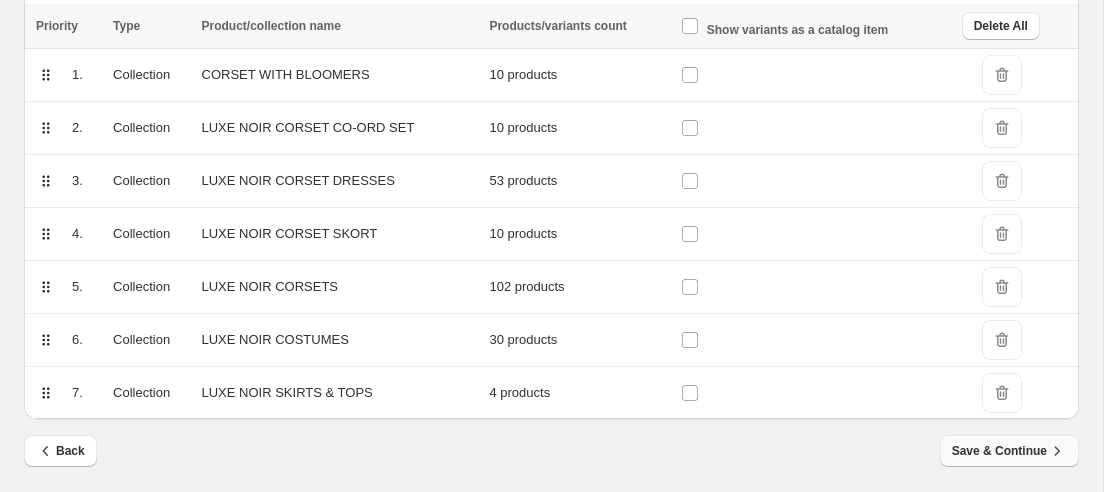 click on "Save & Continue" at bounding box center (1009, 451) 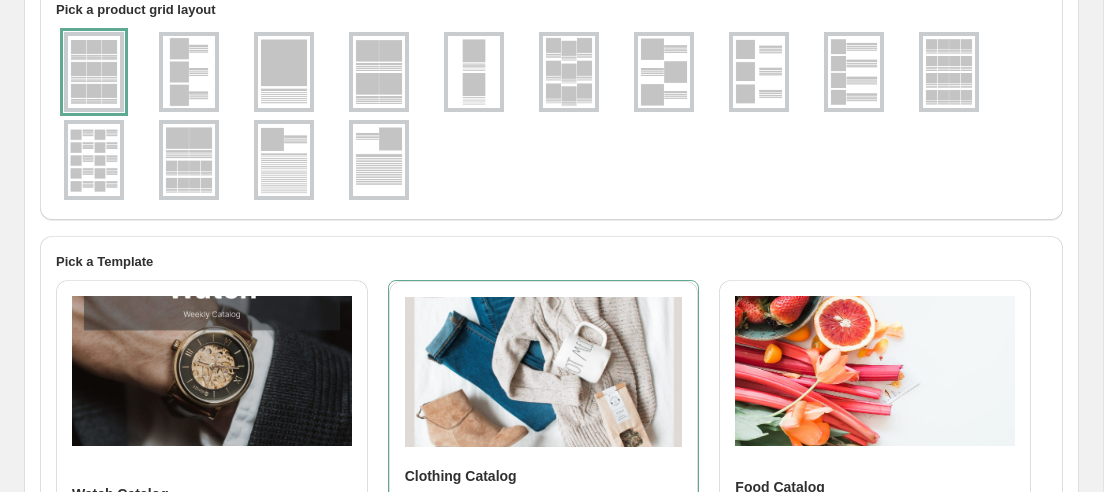 scroll, scrollTop: 170, scrollLeft: 0, axis: vertical 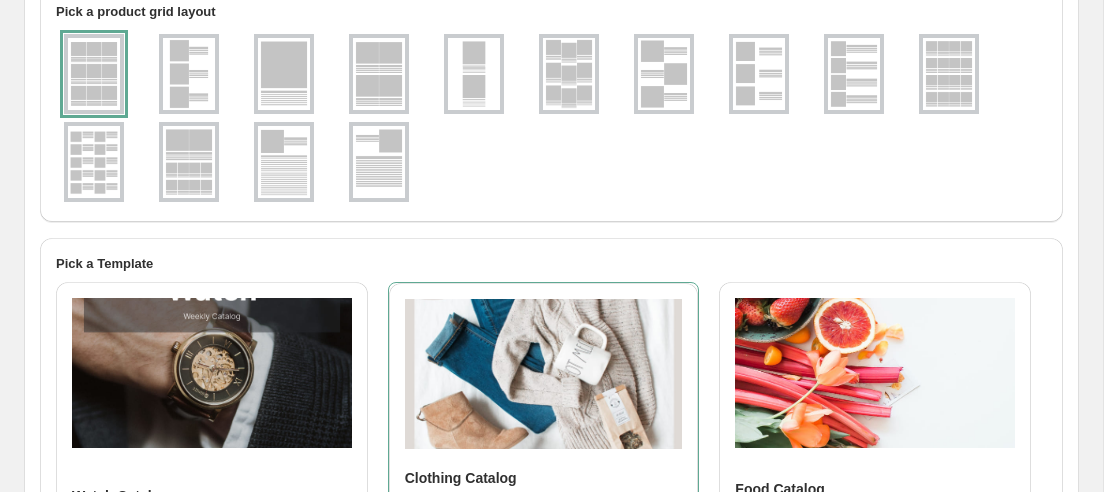 click at bounding box center (284, 74) 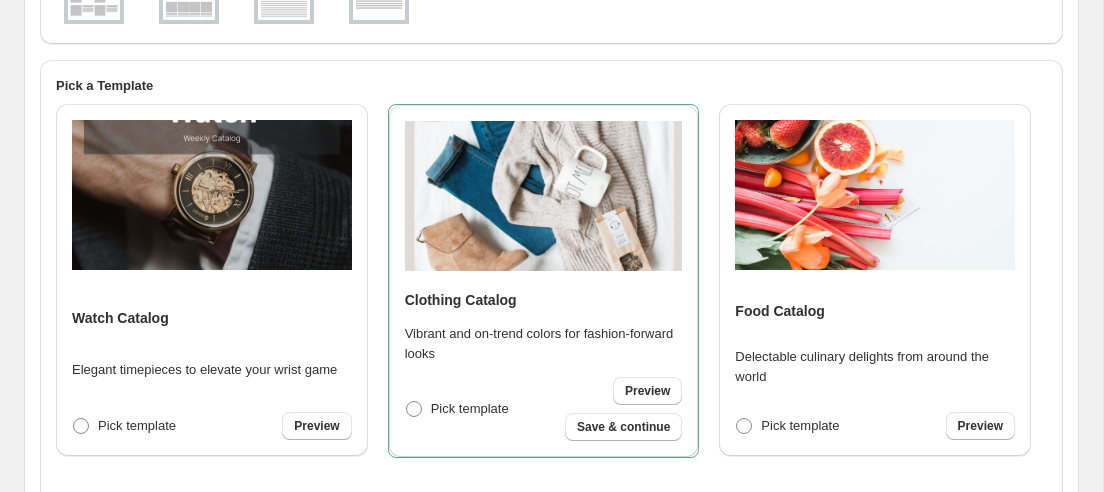 scroll, scrollTop: 282, scrollLeft: 0, axis: vertical 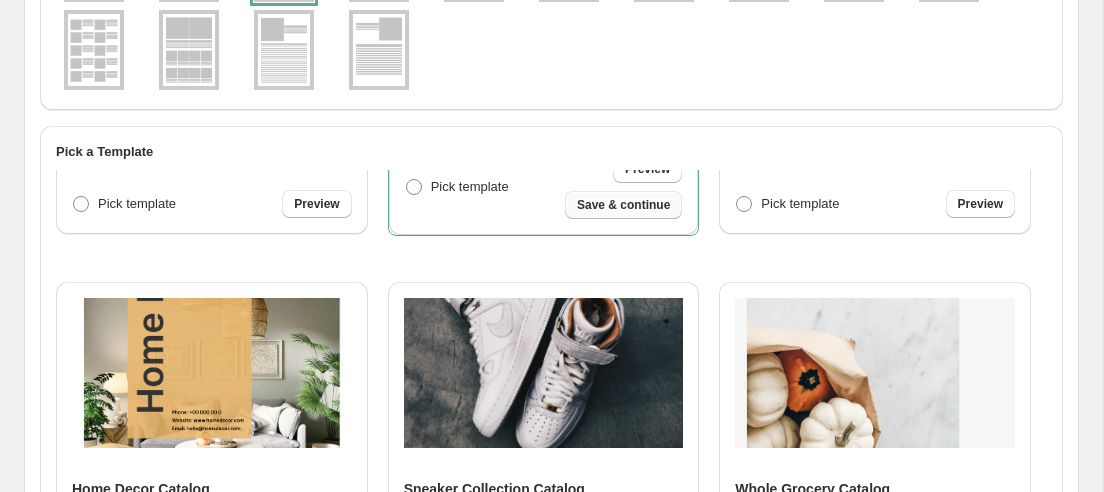 click on "Save & continue" at bounding box center (623, 205) 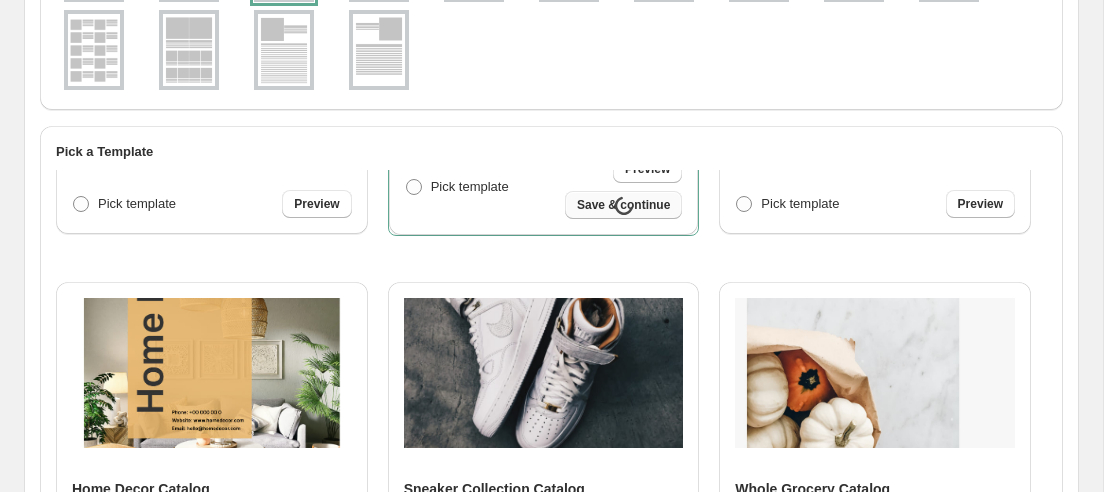 select on "**********" 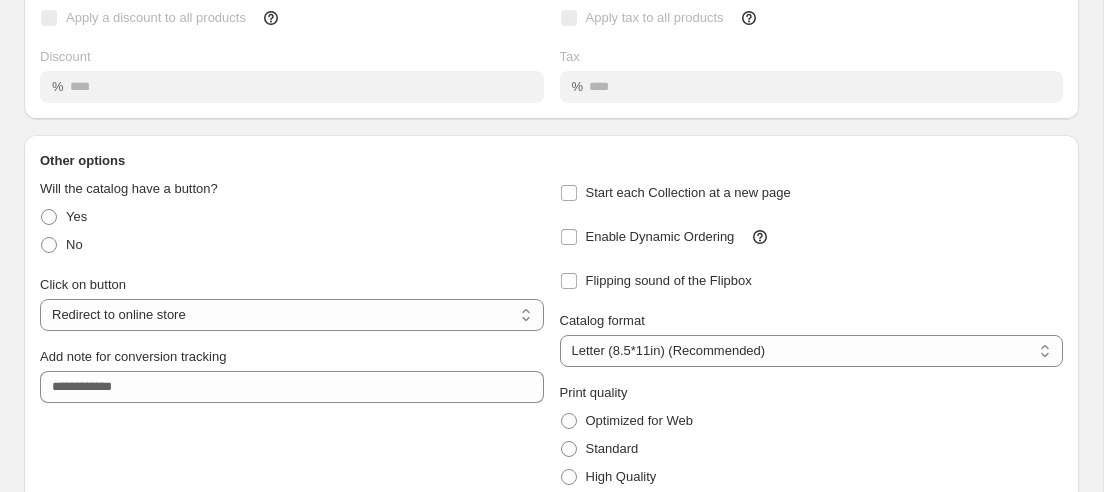 scroll, scrollTop: 309, scrollLeft: 0, axis: vertical 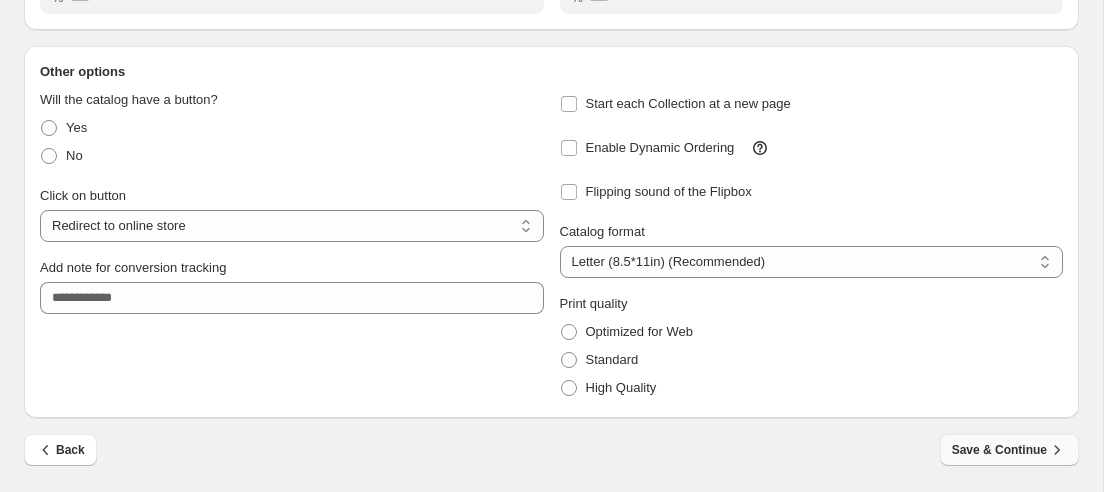 click on "Save & Continue" at bounding box center [1009, 450] 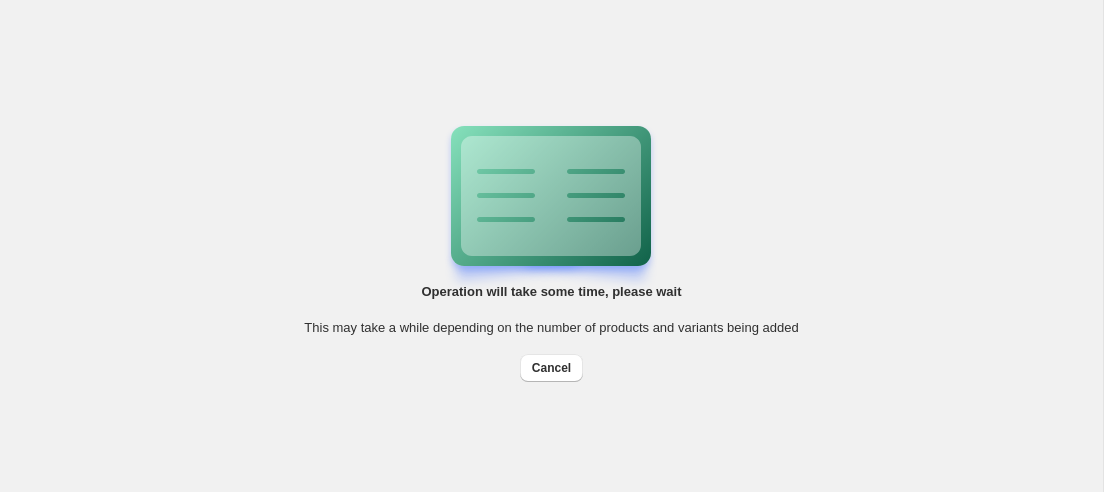 scroll, scrollTop: 0, scrollLeft: 0, axis: both 